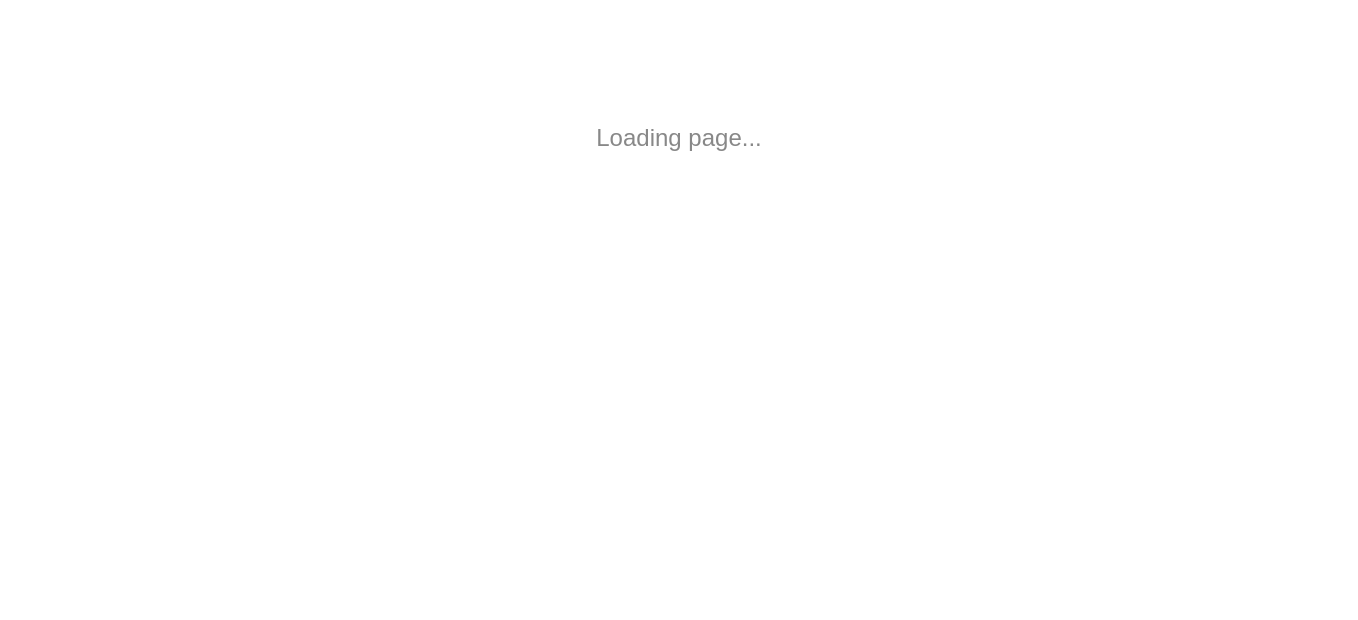 scroll, scrollTop: 0, scrollLeft: 0, axis: both 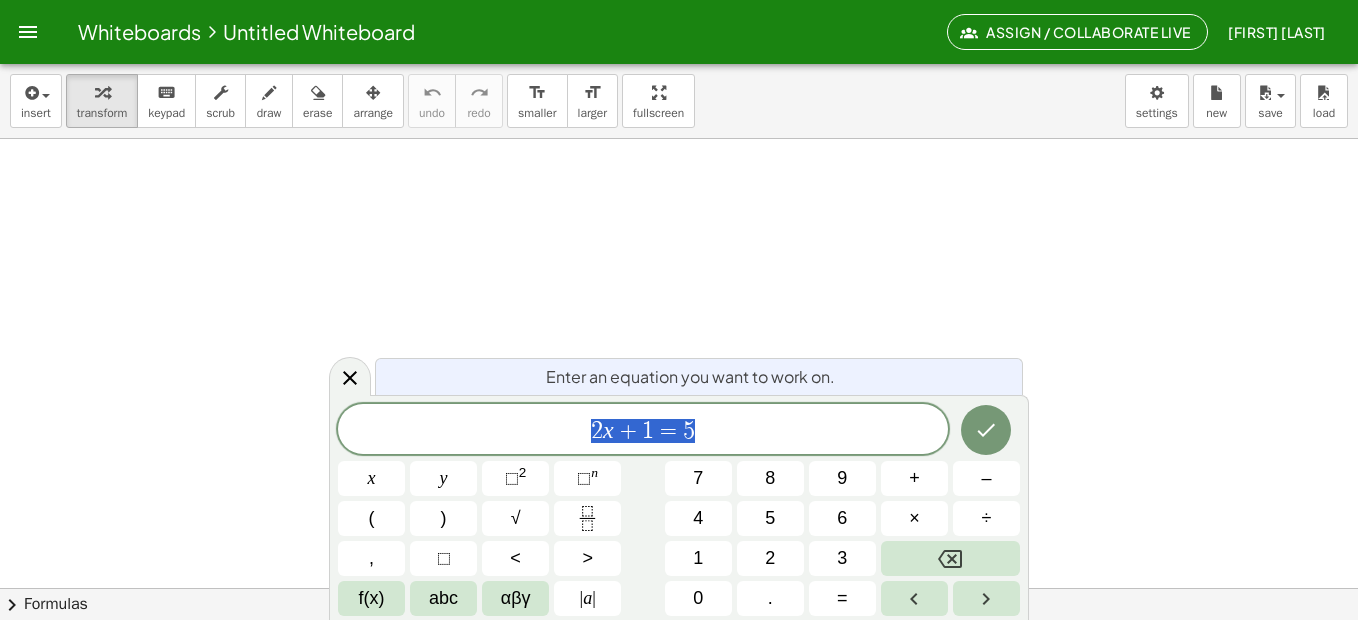 click on "[FIRST] [LAST]" 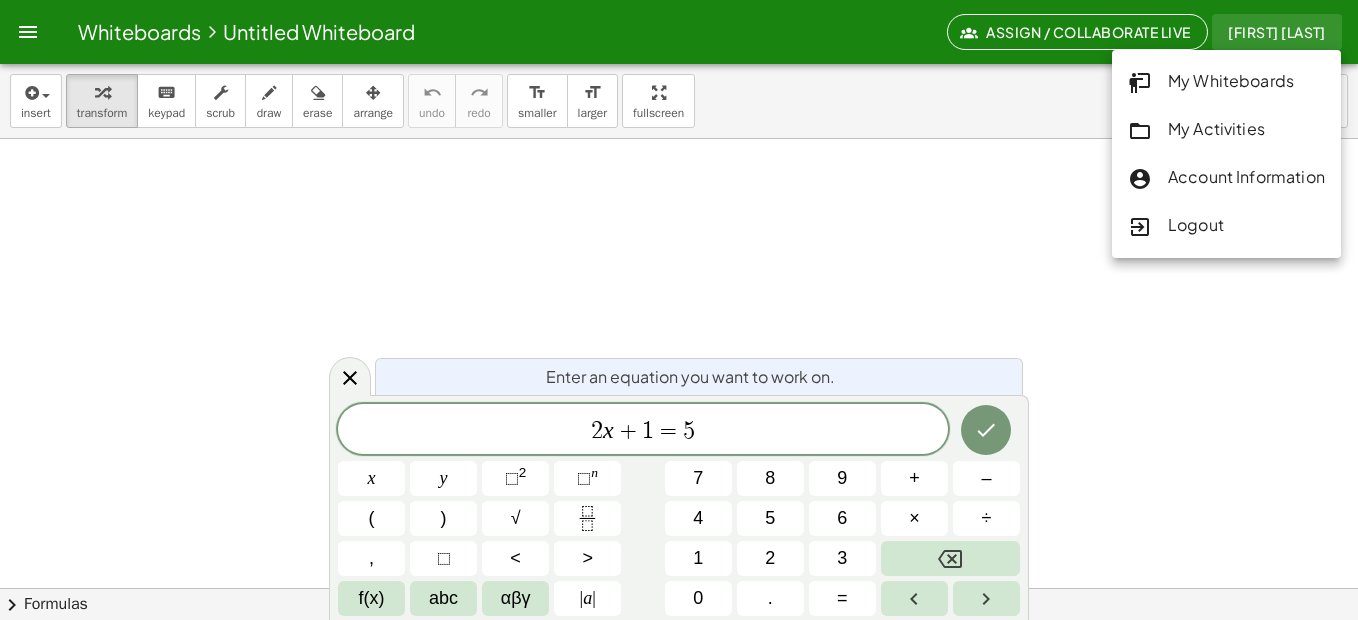 click on "Logout" 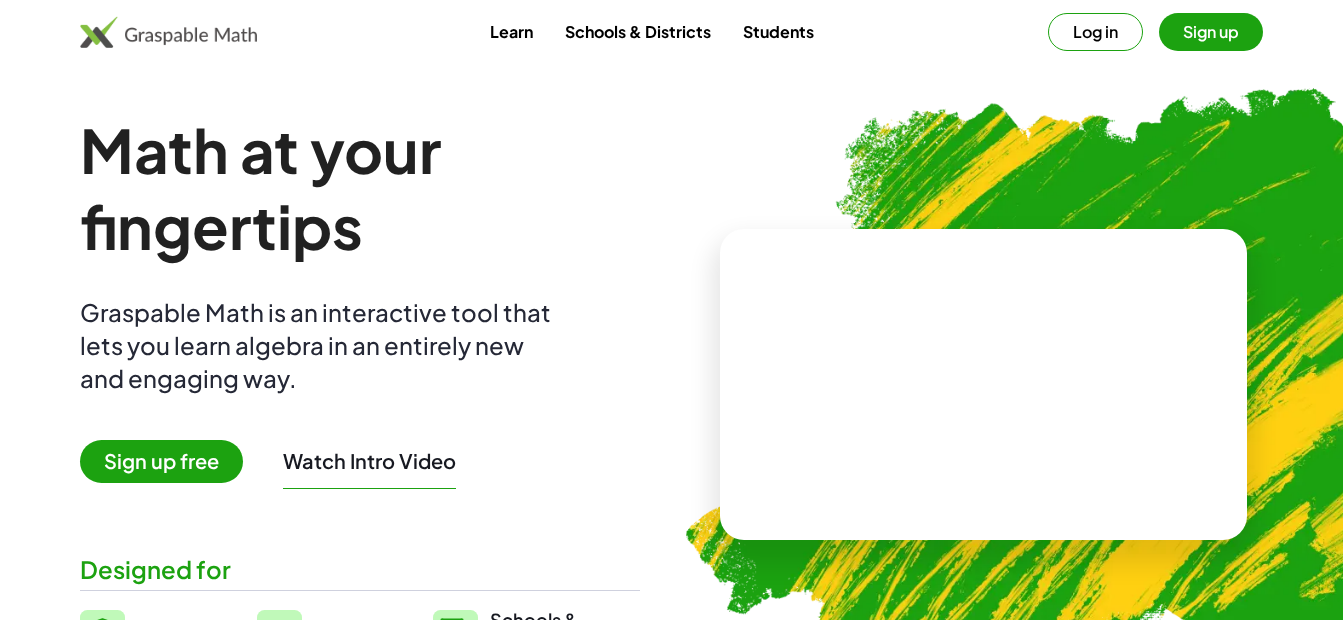 click on "Log in" at bounding box center [1095, 32] 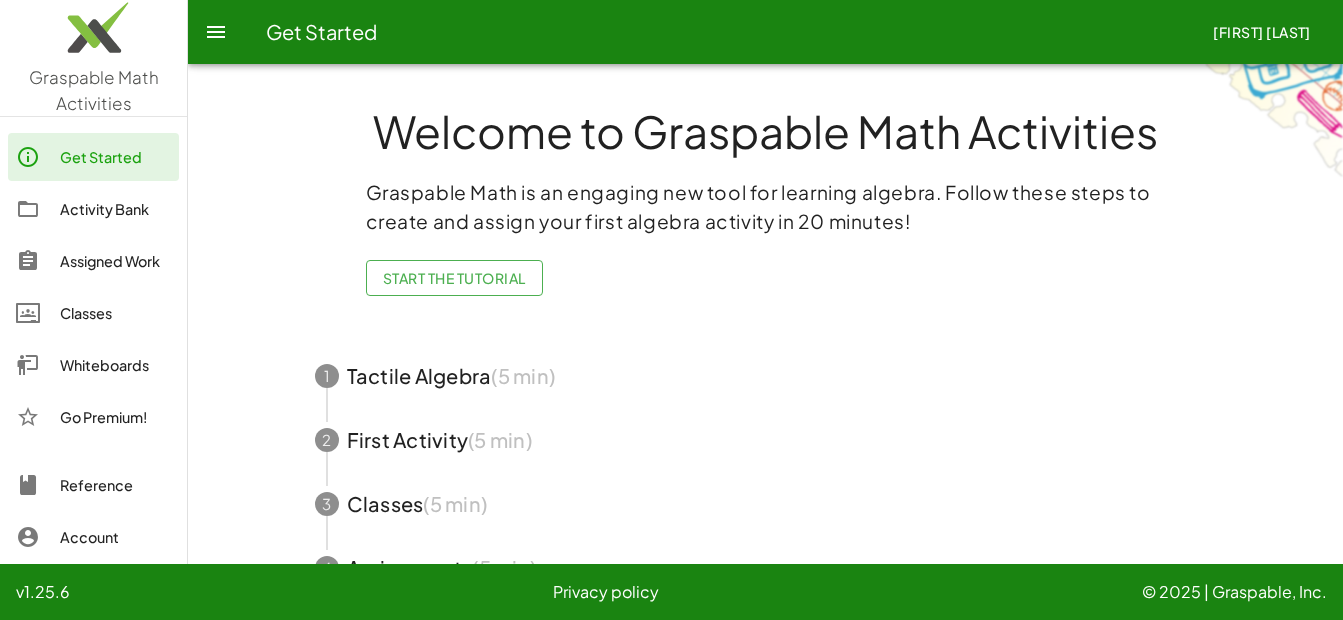 click on "Activity Bank" 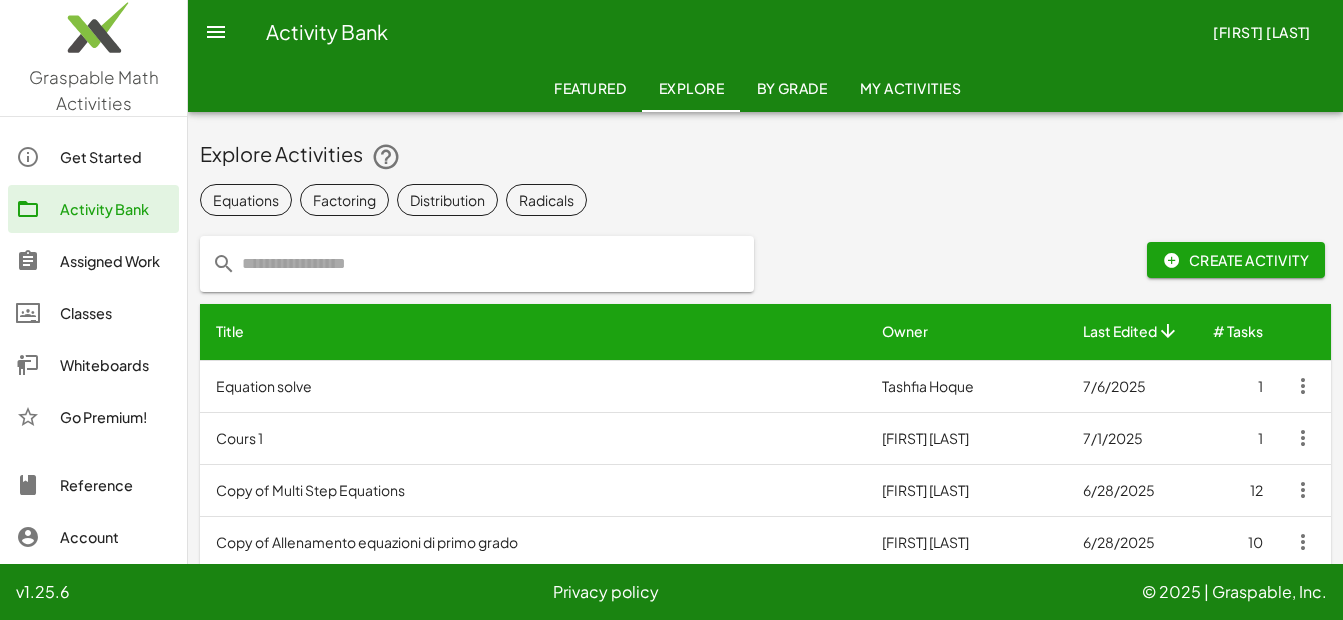 click 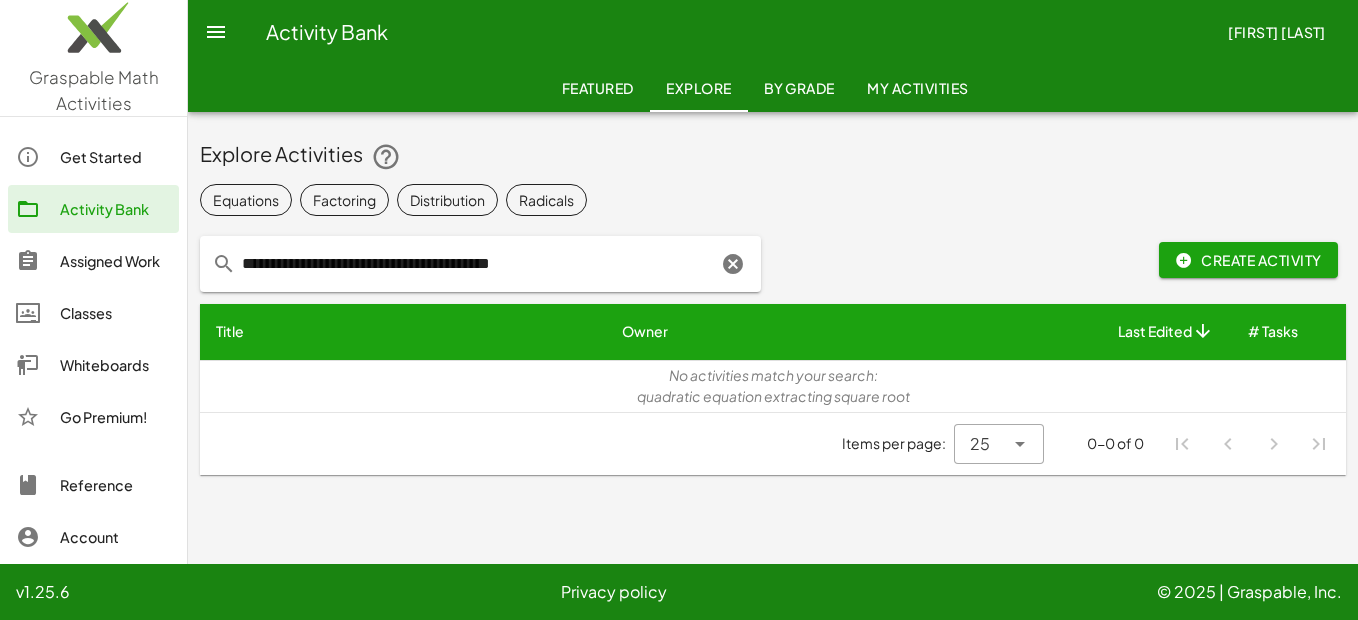 drag, startPoint x: 396, startPoint y: 263, endPoint x: 179, endPoint y: 245, distance: 217.74527 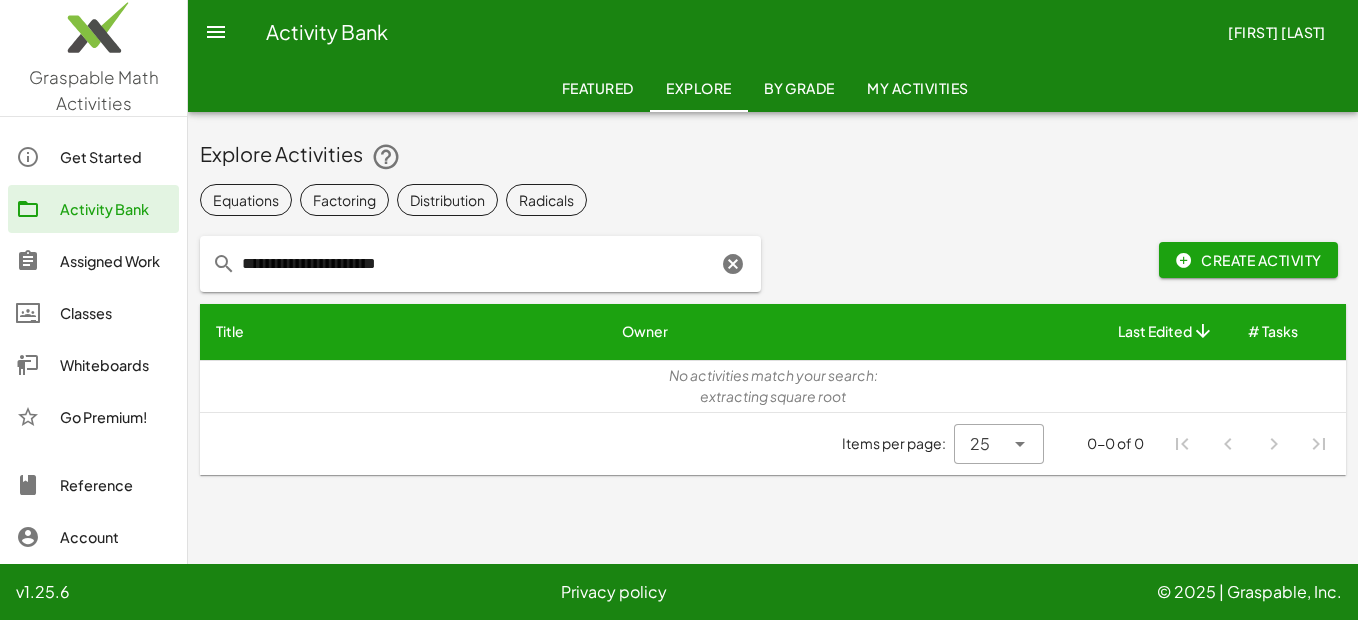 drag, startPoint x: 497, startPoint y: 256, endPoint x: 143, endPoint y: 246, distance: 354.1412 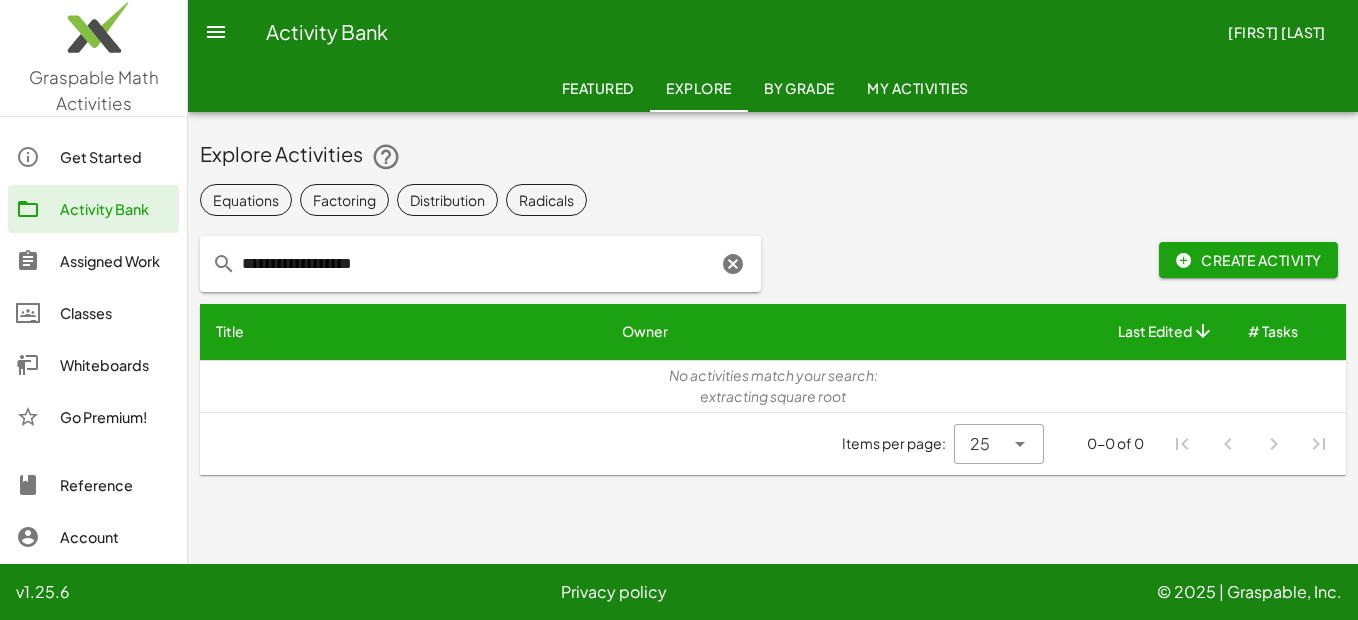 type on "**********" 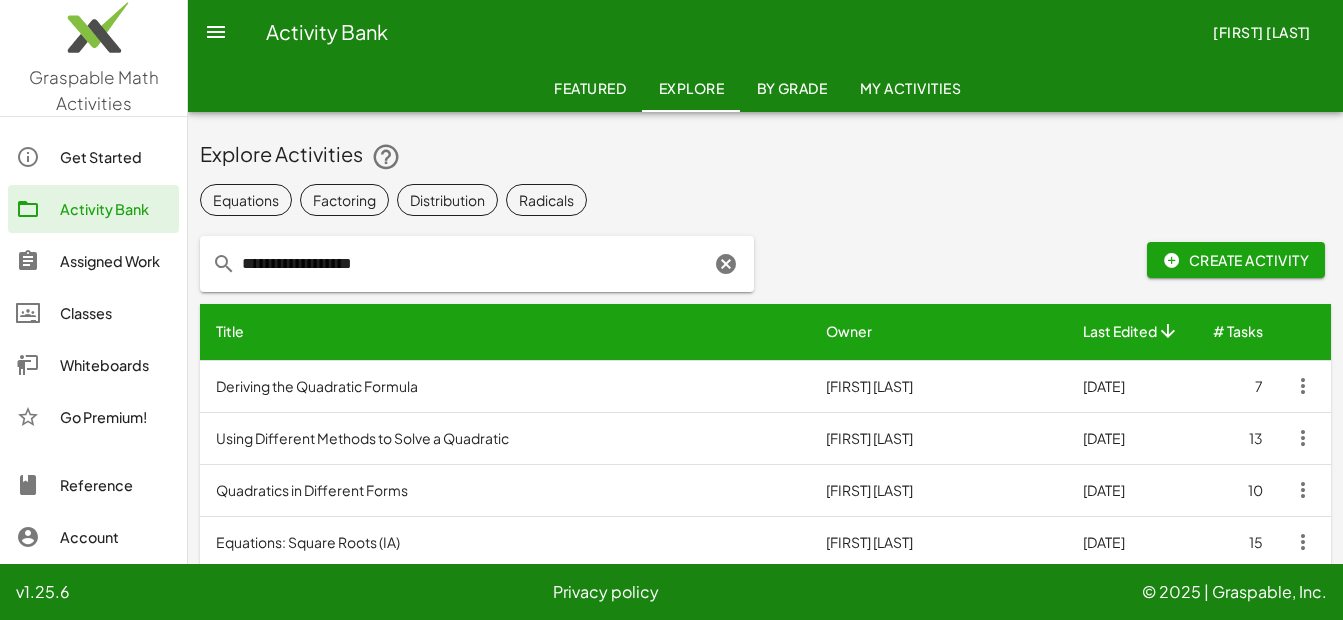 click on "Using Different Methods to Solve a Quadratic" at bounding box center [505, 438] 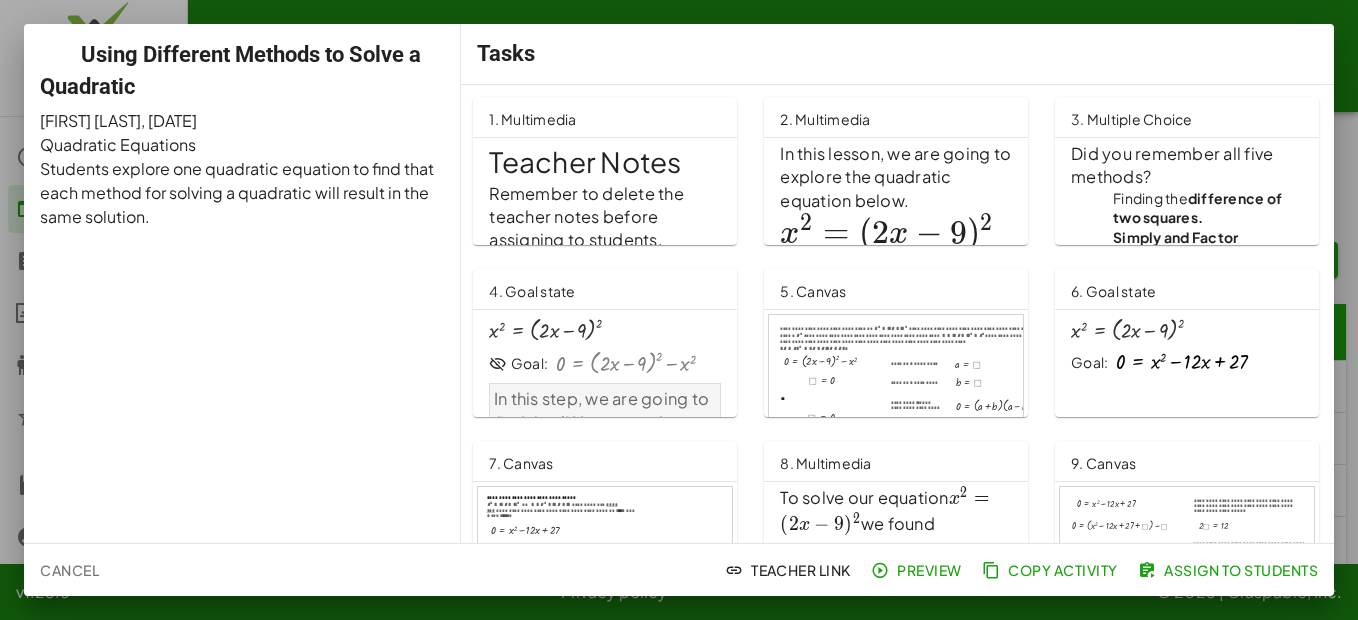 click on "Did you remember all five methods?" at bounding box center [1187, 165] 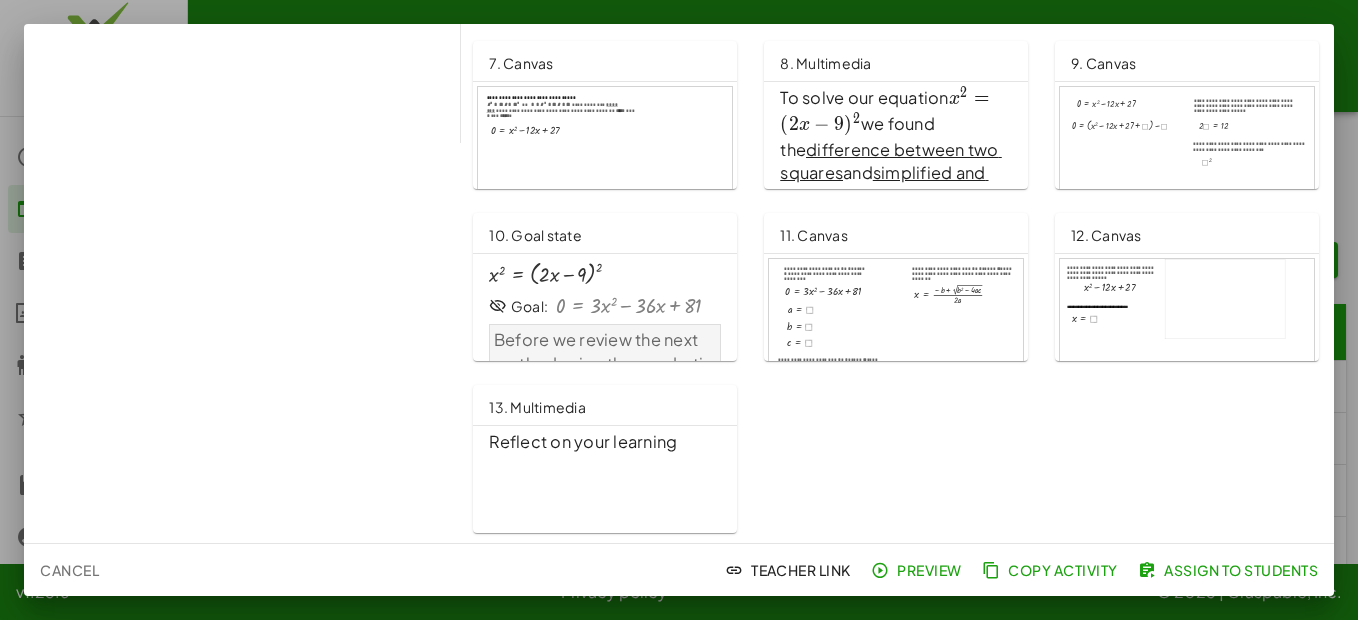 scroll, scrollTop: 402, scrollLeft: 0, axis: vertical 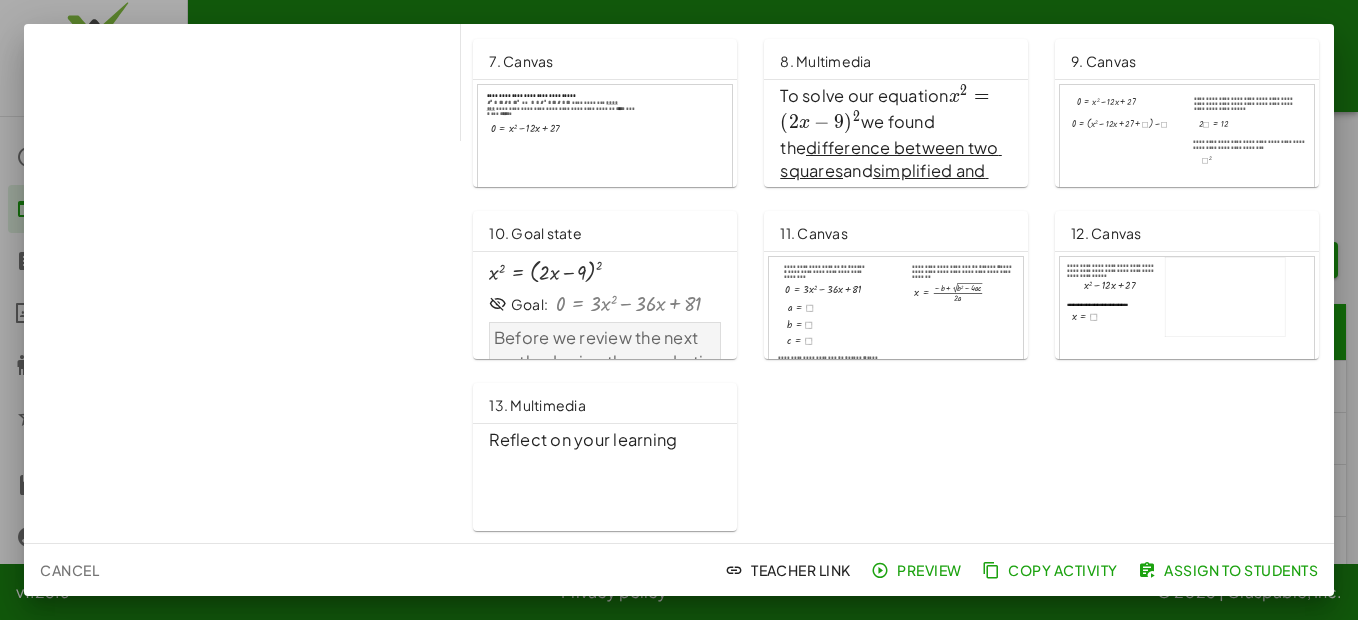 click on "Before we review the next method,  using the quadratic equation , lets put our original equation in standard form." at bounding box center [605, 384] 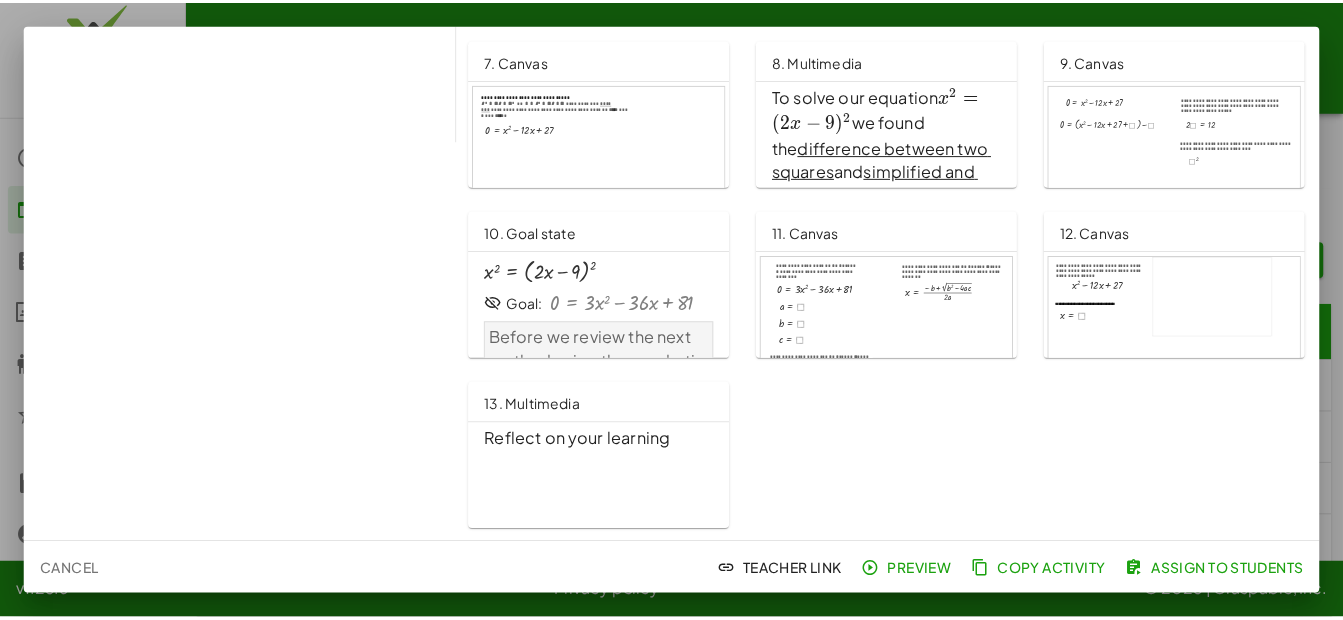scroll, scrollTop: 202, scrollLeft: 0, axis: vertical 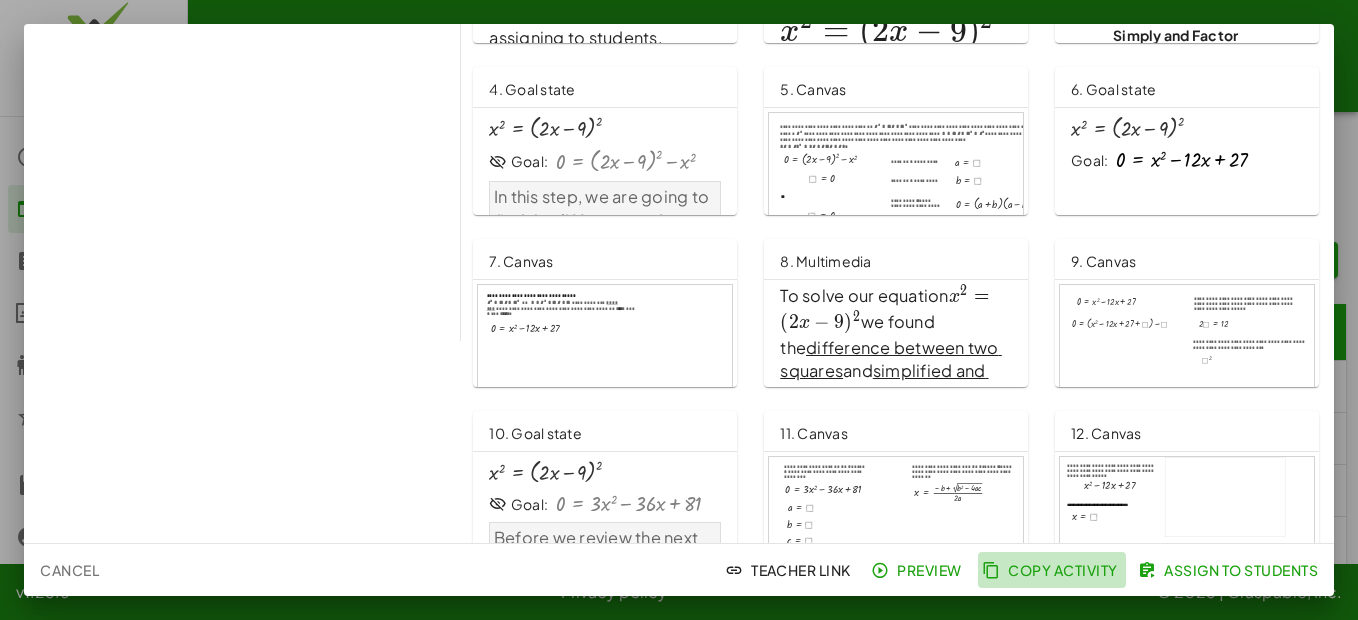 click on "Copy Activity" 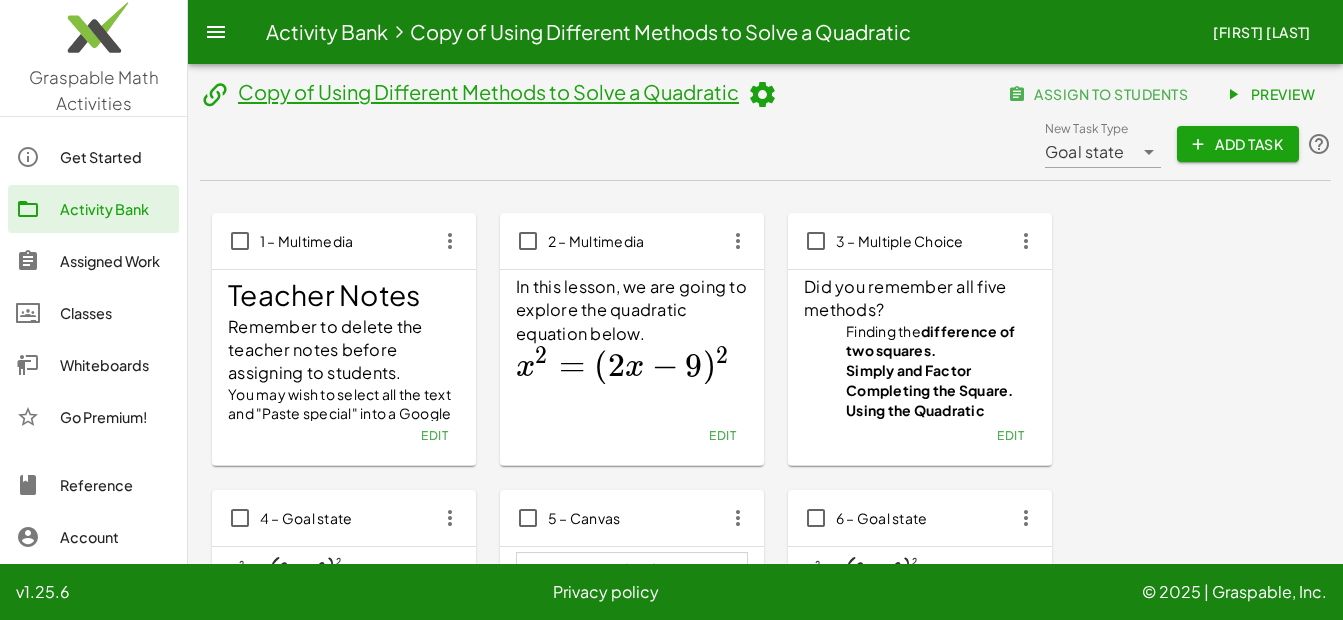 click at bounding box center [762, 95] 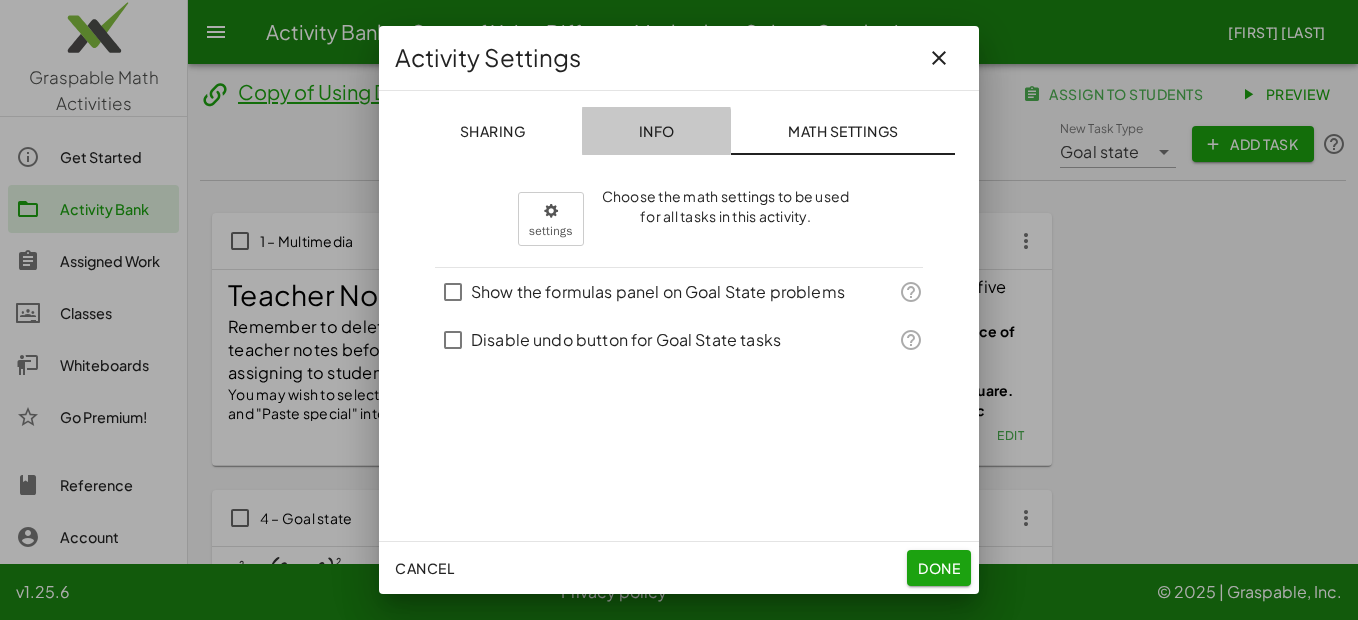 click on "Info" 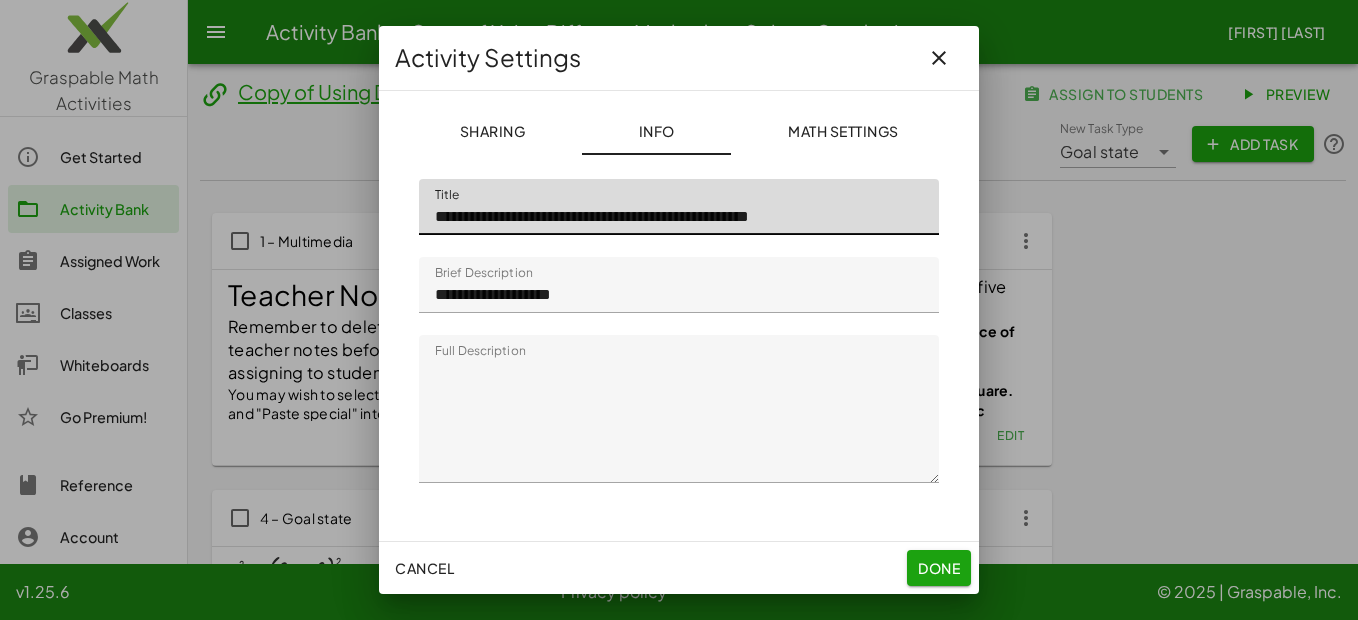 click on "**********" 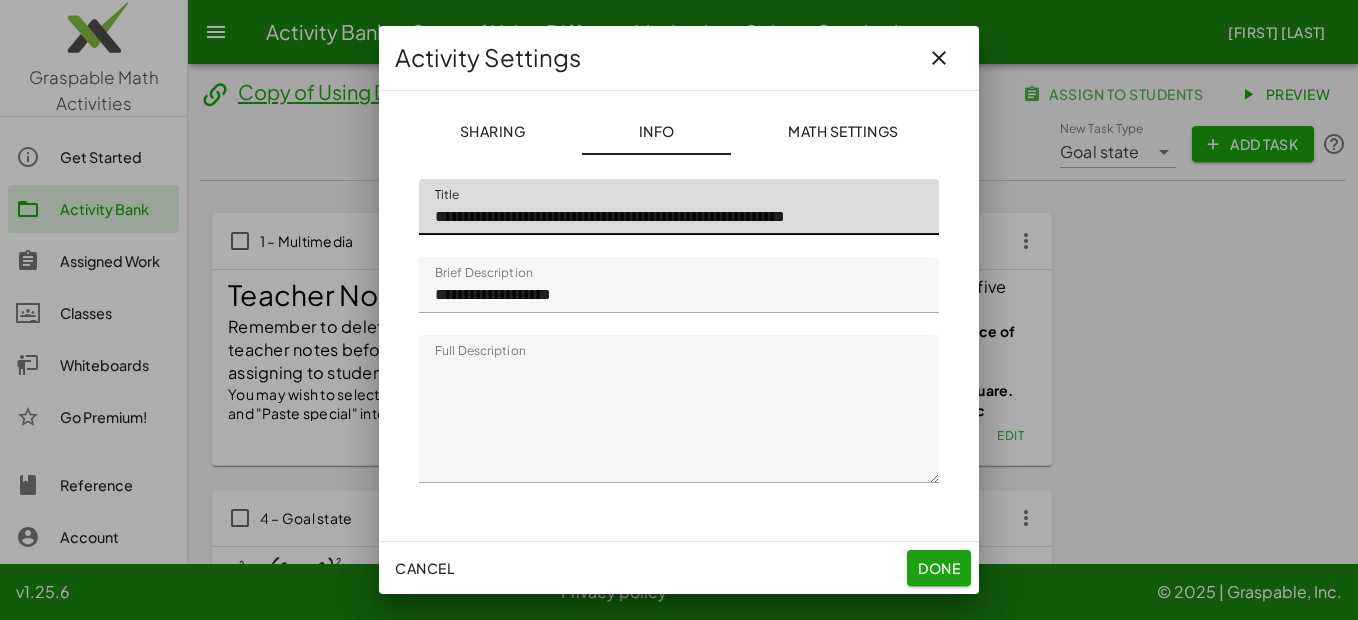 type on "**********" 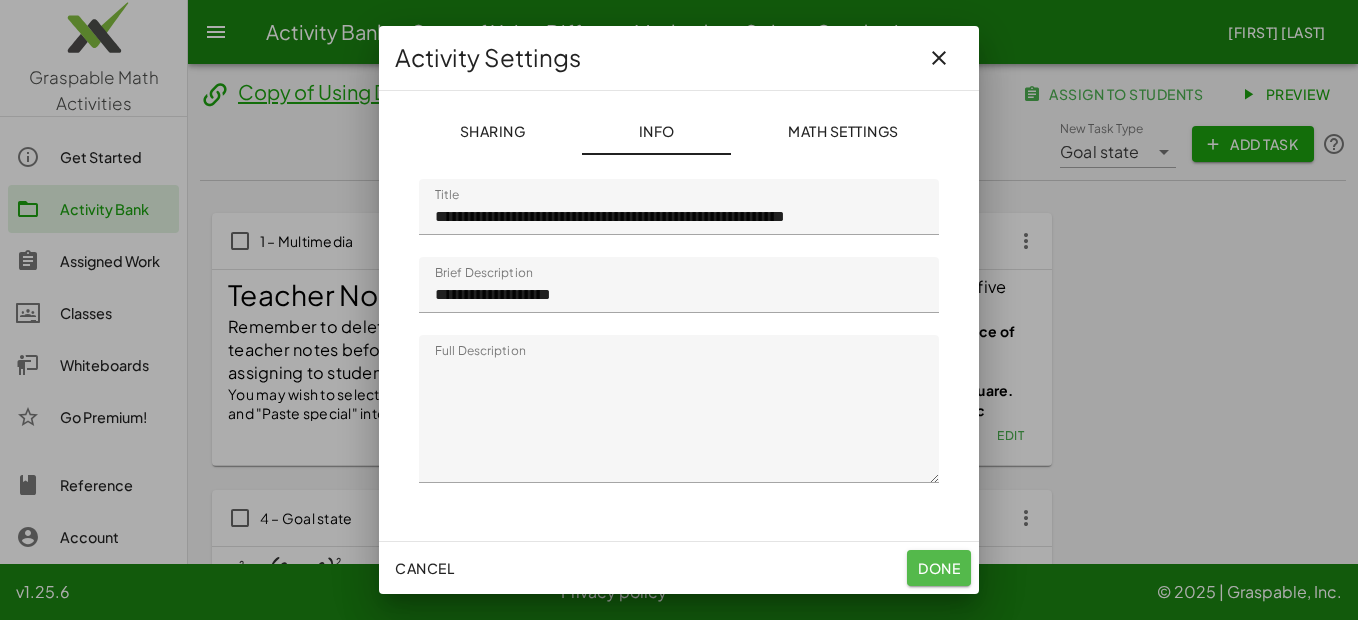click on "Done" 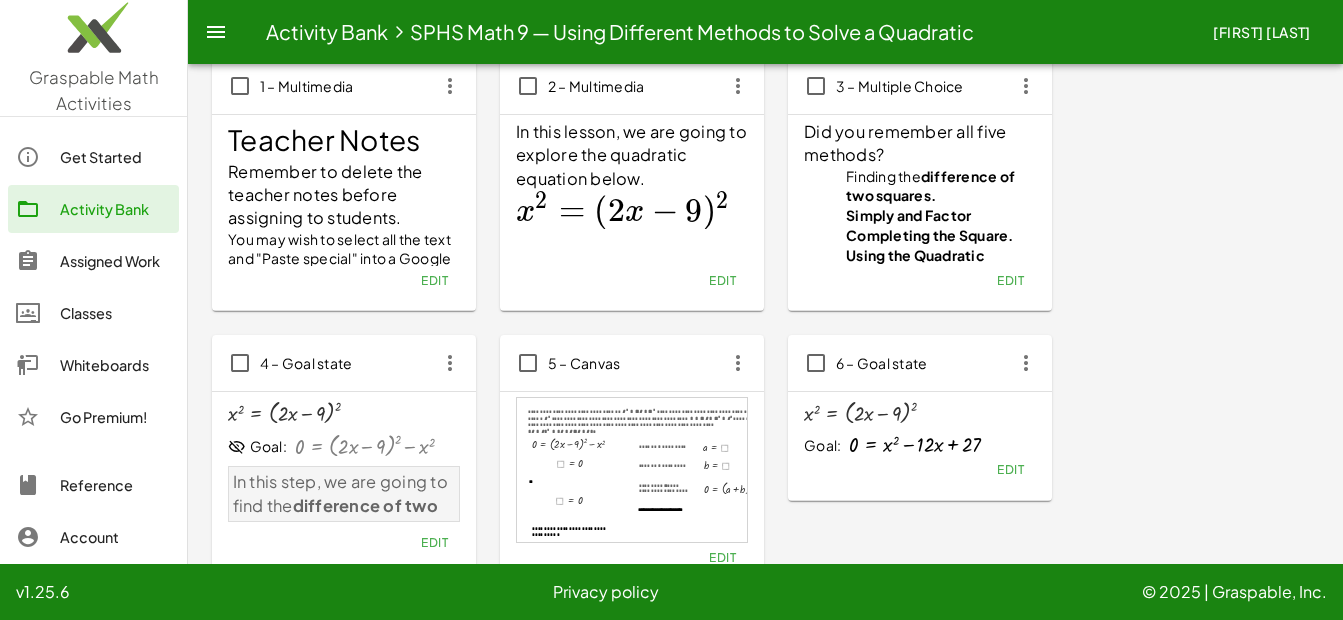 scroll, scrollTop: 200, scrollLeft: 0, axis: vertical 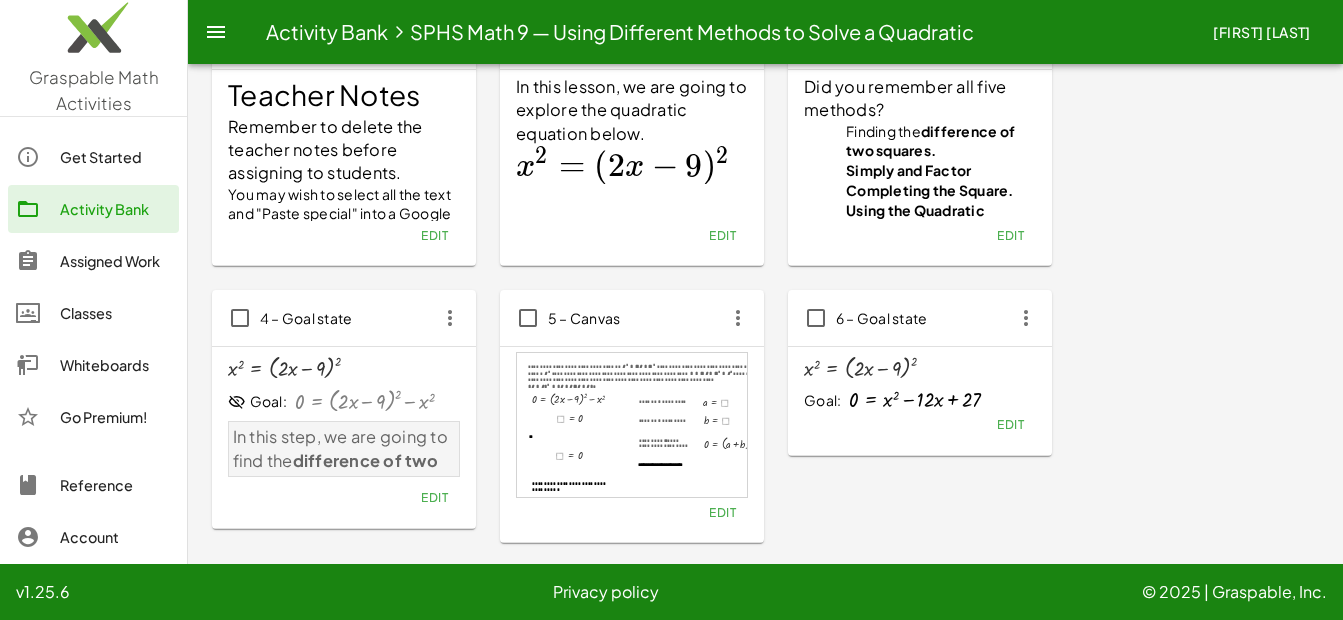 click on "Edit" 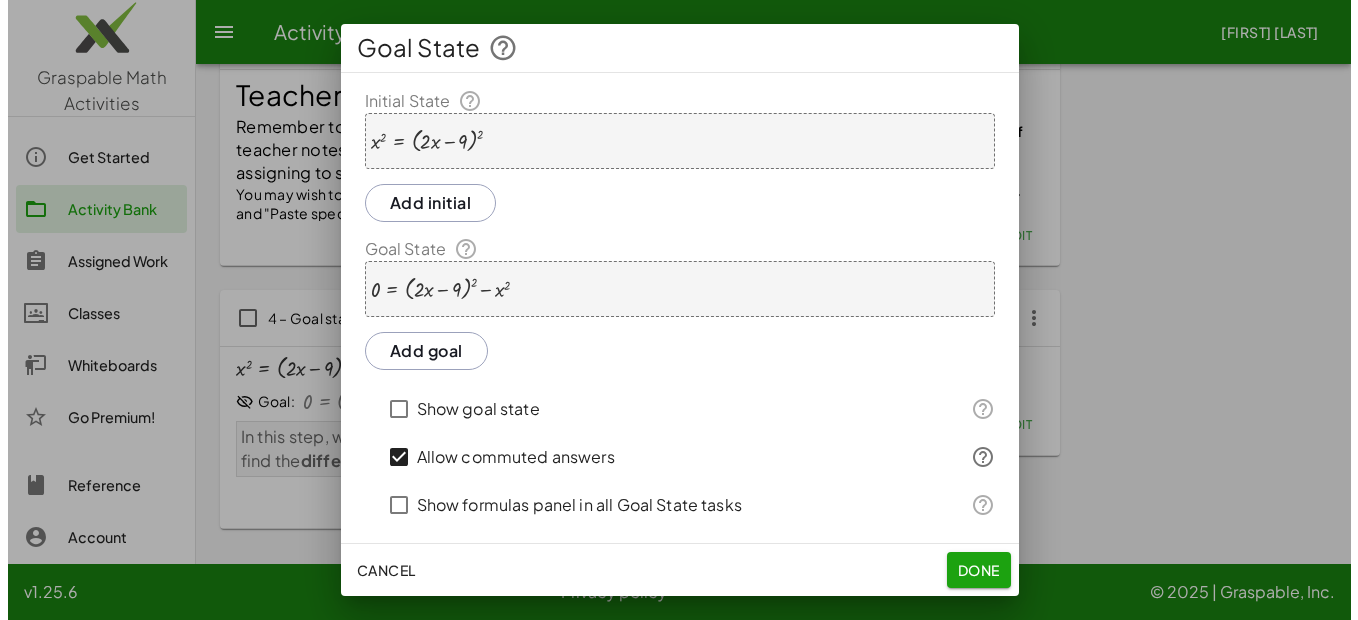 scroll, scrollTop: 0, scrollLeft: 0, axis: both 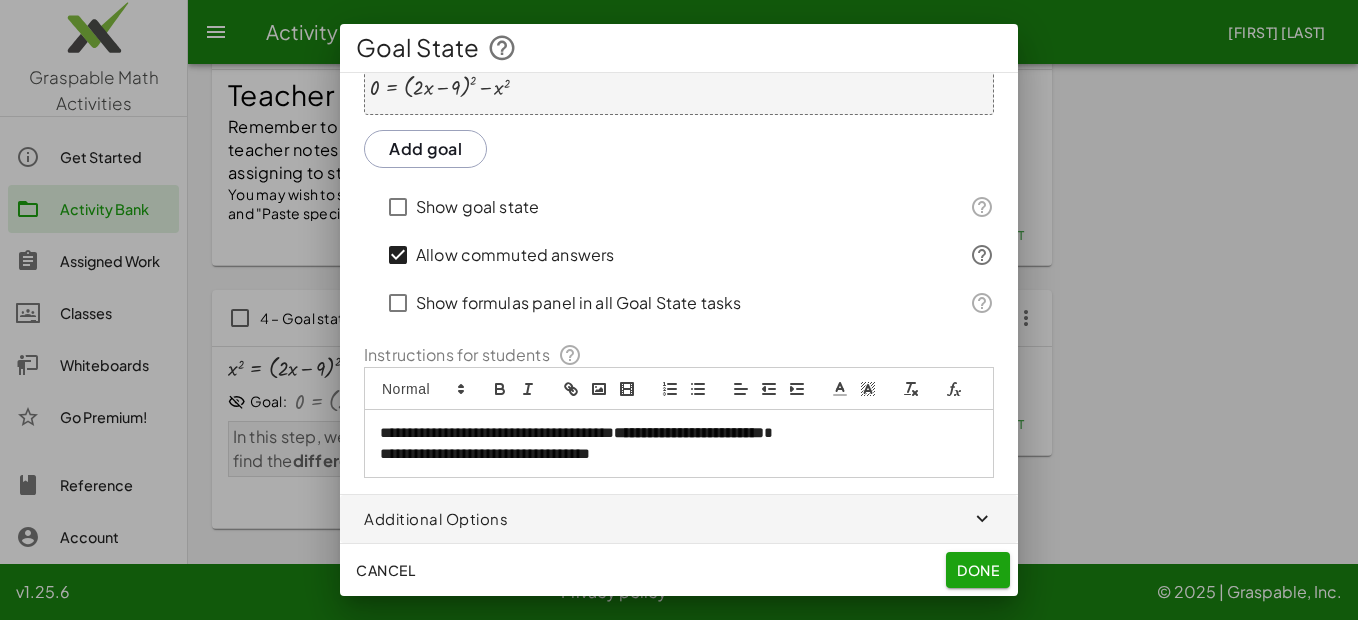 click on "Cancel" 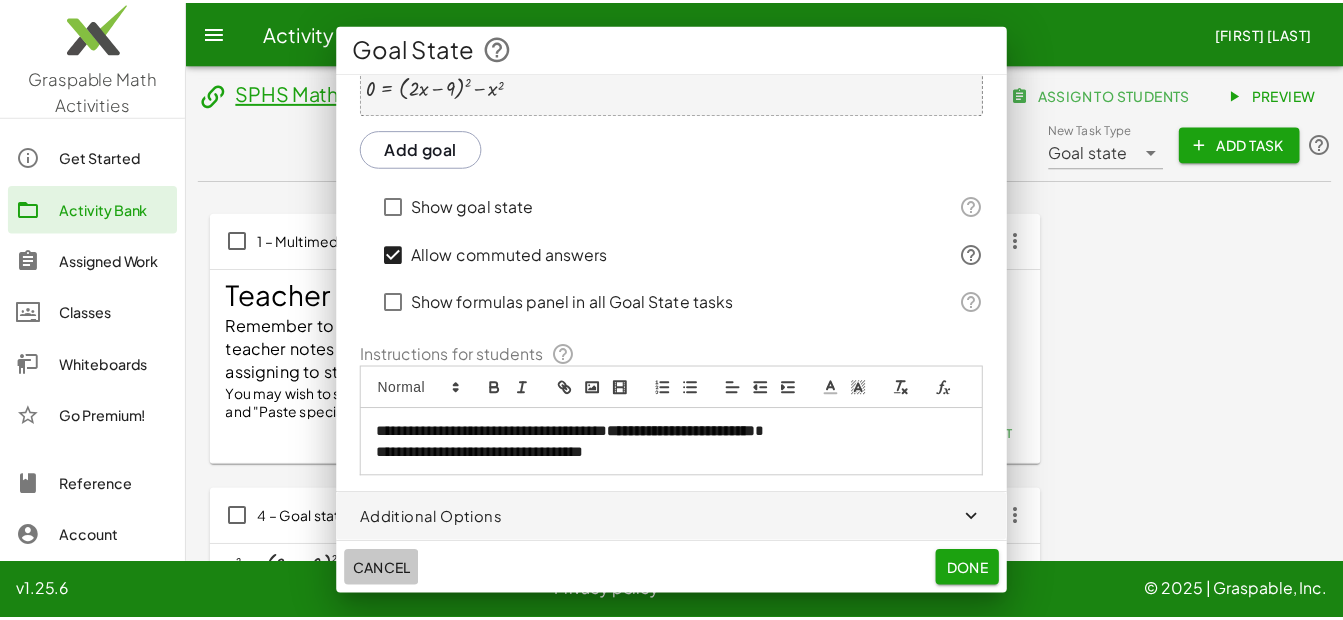 scroll, scrollTop: 200, scrollLeft: 0, axis: vertical 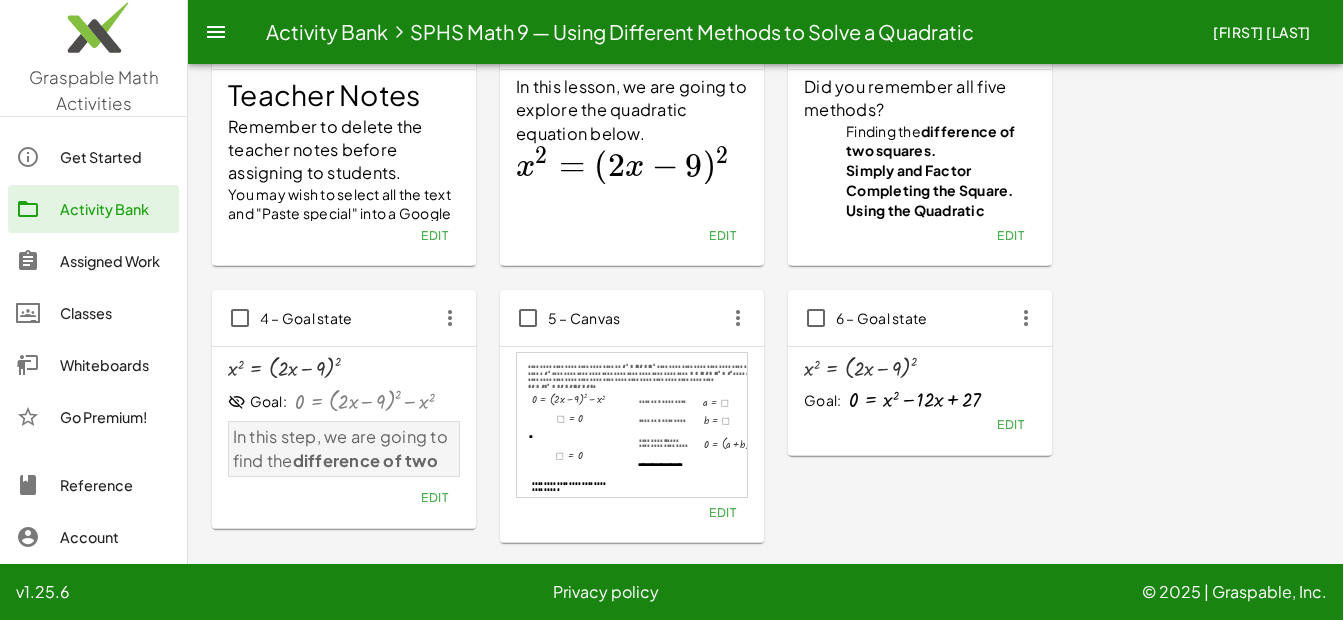 click at bounding box center (632, 425) 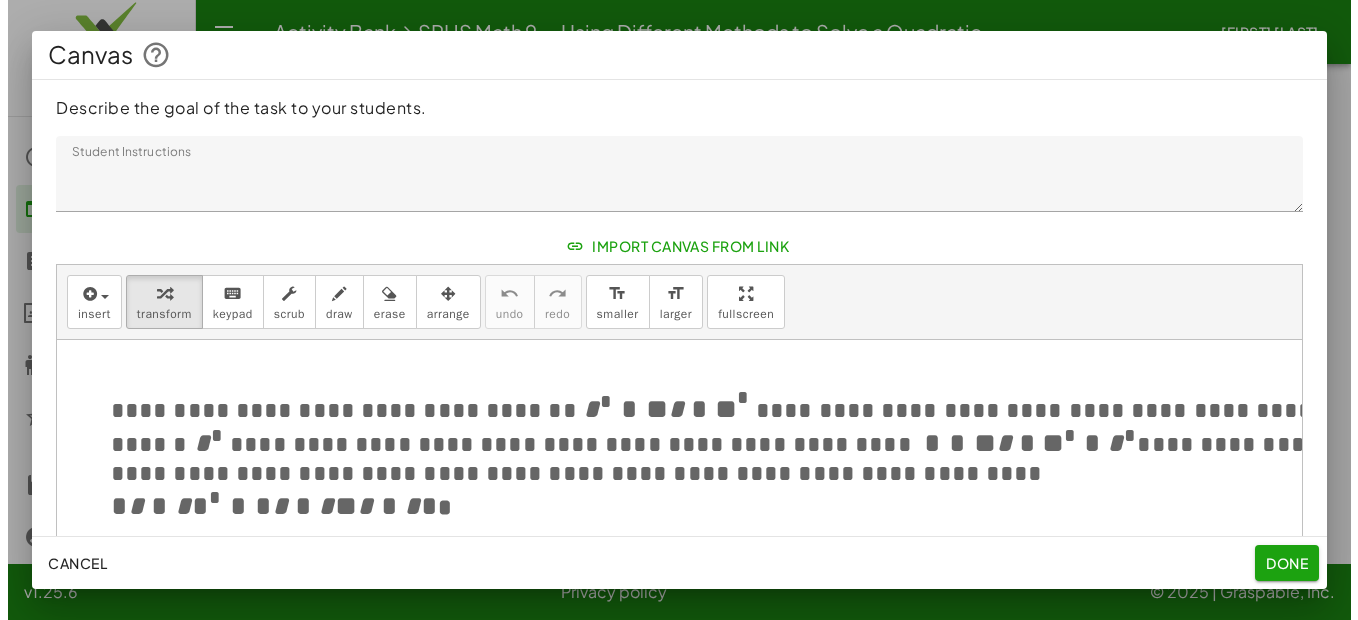 scroll, scrollTop: 0, scrollLeft: 0, axis: both 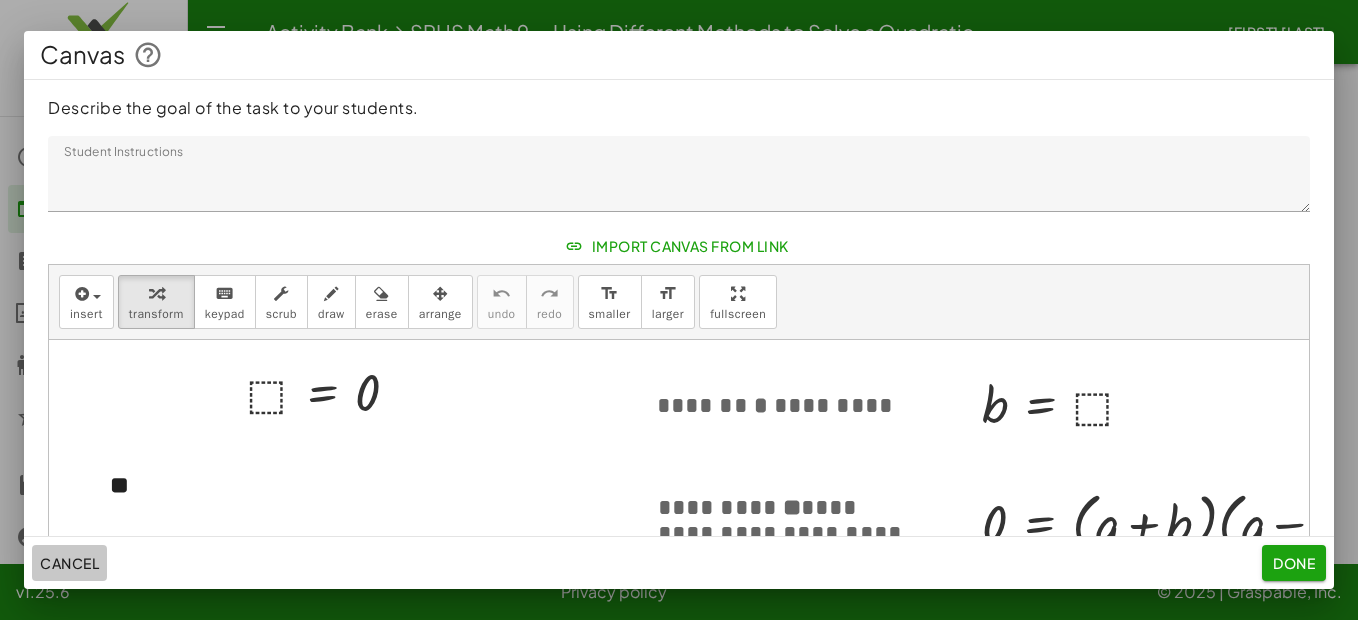 click on "Cancel" 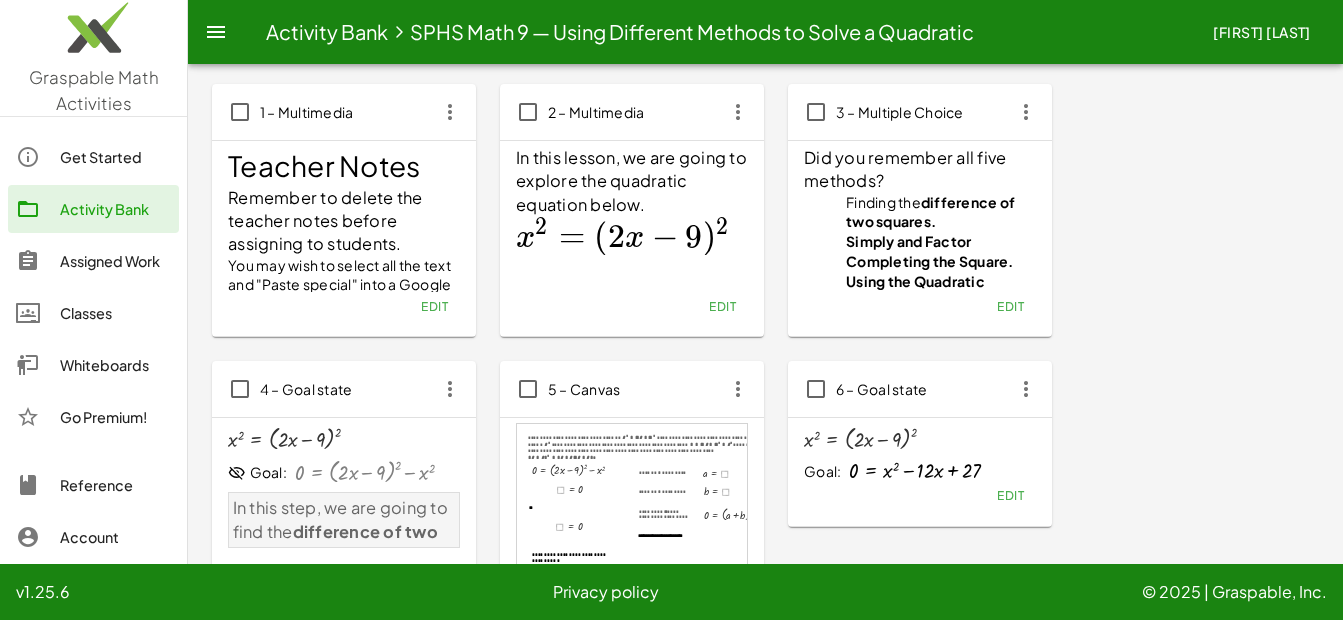 scroll, scrollTop: 100, scrollLeft: 0, axis: vertical 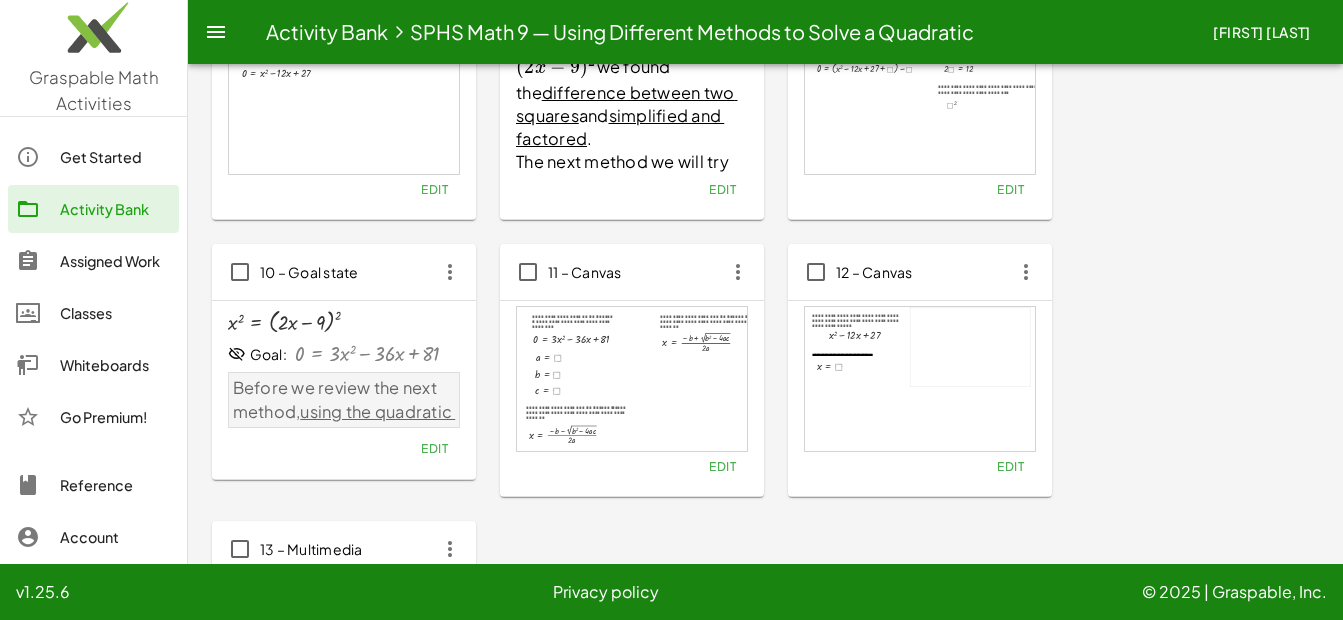 click on "Edit" 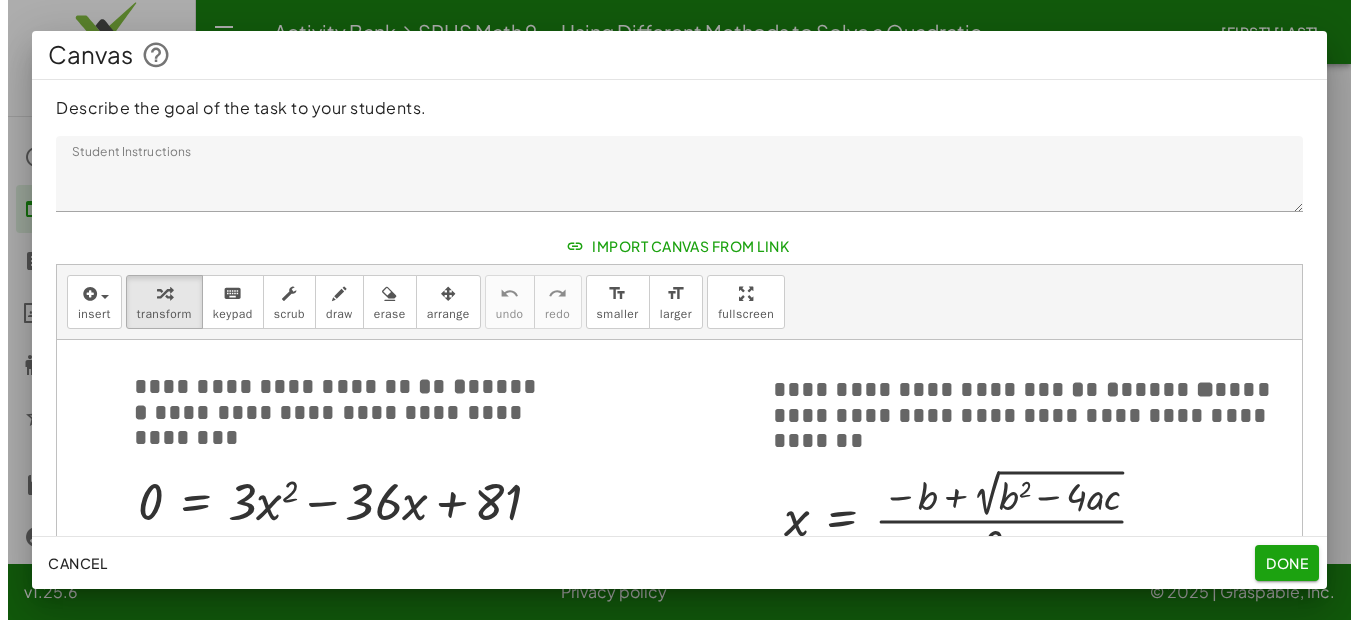 scroll, scrollTop: 0, scrollLeft: 0, axis: both 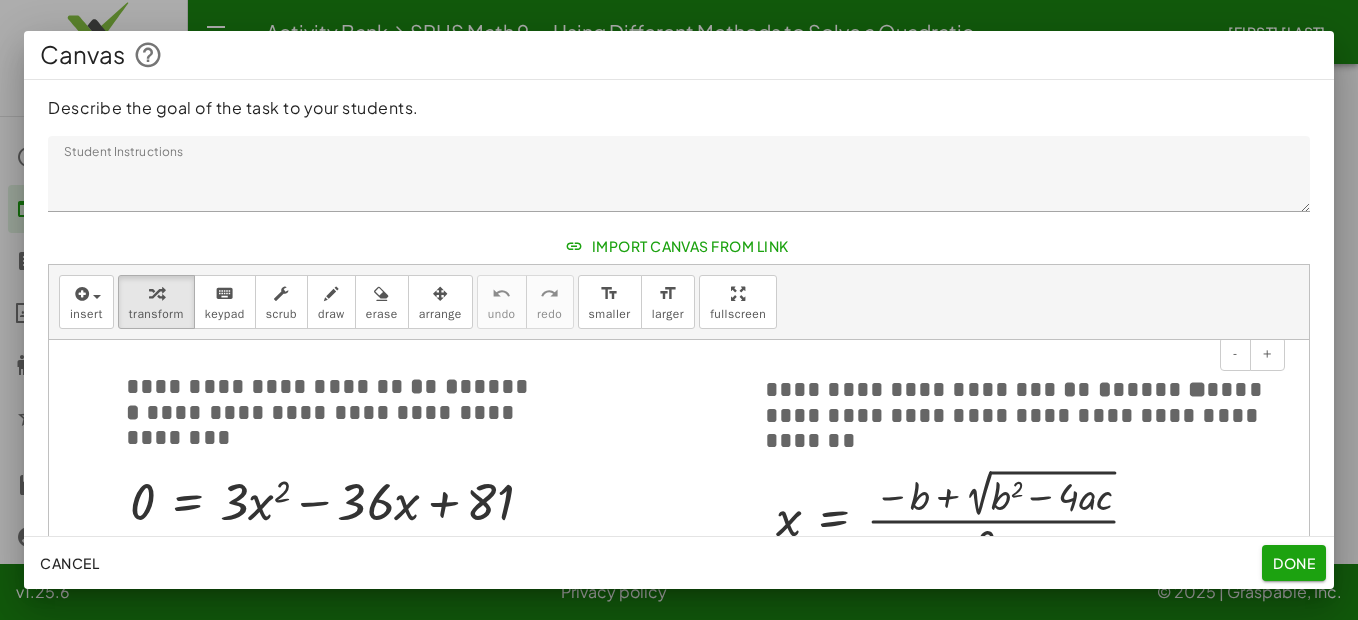 click on "**********" at bounding box center (1017, 402) 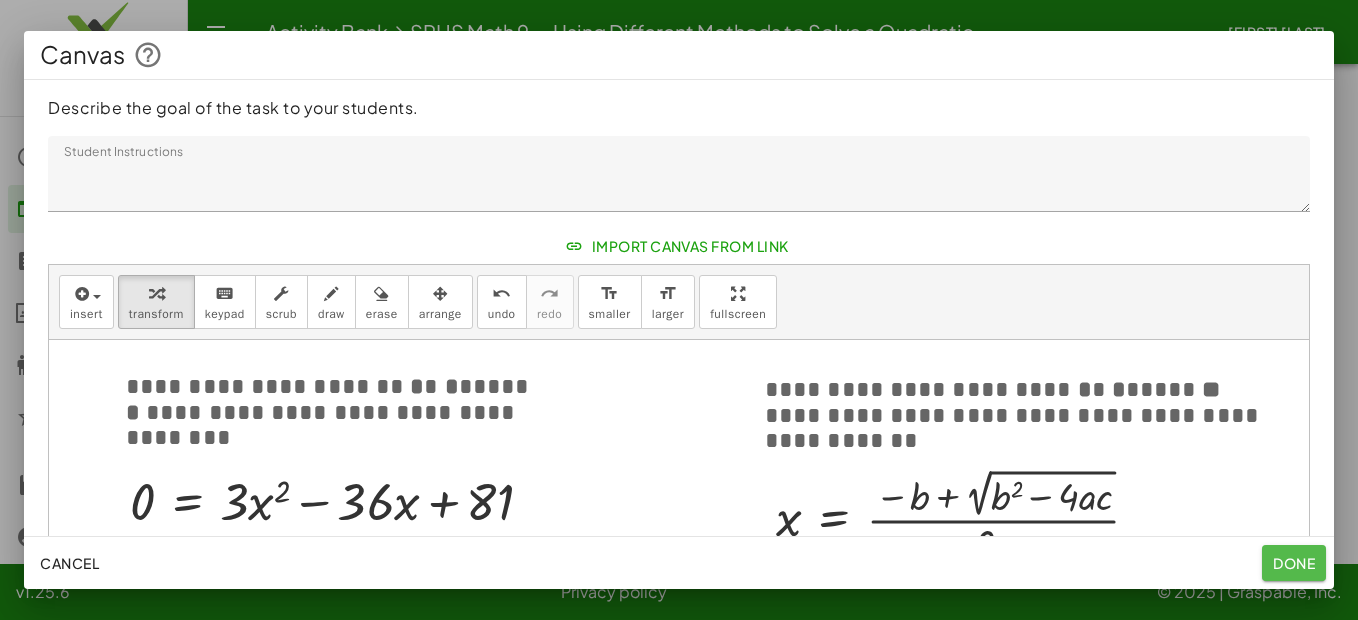 click on "Done" 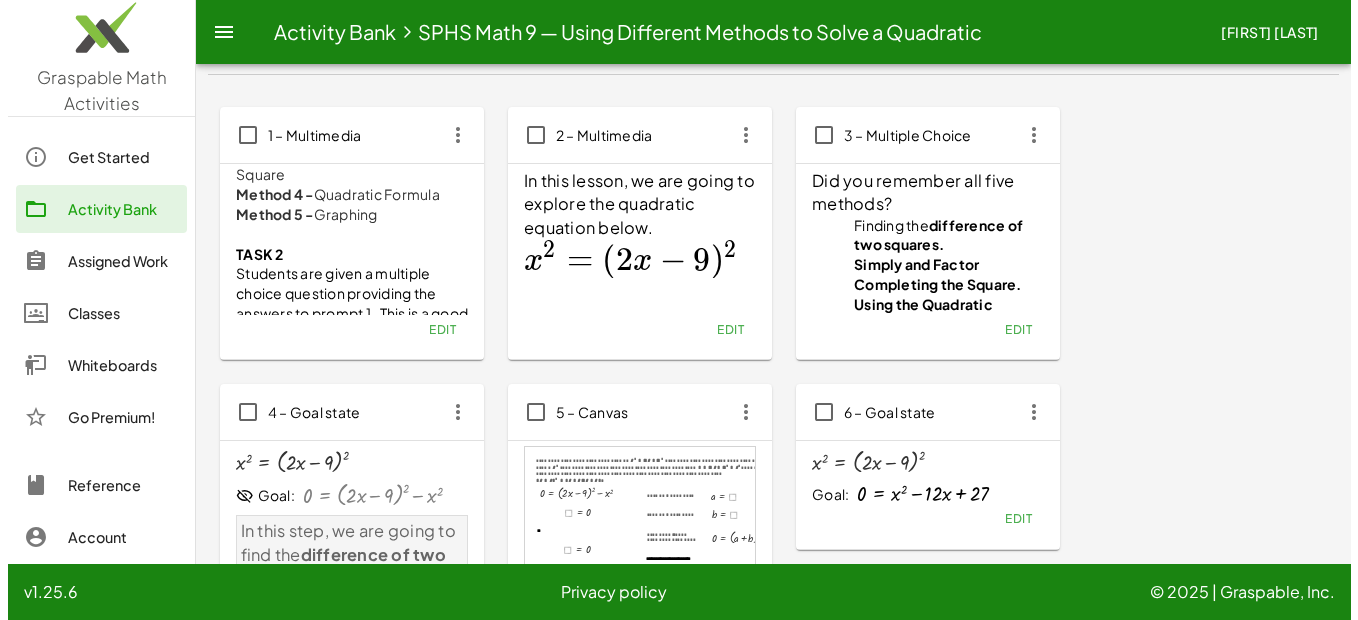 scroll, scrollTop: 0, scrollLeft: 0, axis: both 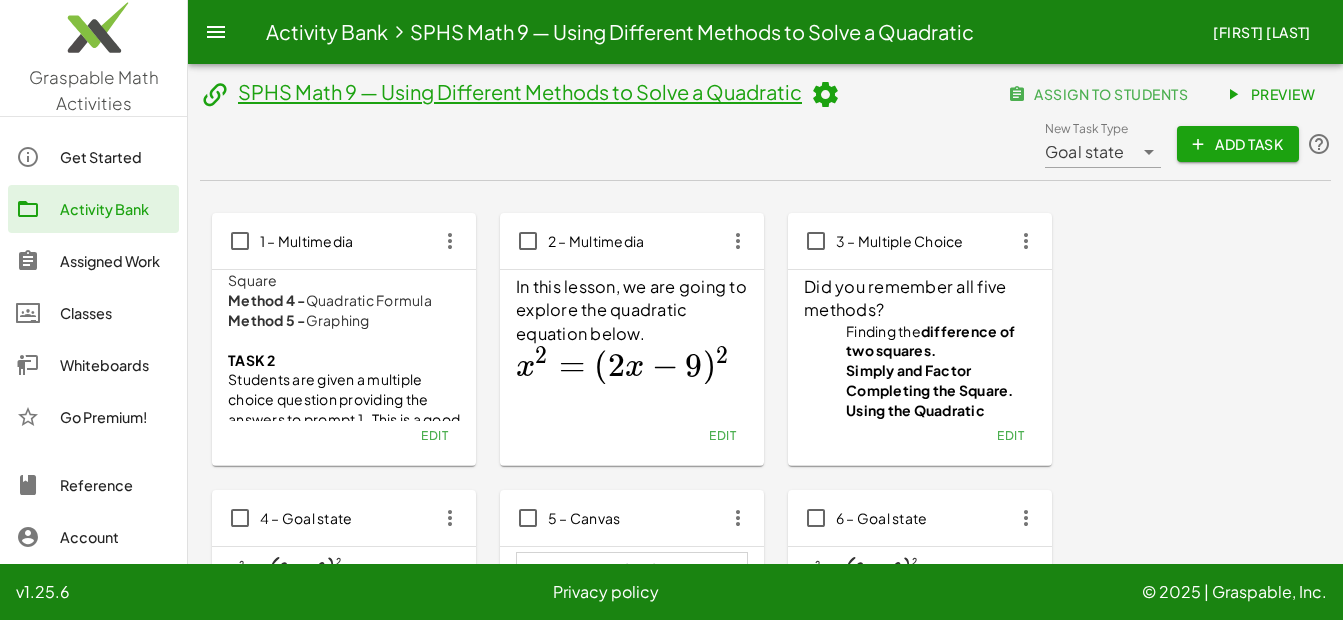 click 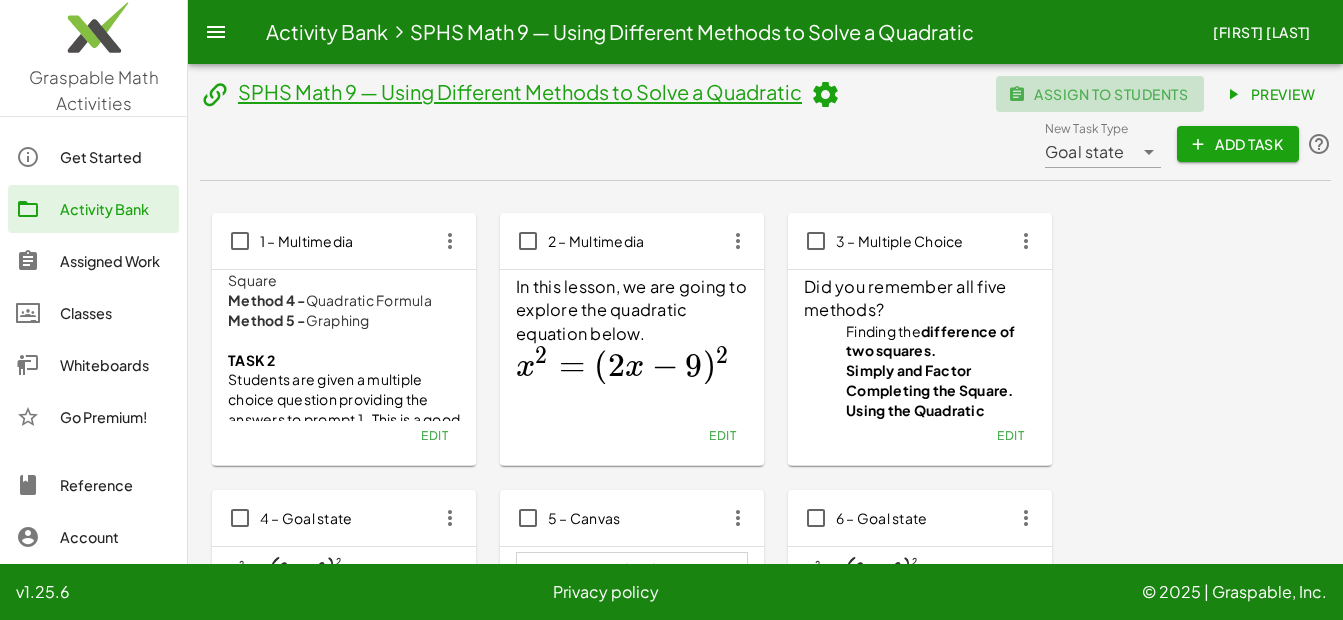 click on "assign to students" 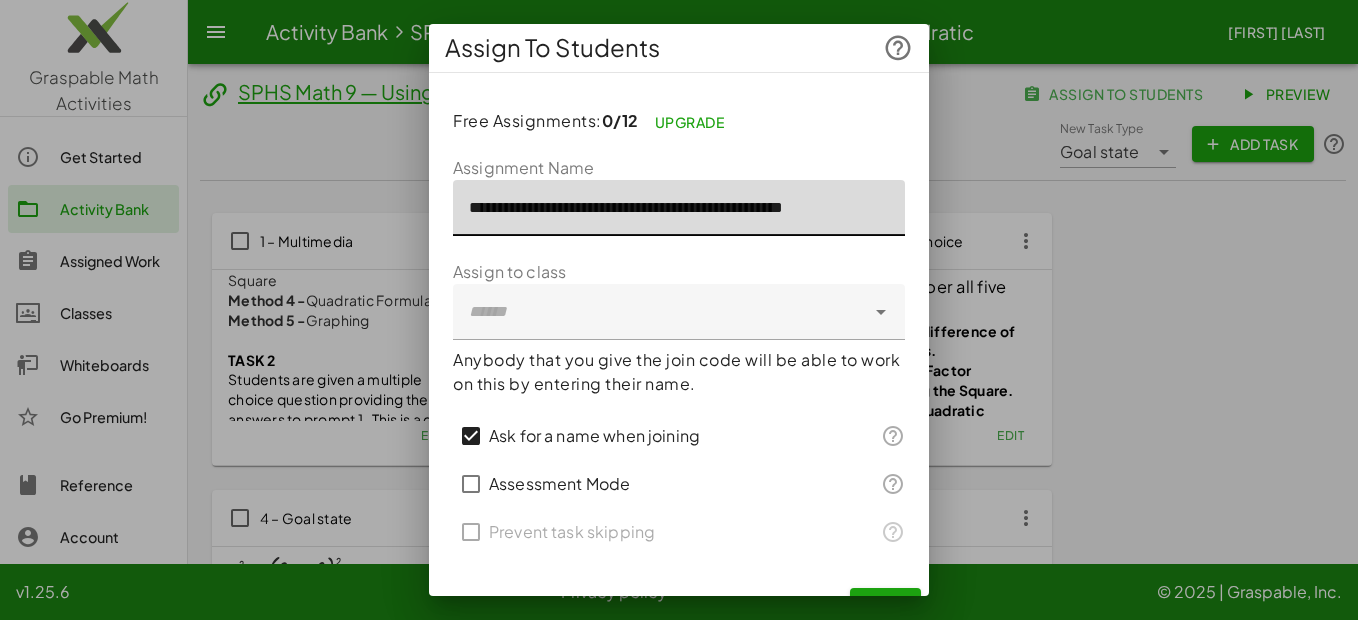 click on "**********" 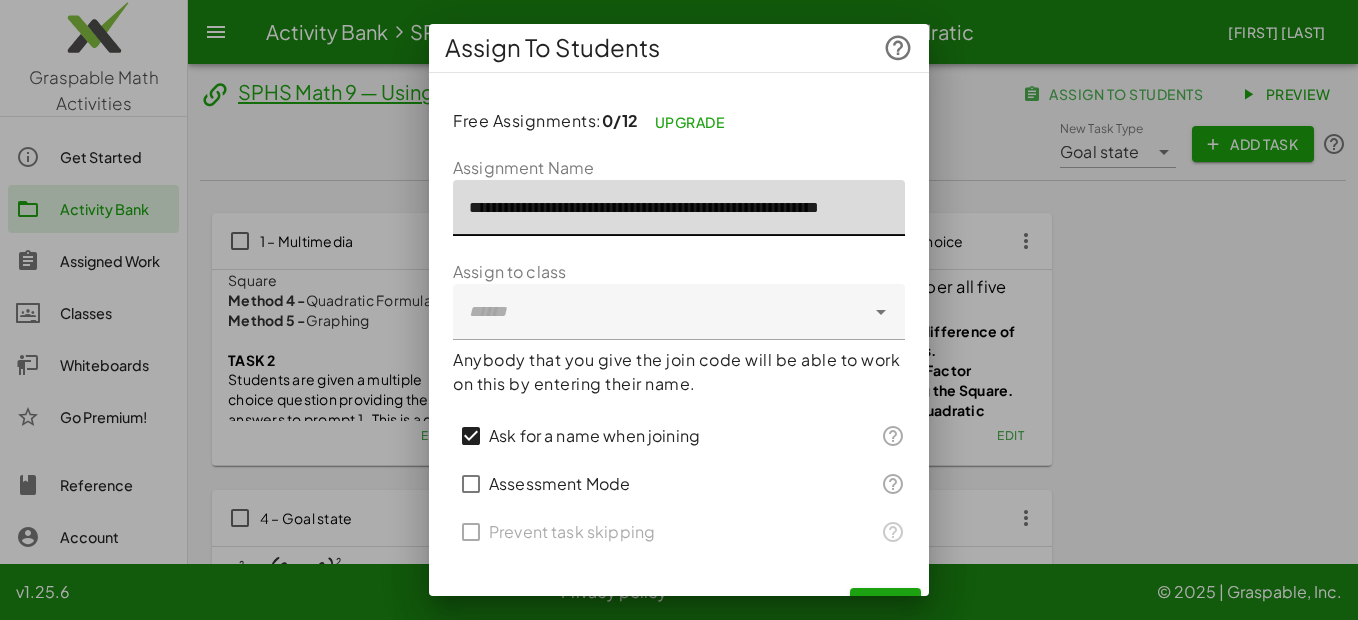 type on "**********" 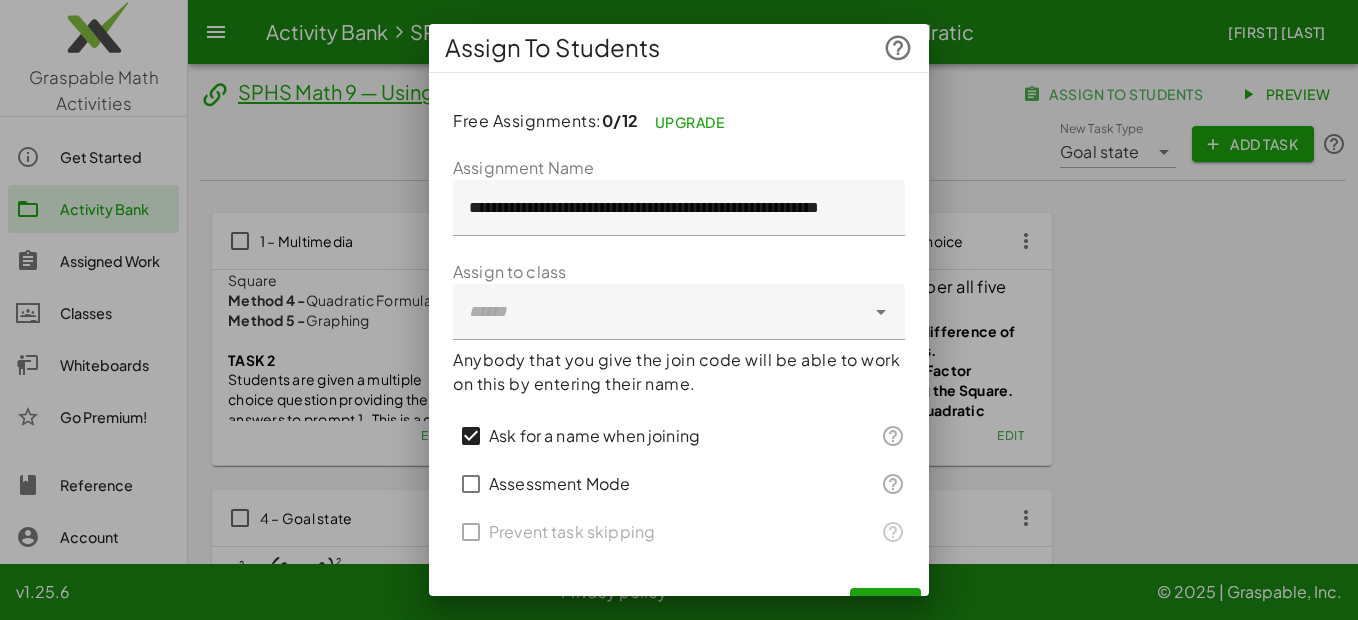 scroll, scrollTop: 36, scrollLeft: 0, axis: vertical 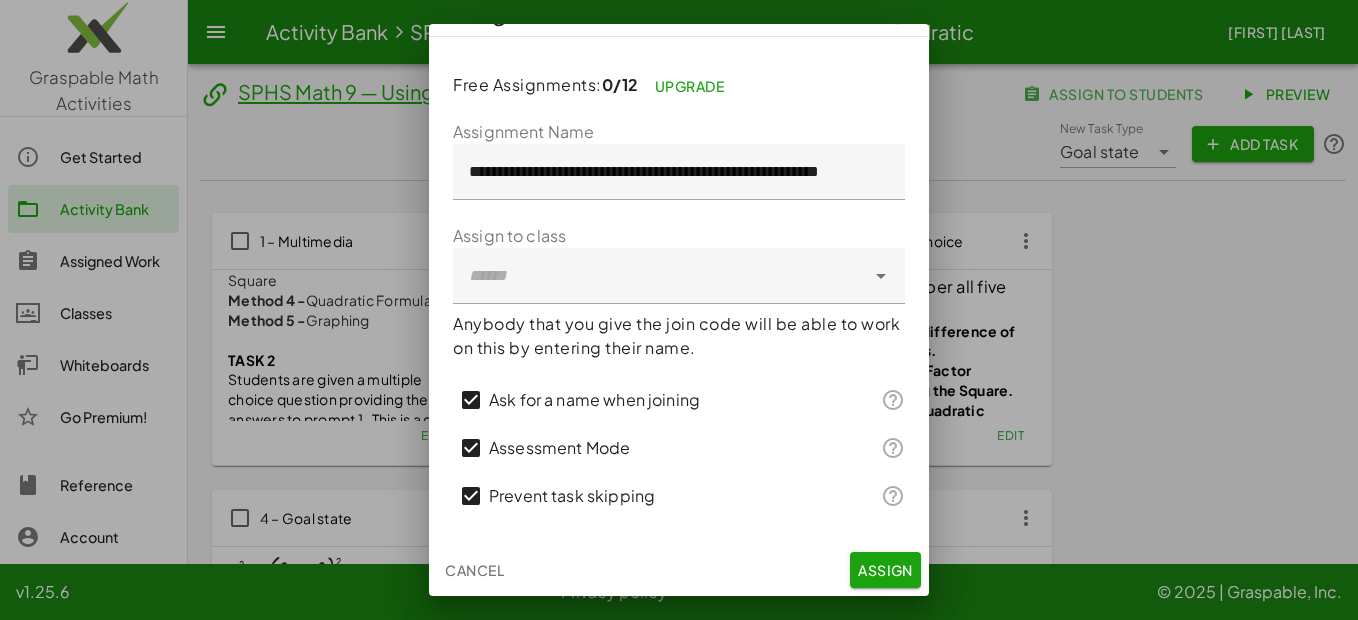 click on "Assign" 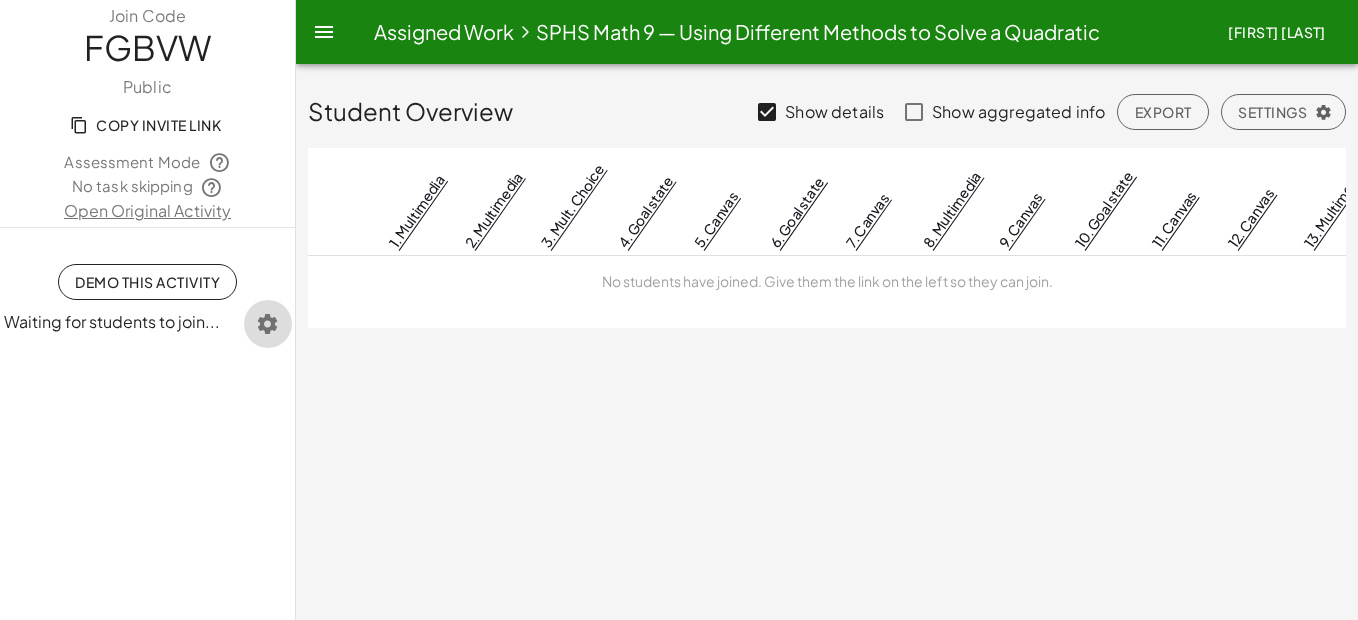 click 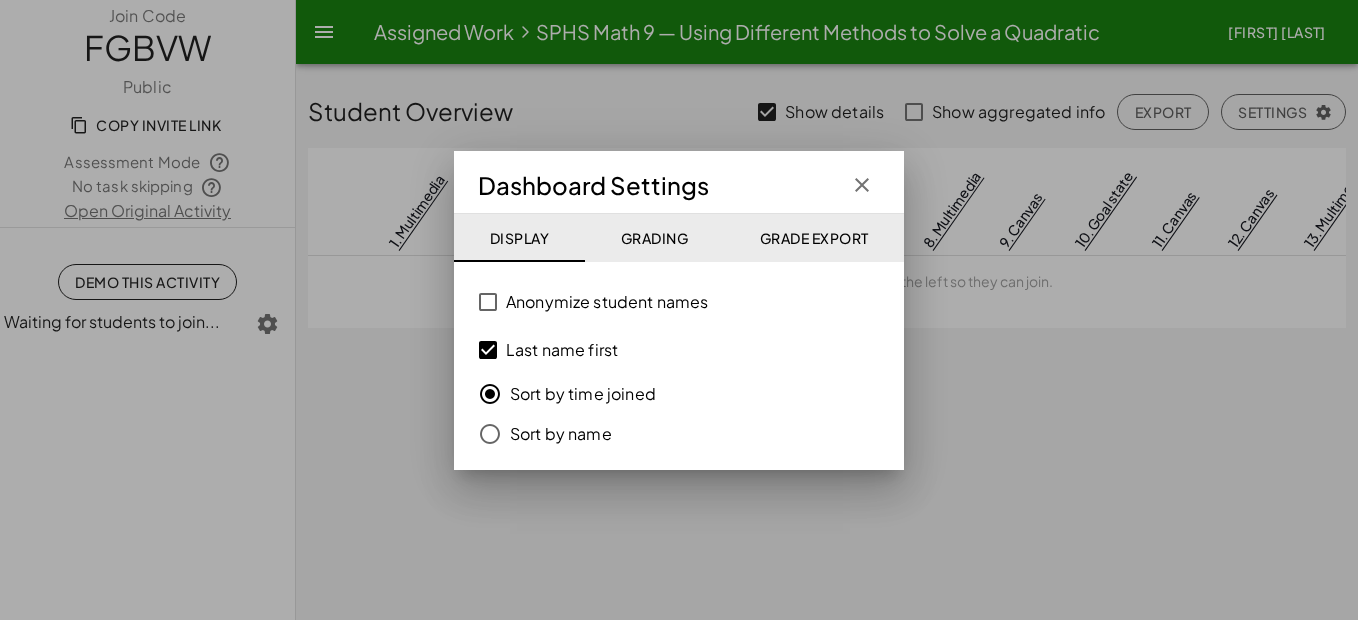 click 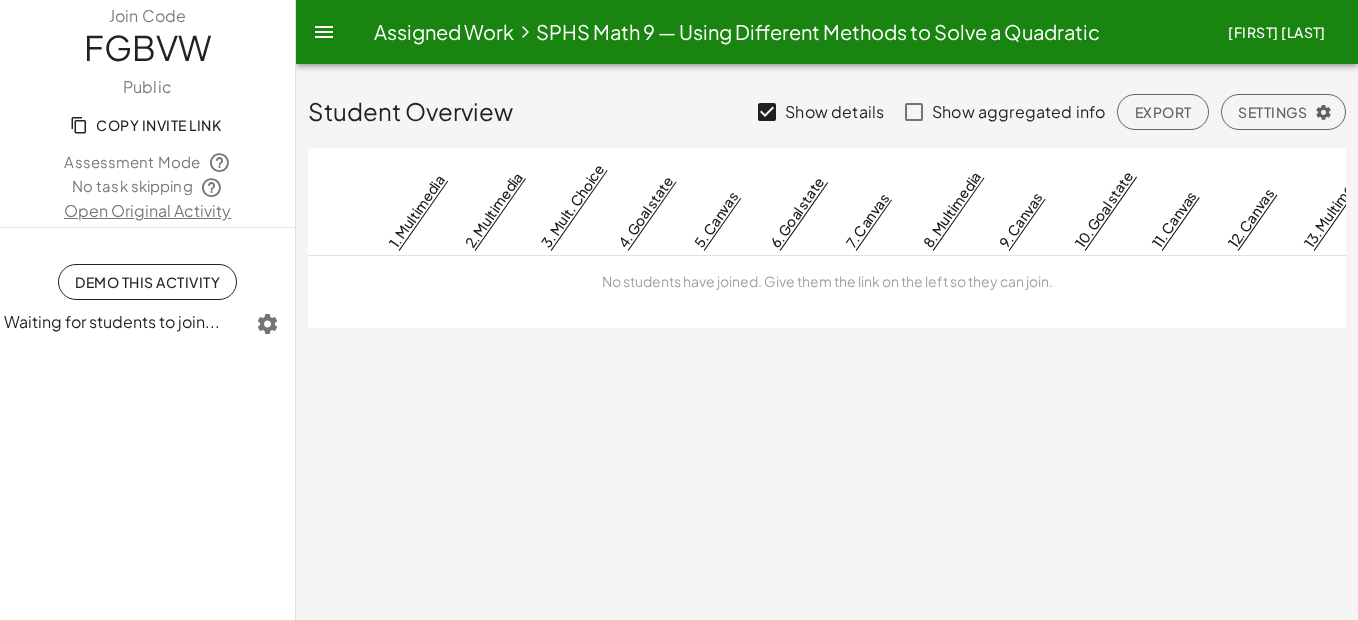 click on "Open Original Activity" at bounding box center (147, 211) 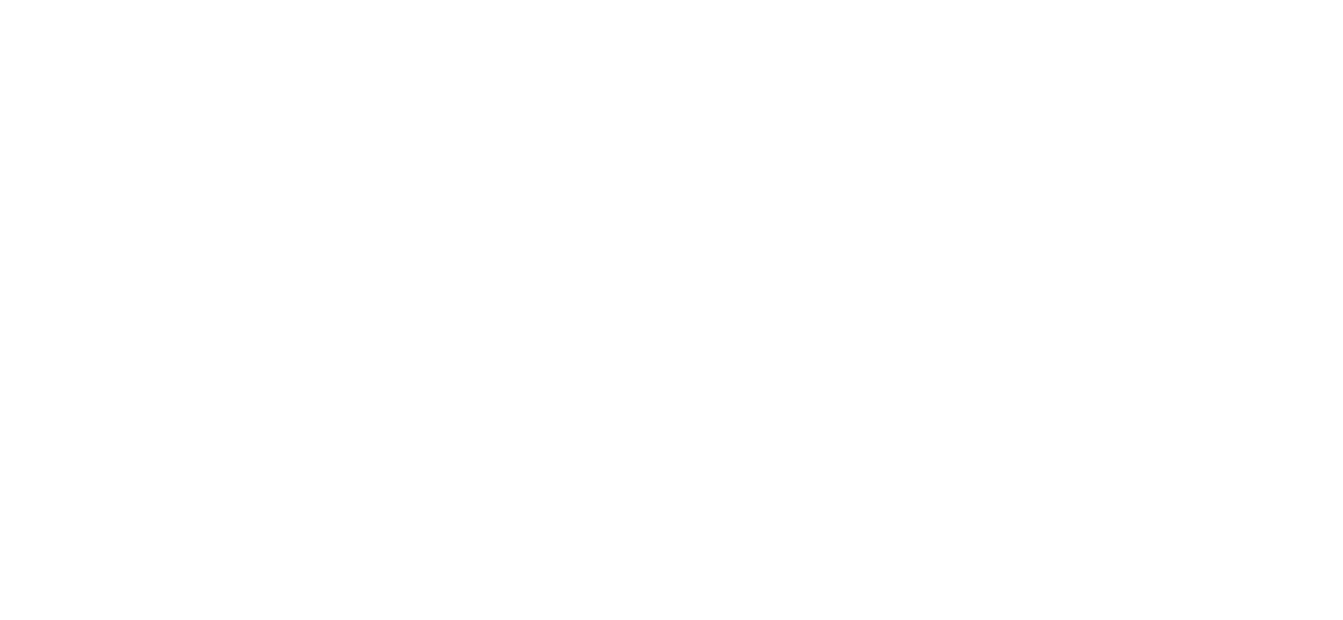 scroll, scrollTop: 0, scrollLeft: 0, axis: both 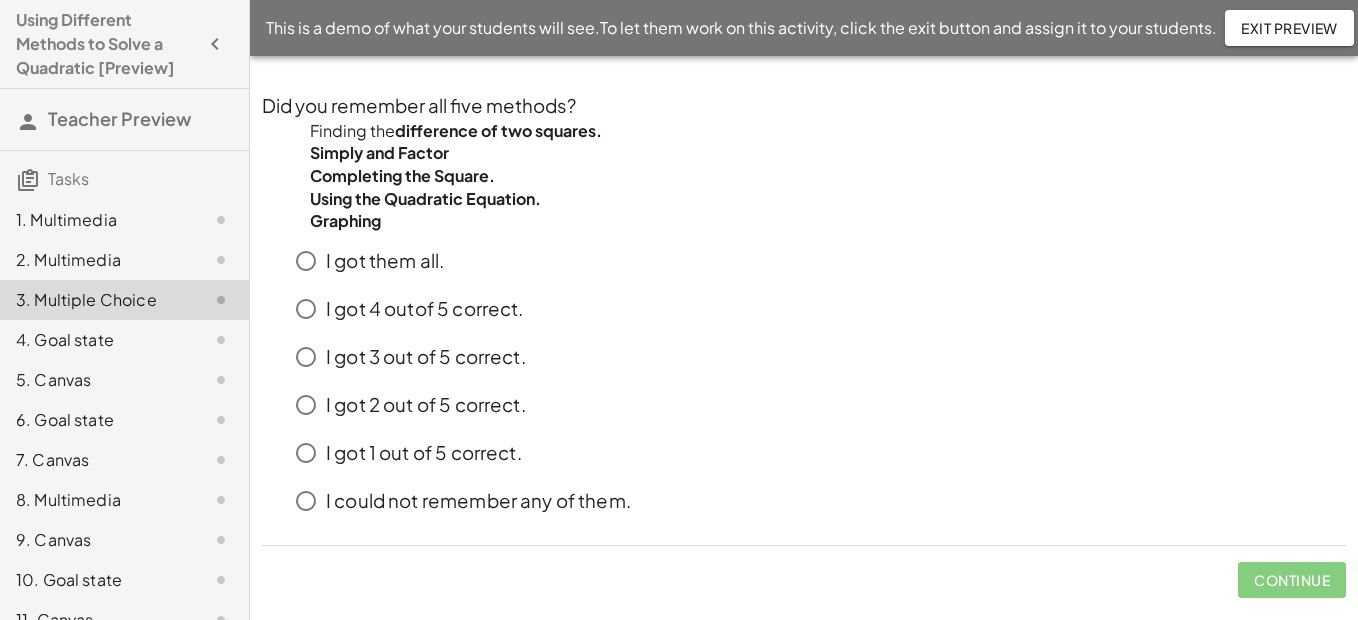 click on "1. Multimedia" 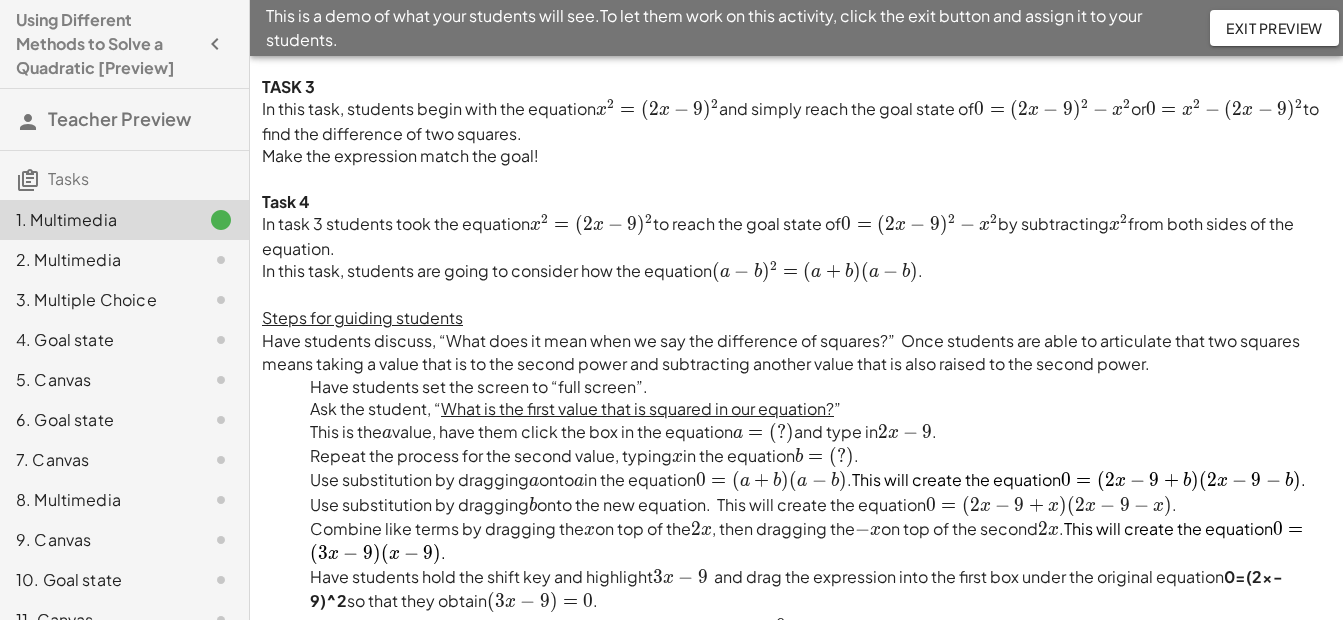 scroll, scrollTop: 500, scrollLeft: 0, axis: vertical 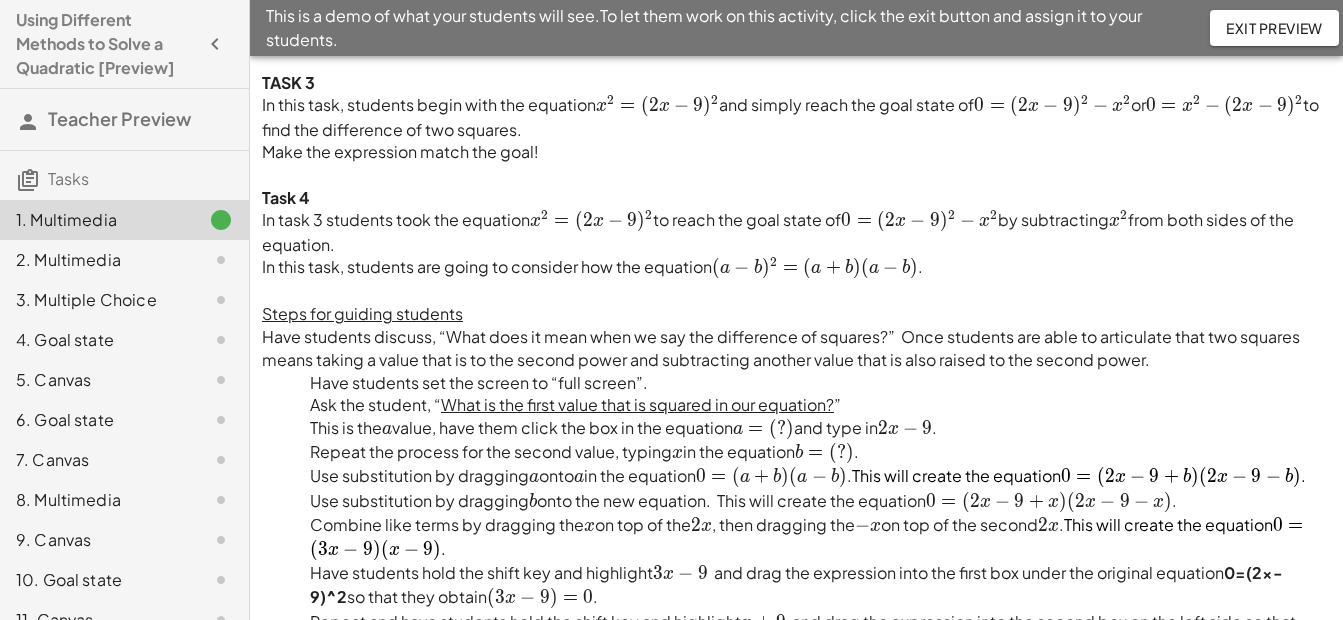click 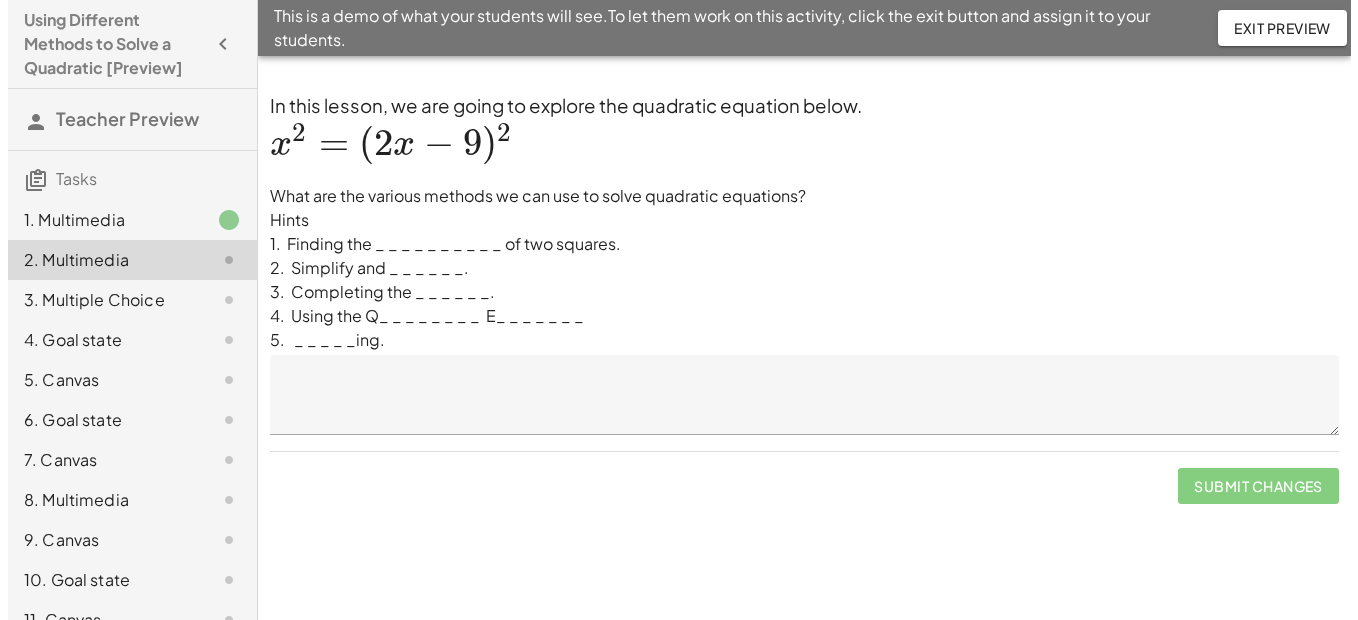 scroll, scrollTop: 0, scrollLeft: 0, axis: both 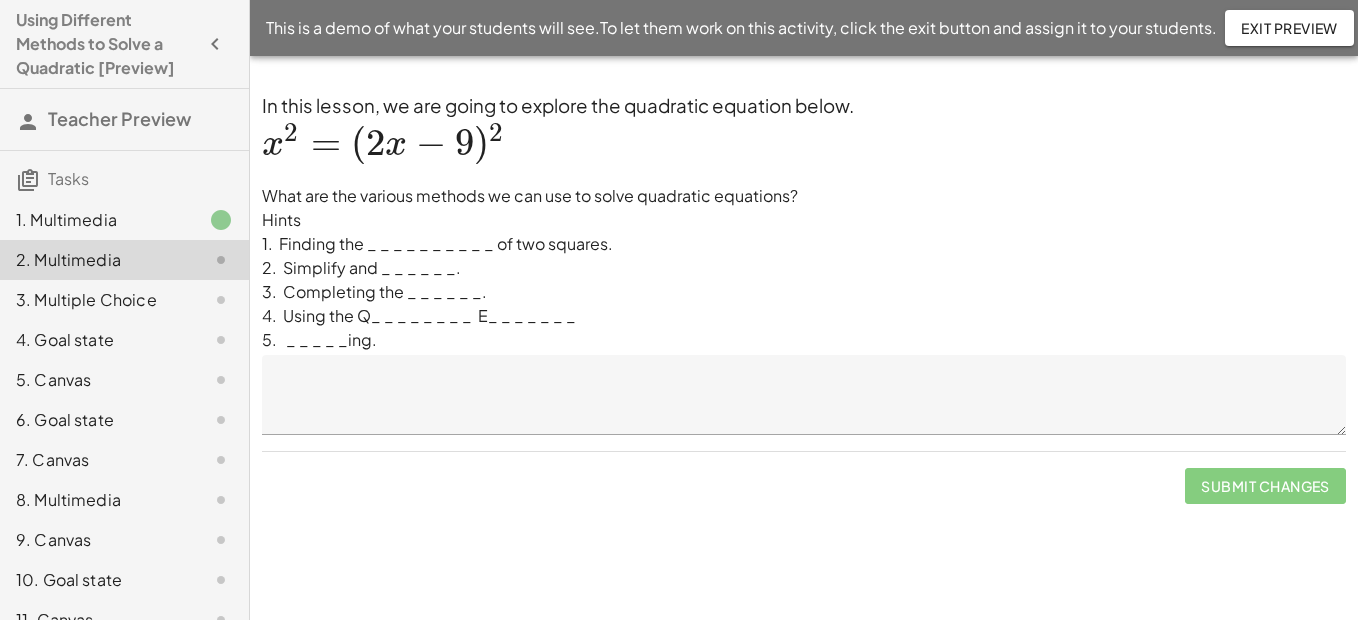 click on "Exit Preview" 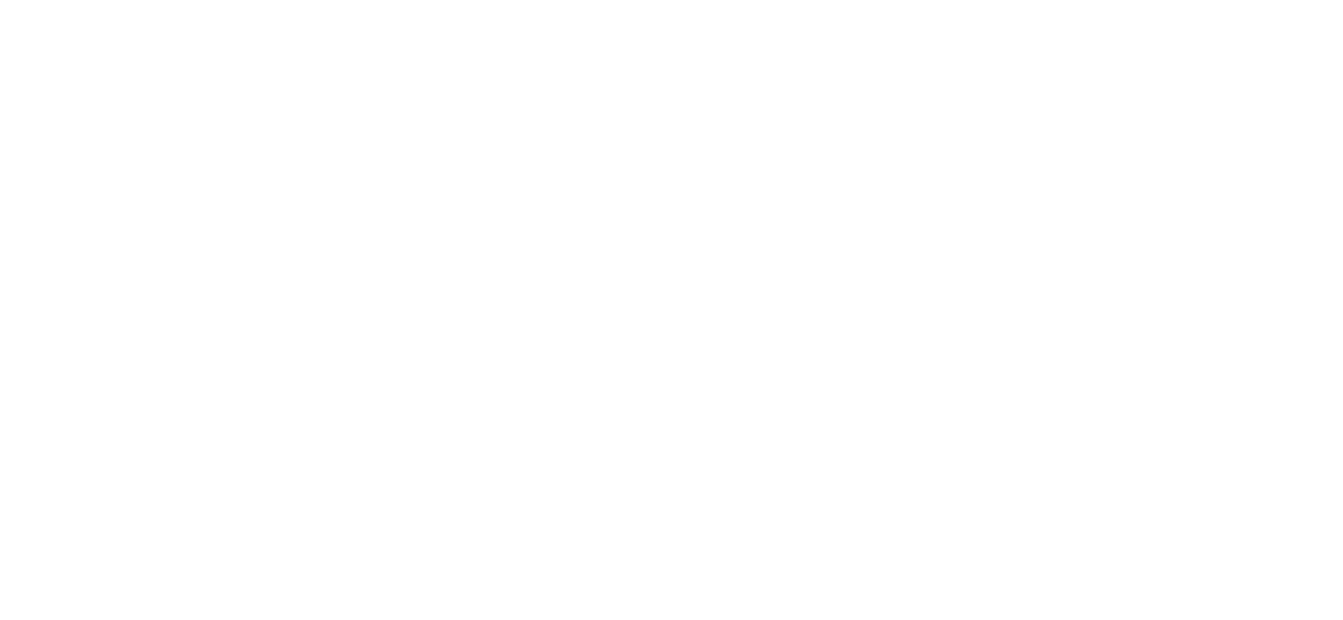 scroll, scrollTop: 0, scrollLeft: 0, axis: both 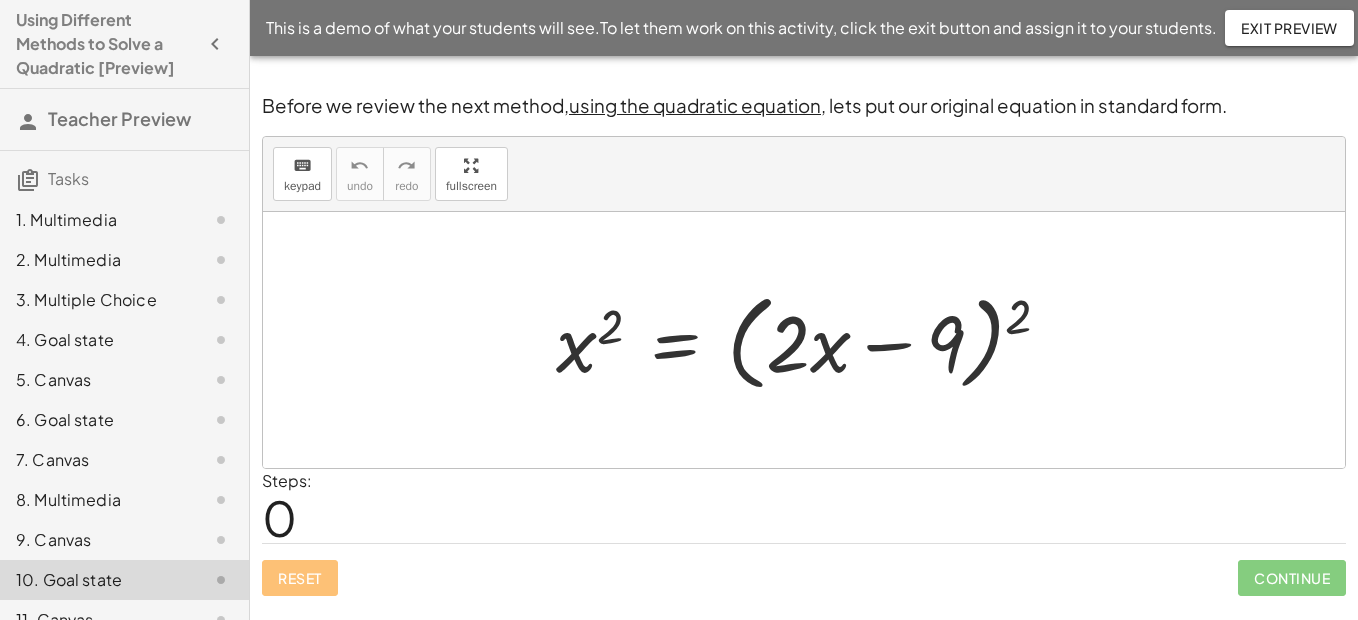 click at bounding box center [811, 340] 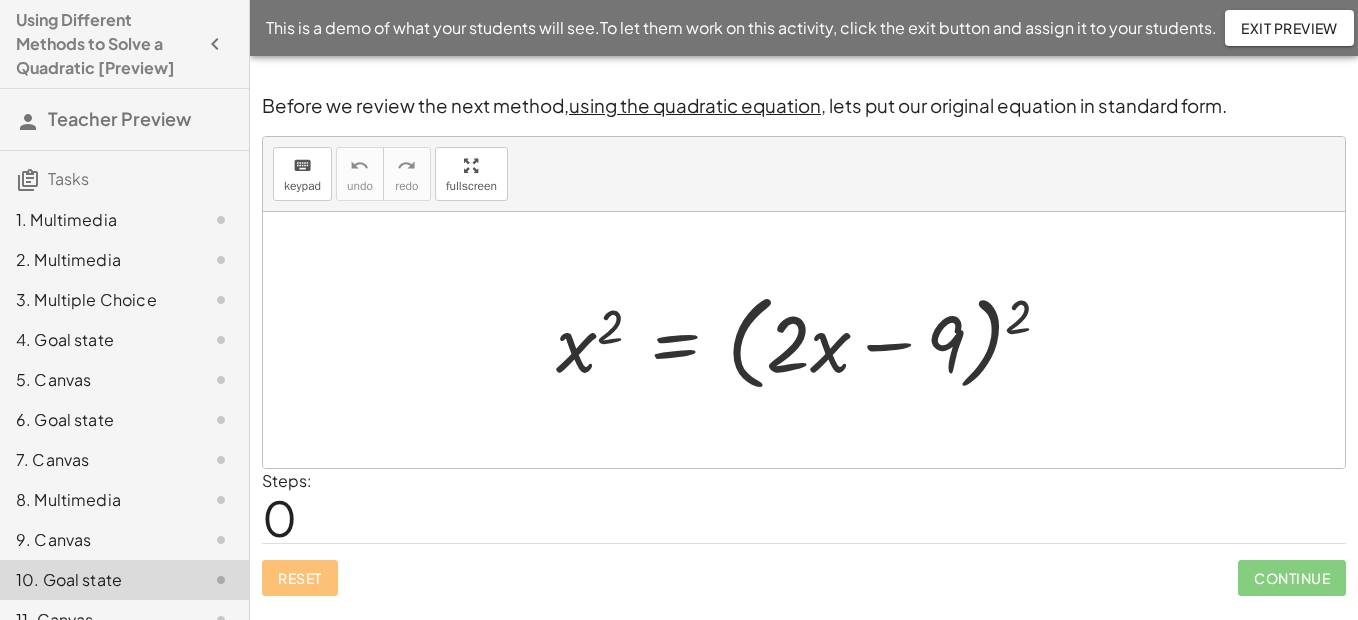 click at bounding box center [811, 340] 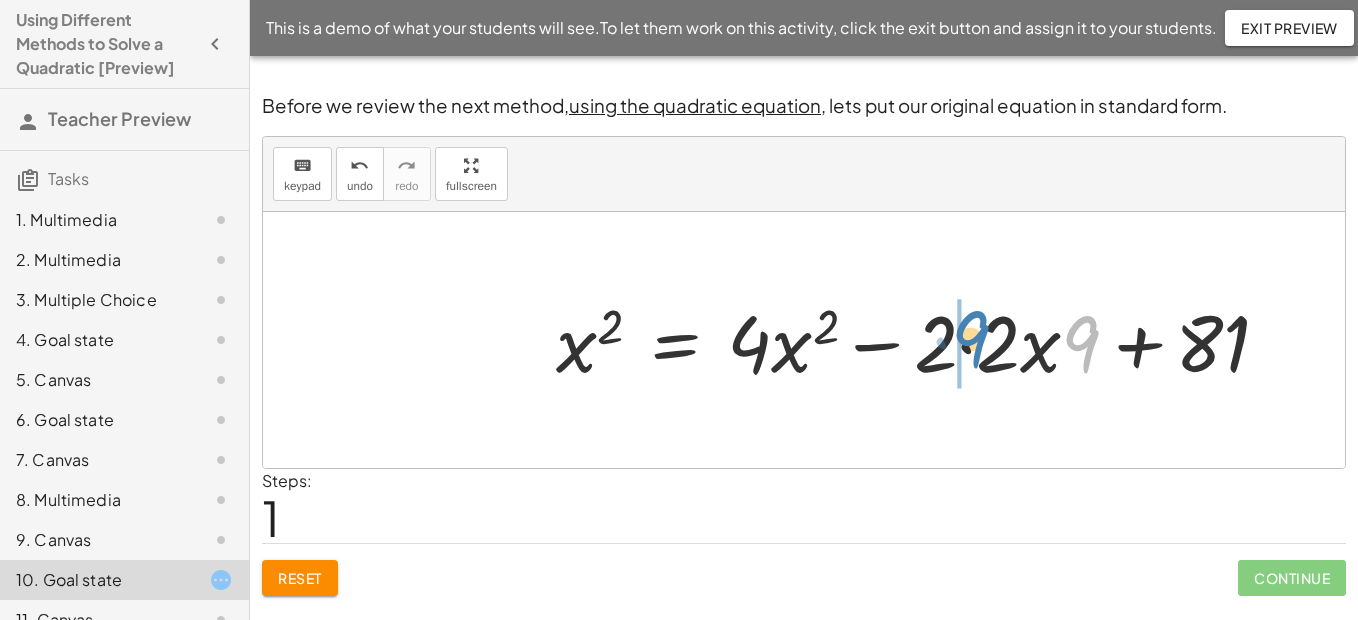 drag, startPoint x: 1083, startPoint y: 351, endPoint x: 971, endPoint y: 346, distance: 112.11155 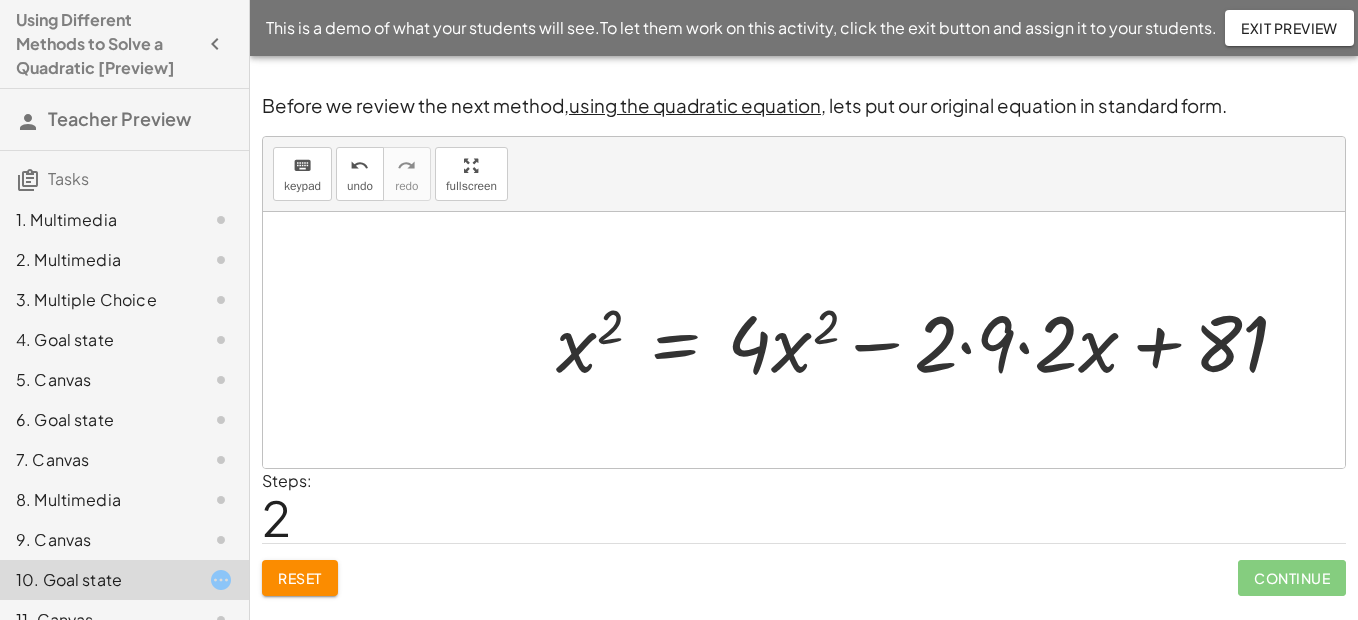 click at bounding box center [930, 340] 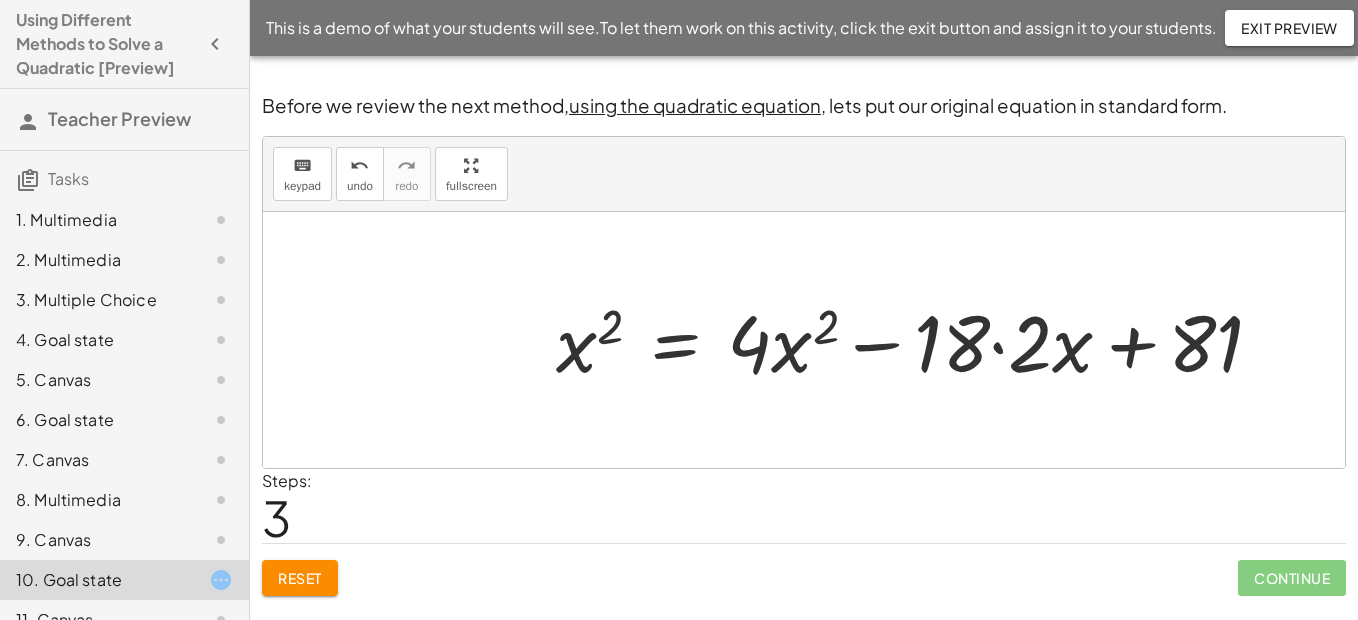 click at bounding box center [917, 340] 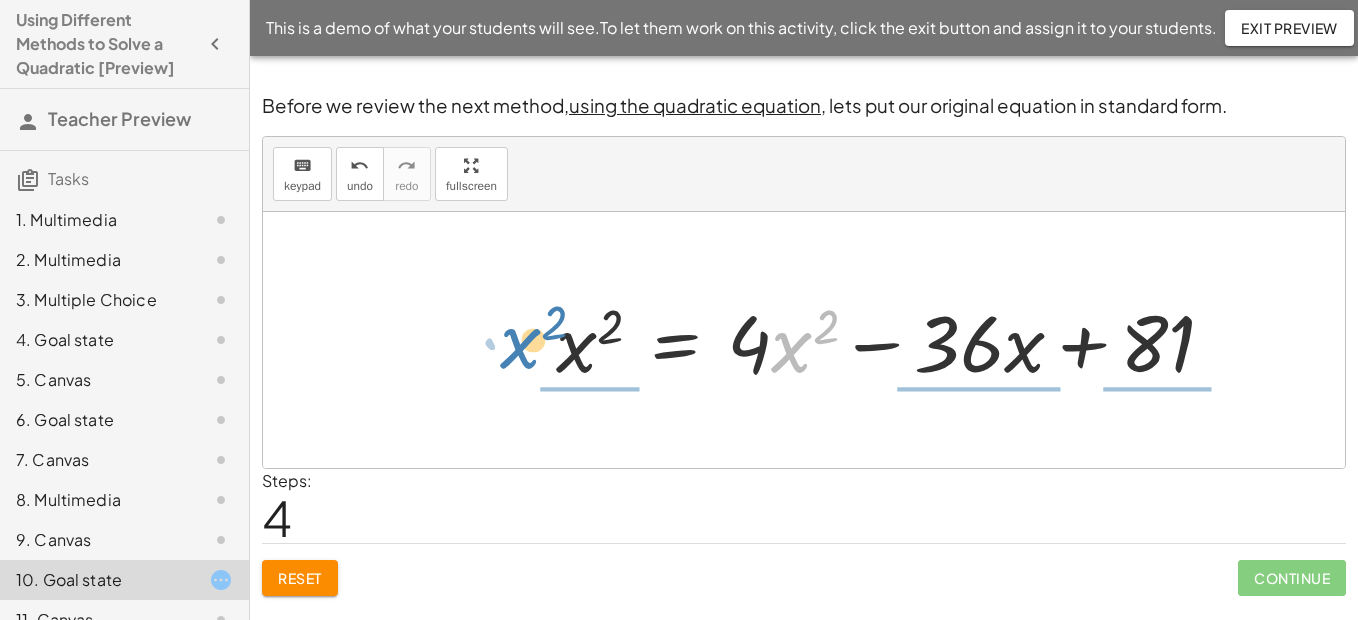 drag, startPoint x: 787, startPoint y: 362, endPoint x: 515, endPoint y: 358, distance: 272.02942 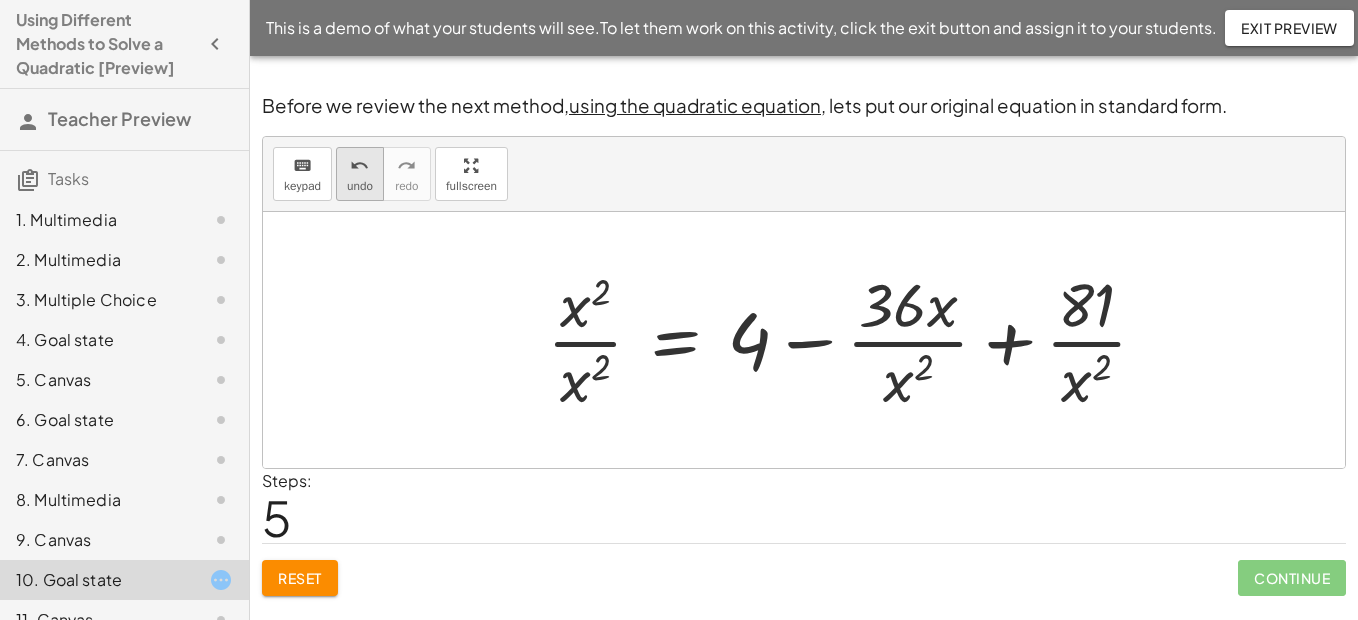 click on "undo undo" at bounding box center [360, 174] 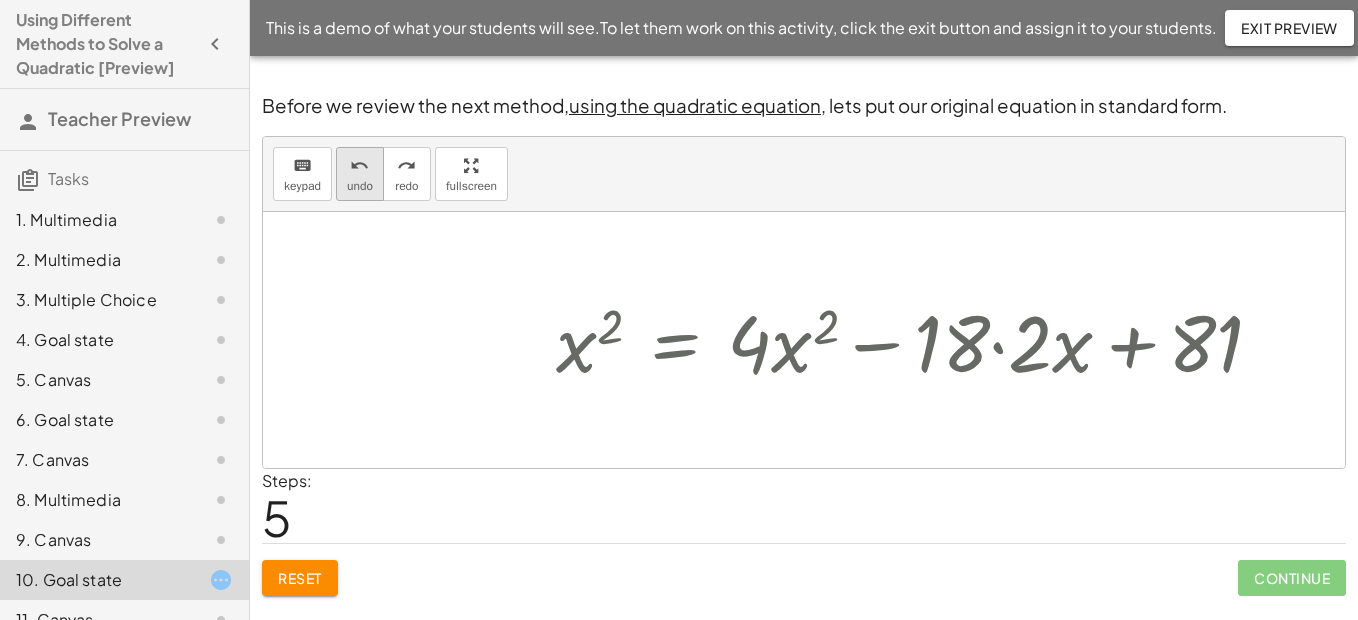 click on "undo" at bounding box center [360, 186] 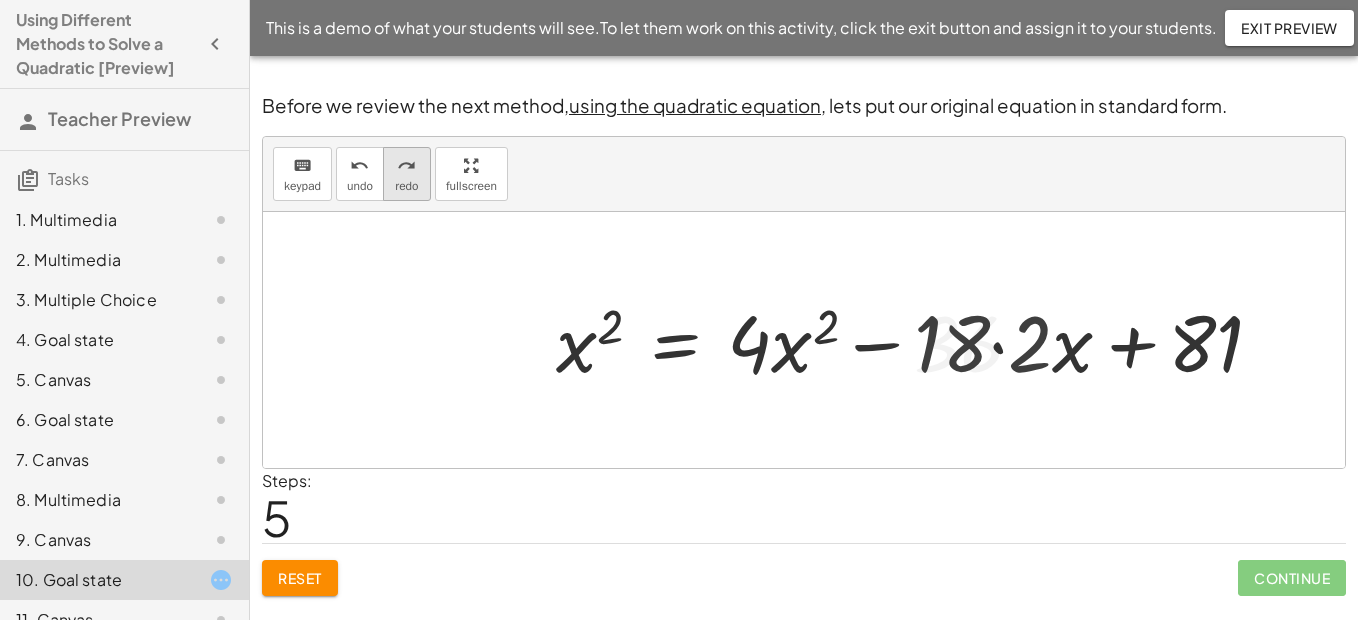 click on "redo redo" at bounding box center (407, 174) 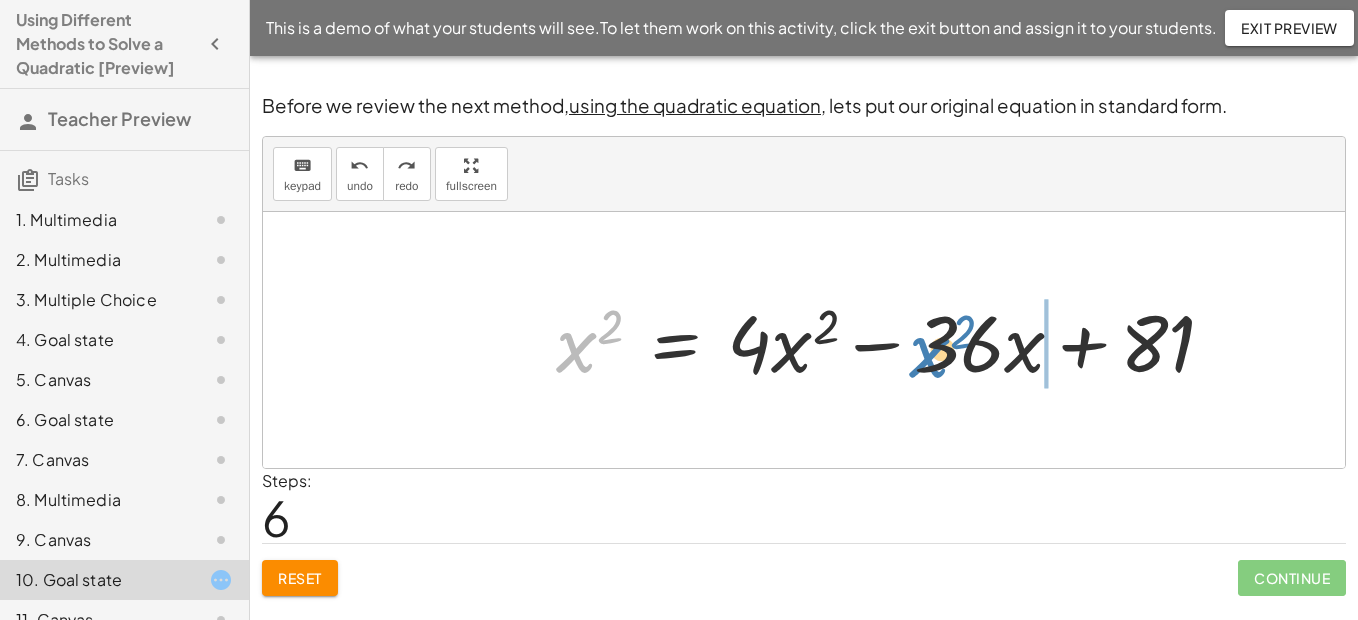 drag, startPoint x: 575, startPoint y: 359, endPoint x: 928, endPoint y: 364, distance: 353.0354 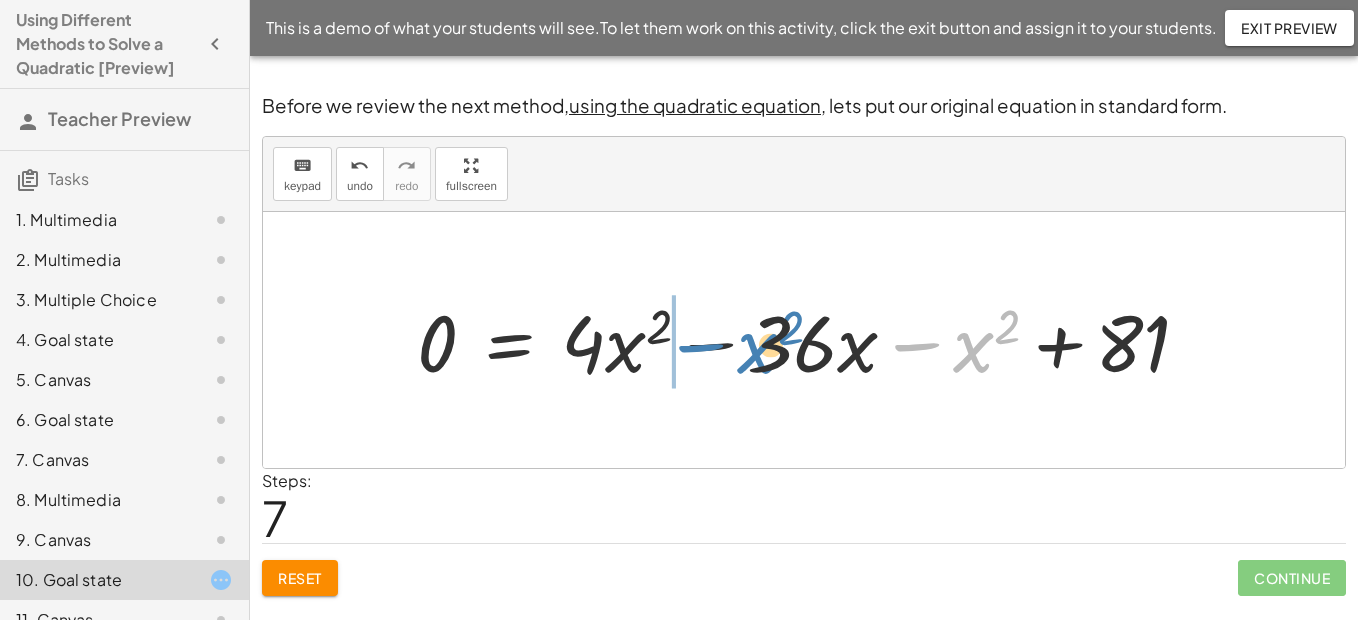 drag, startPoint x: 921, startPoint y: 345, endPoint x: 704, endPoint y: 346, distance: 217.0023 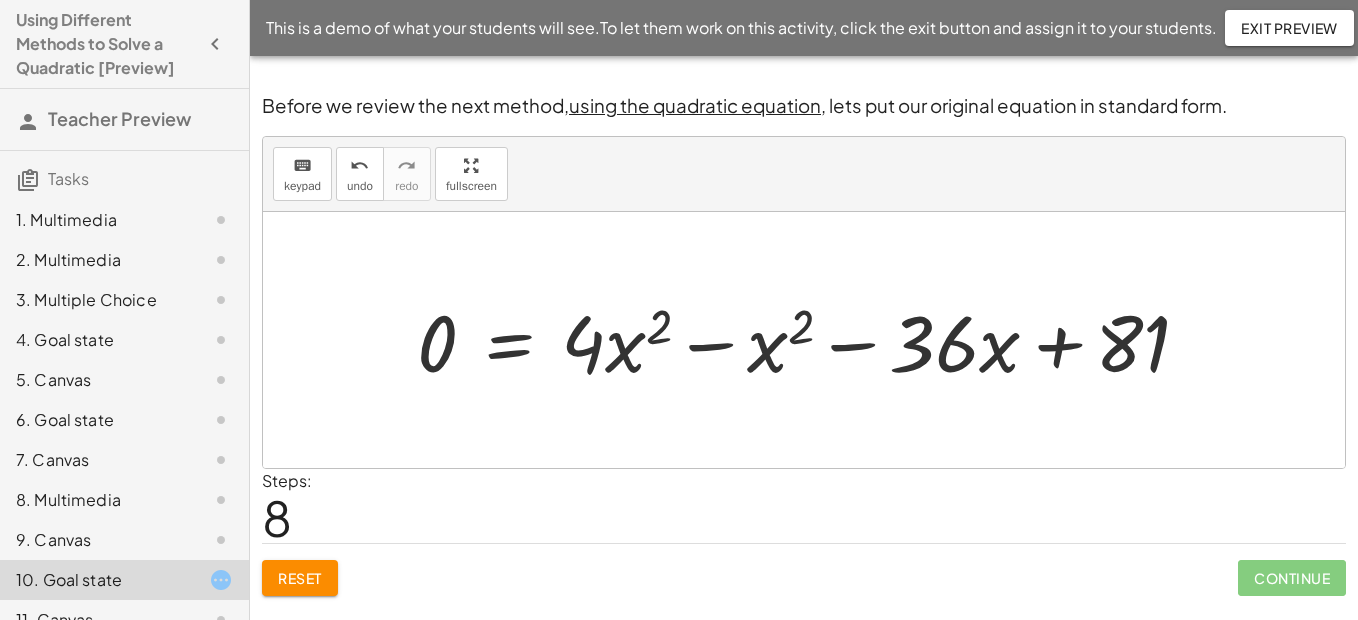 click at bounding box center (811, 340) 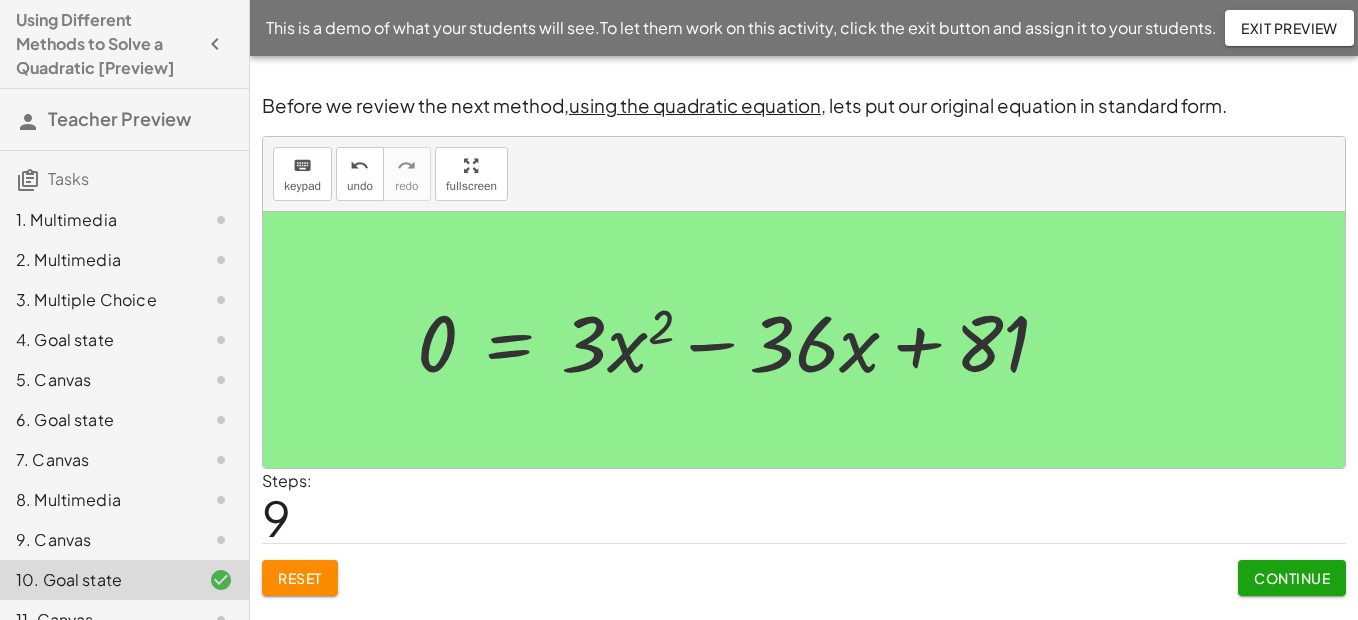 drag, startPoint x: 1272, startPoint y: 573, endPoint x: 1335, endPoint y: 596, distance: 67.06713 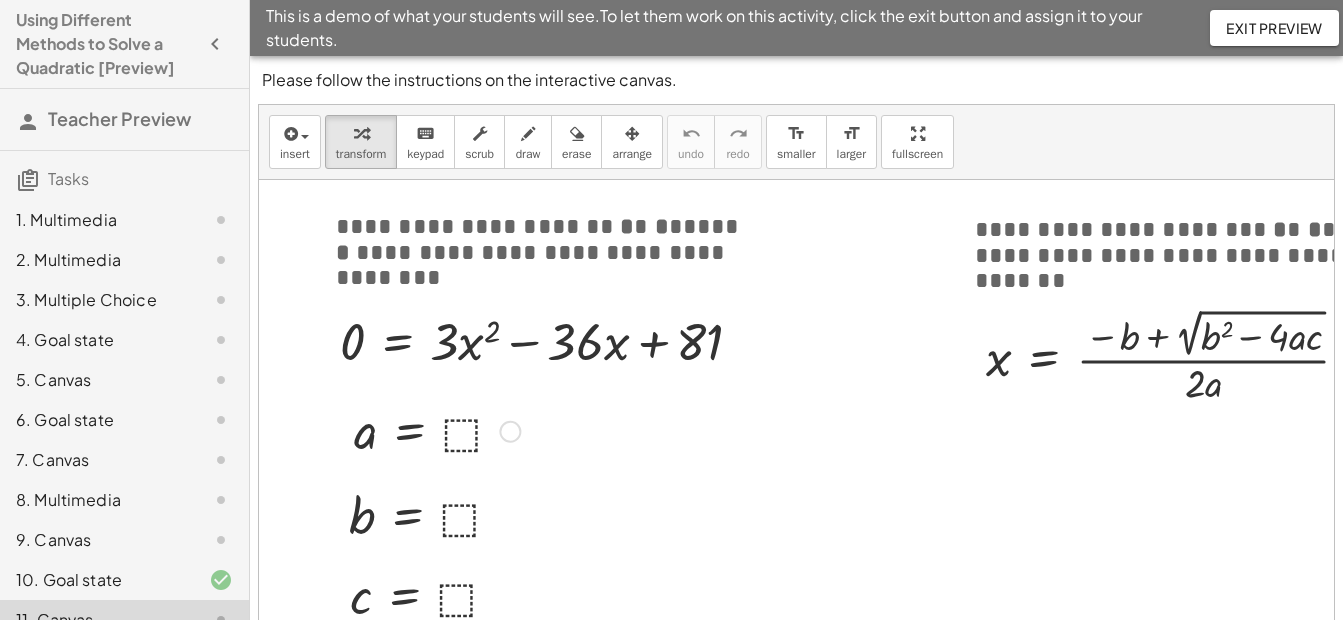 click at bounding box center [437, 430] 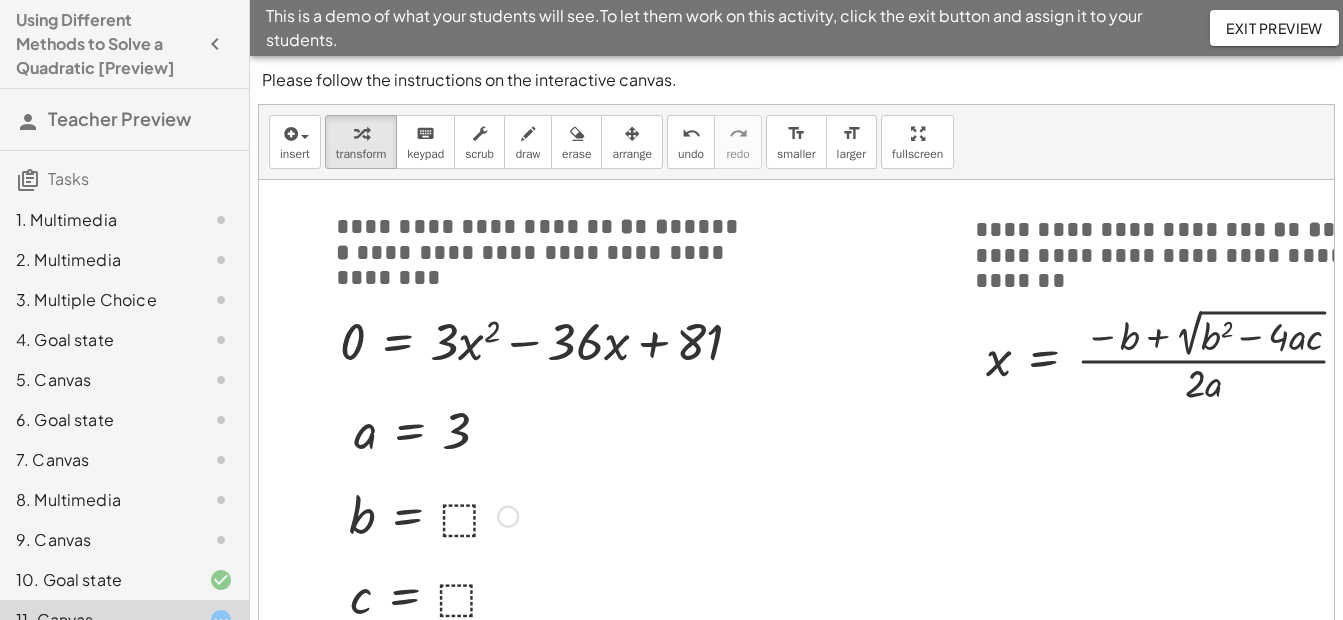 click at bounding box center [433, 515] 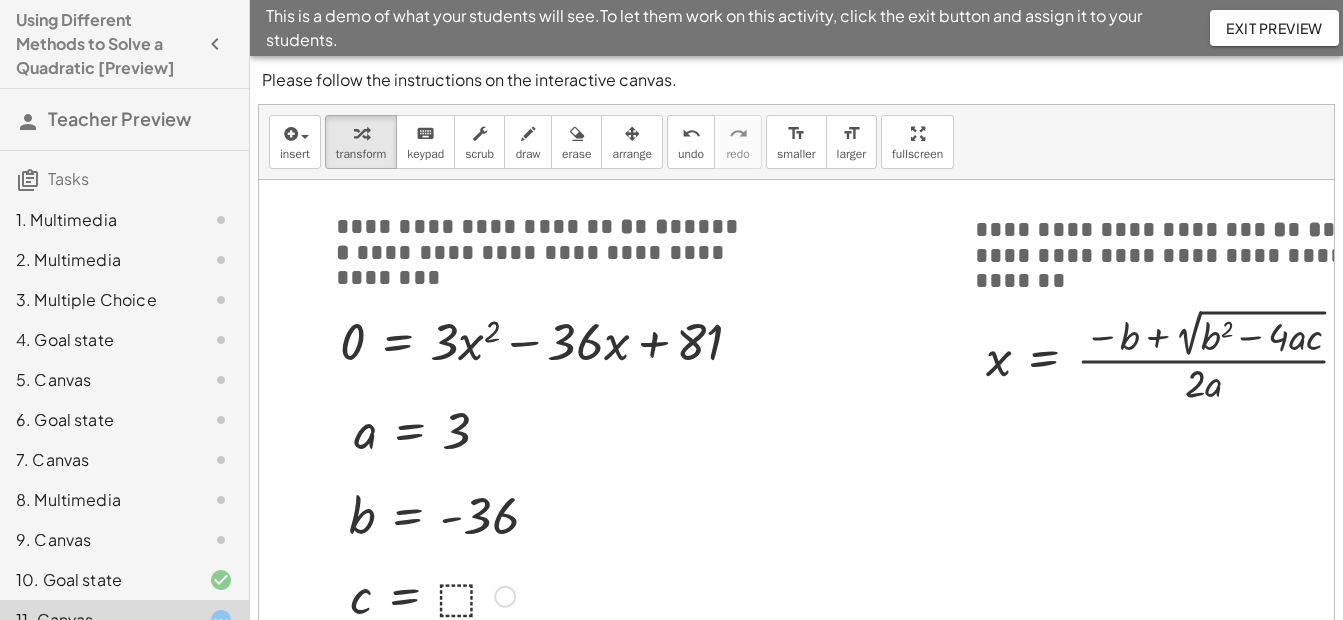 click at bounding box center (432, 595) 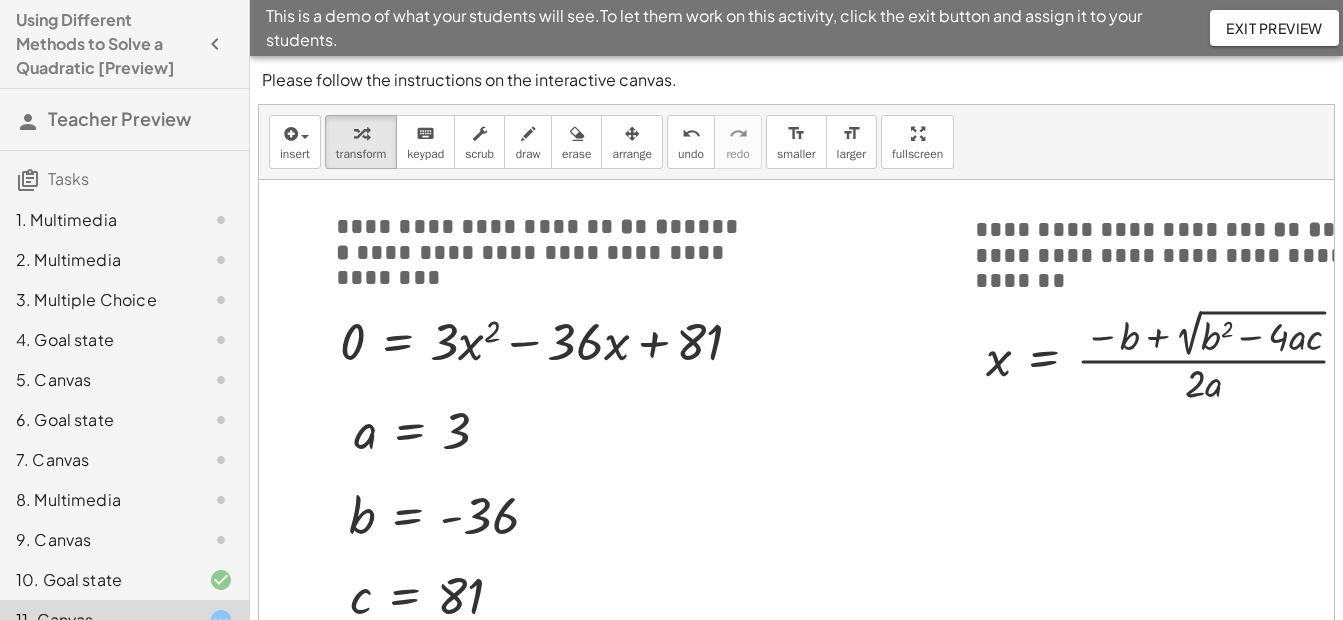 scroll, scrollTop: 100, scrollLeft: 0, axis: vertical 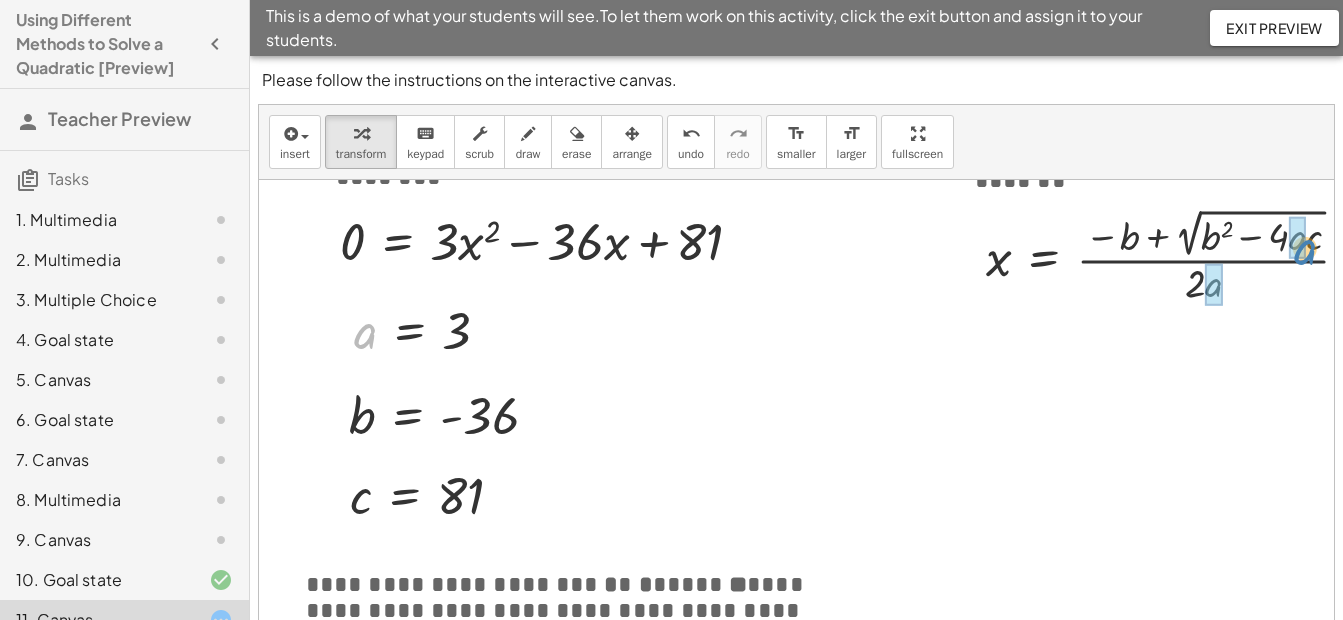 drag, startPoint x: 367, startPoint y: 332, endPoint x: 1304, endPoint y: 249, distance: 940.6689 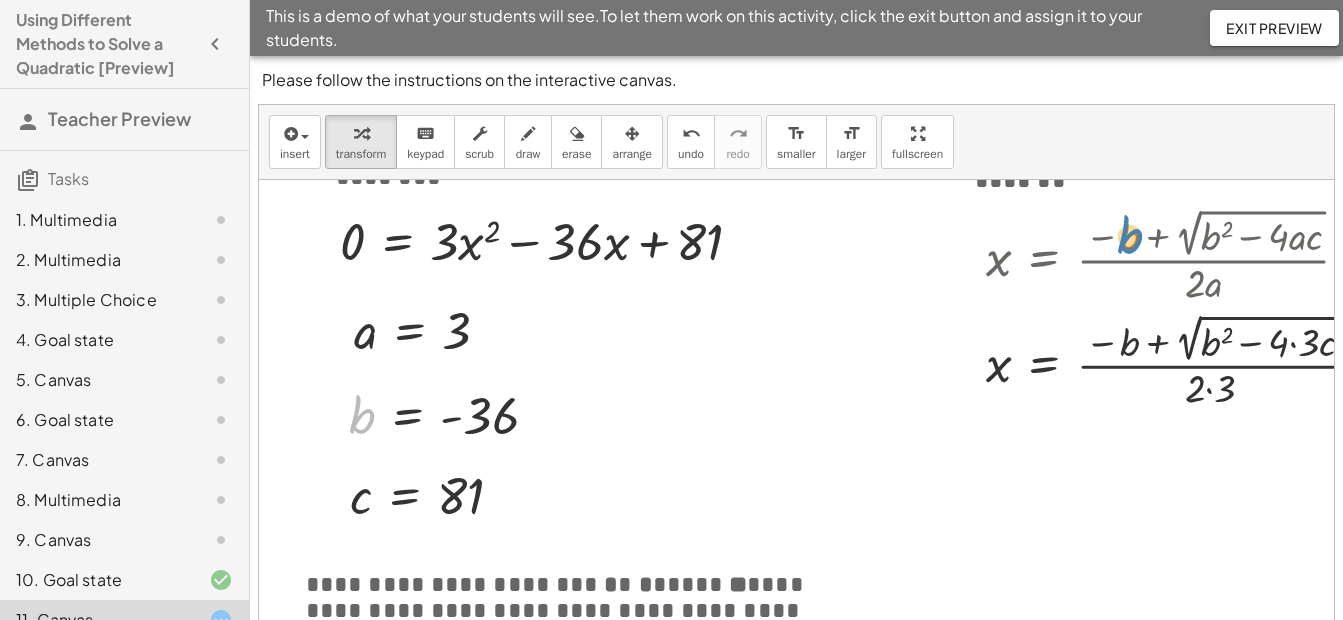 drag, startPoint x: 365, startPoint y: 419, endPoint x: 1134, endPoint y: 239, distance: 789.7854 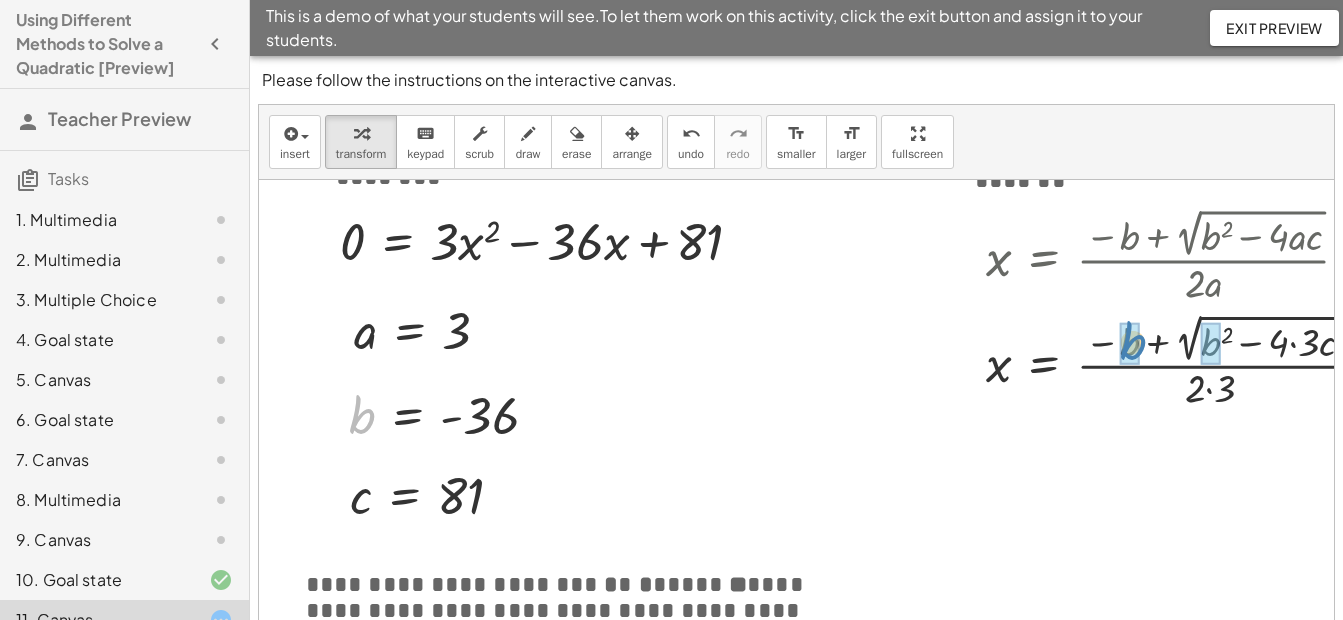 drag, startPoint x: 355, startPoint y: 425, endPoint x: 1127, endPoint y: 351, distance: 775.5385 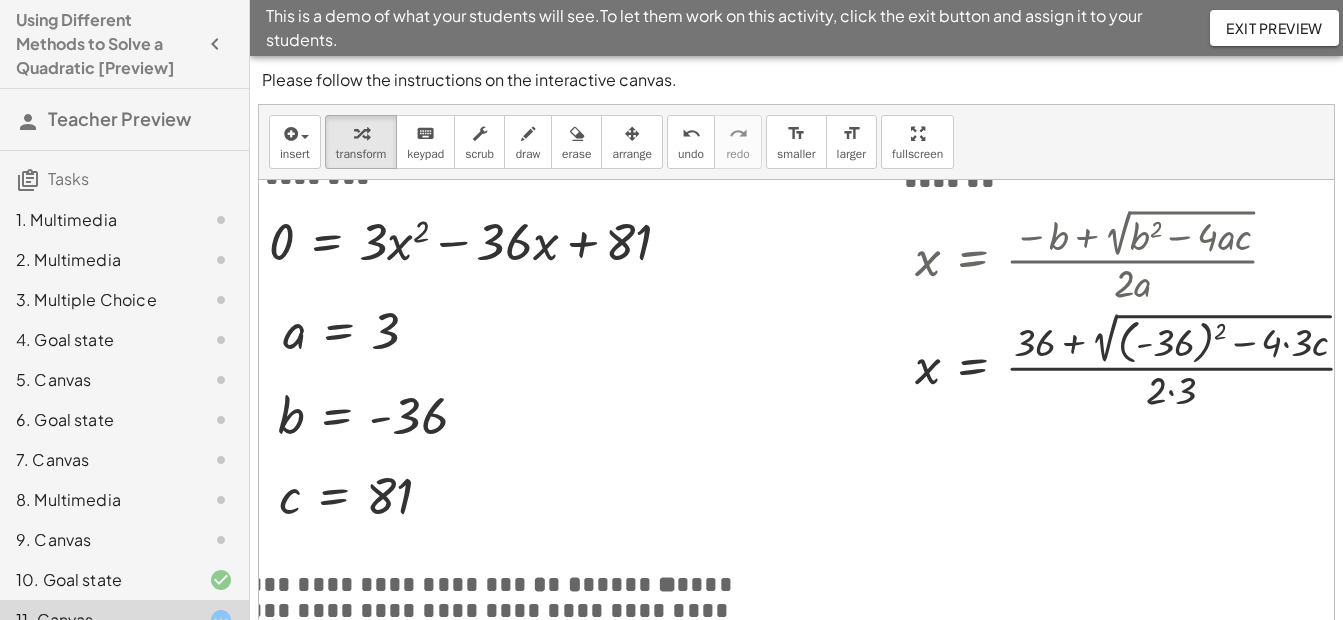 scroll, scrollTop: 100, scrollLeft: 79, axis: both 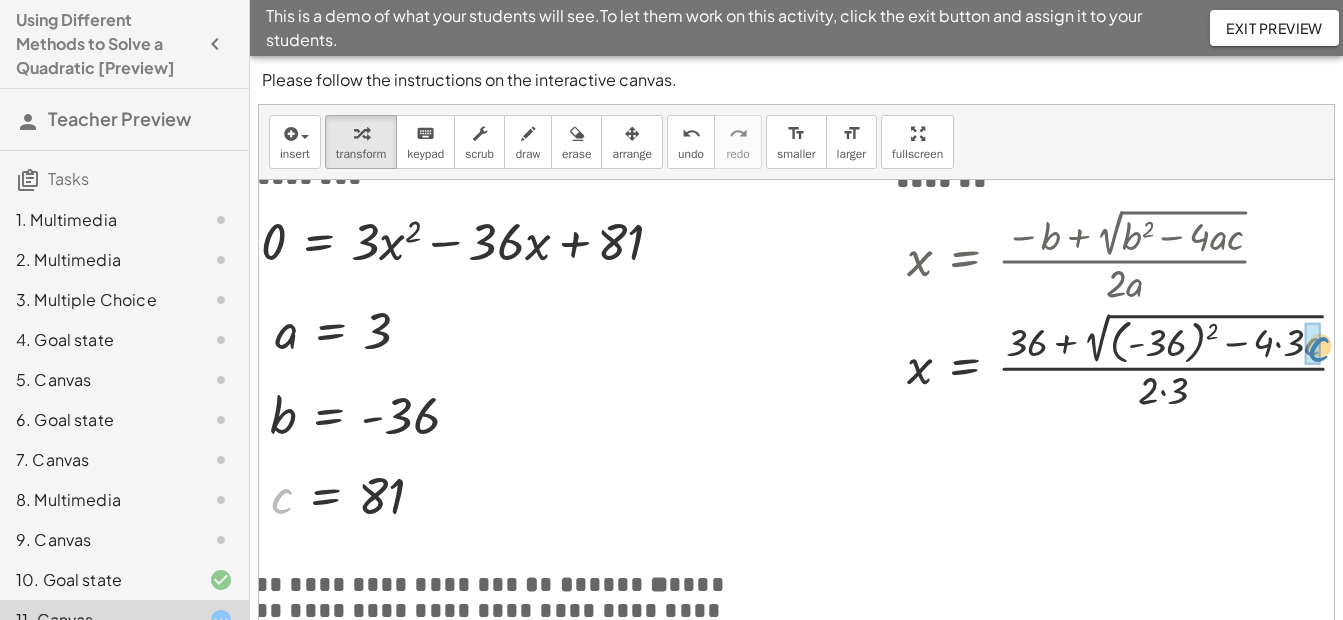 drag, startPoint x: 285, startPoint y: 504, endPoint x: 1319, endPoint y: 353, distance: 1044.9674 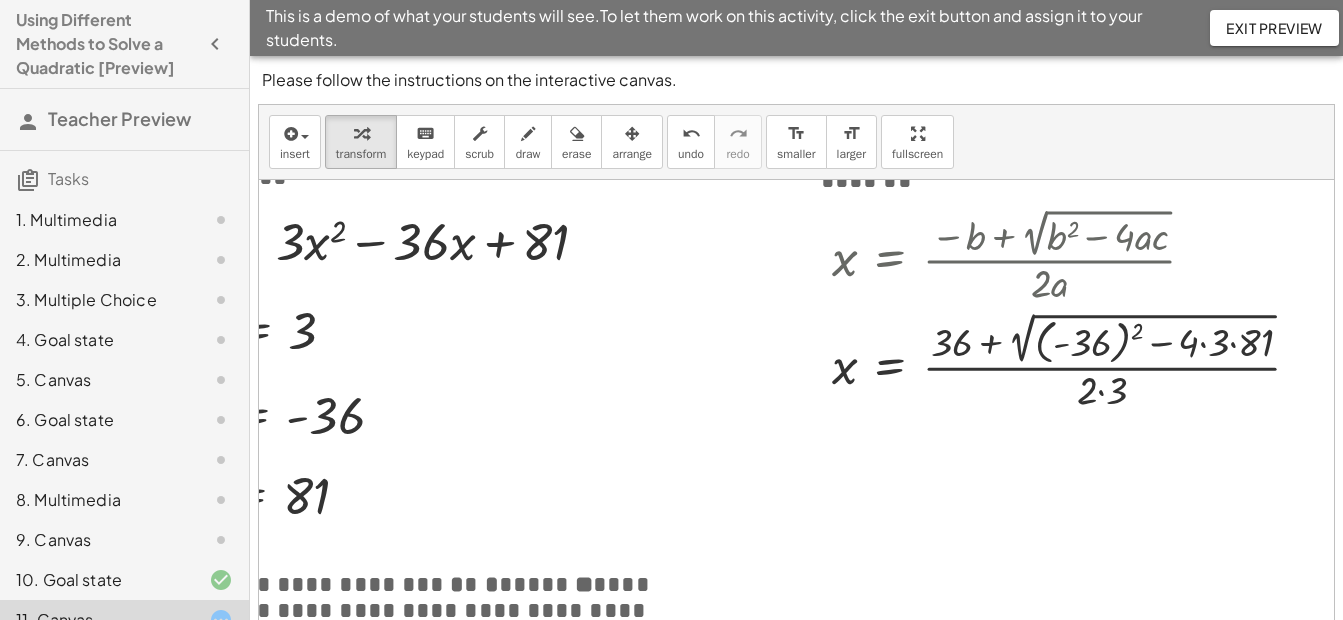 scroll, scrollTop: 100, scrollLeft: 186, axis: both 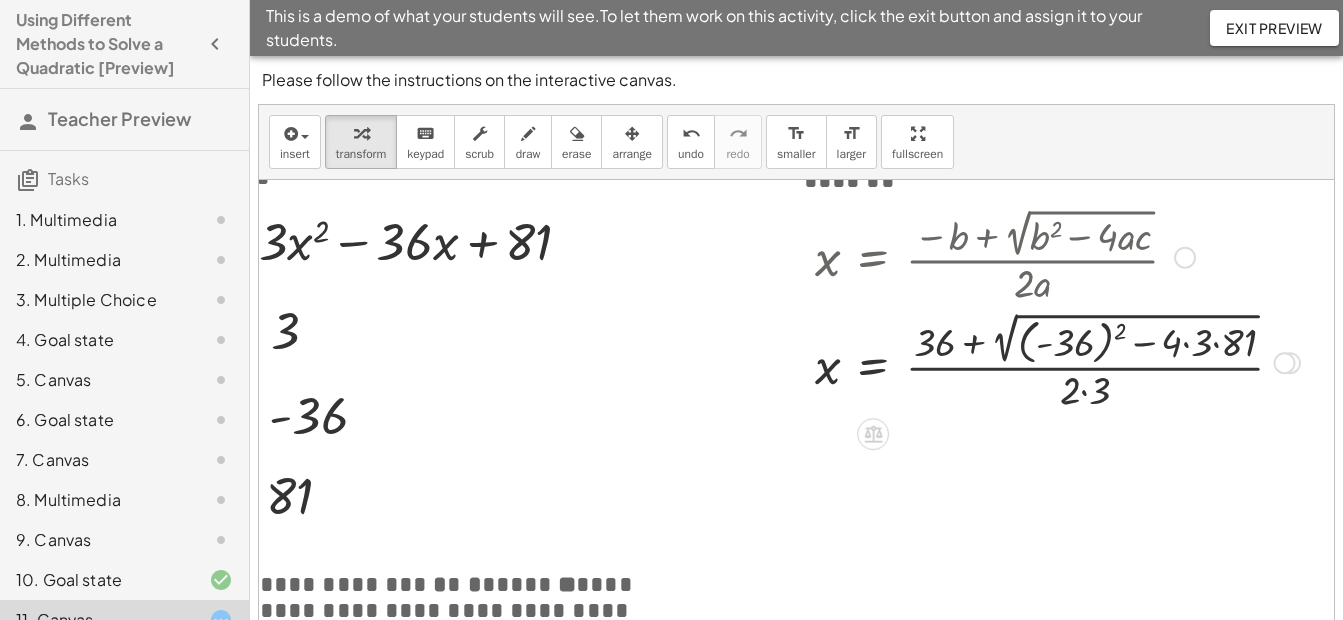 click at bounding box center [1057, 361] 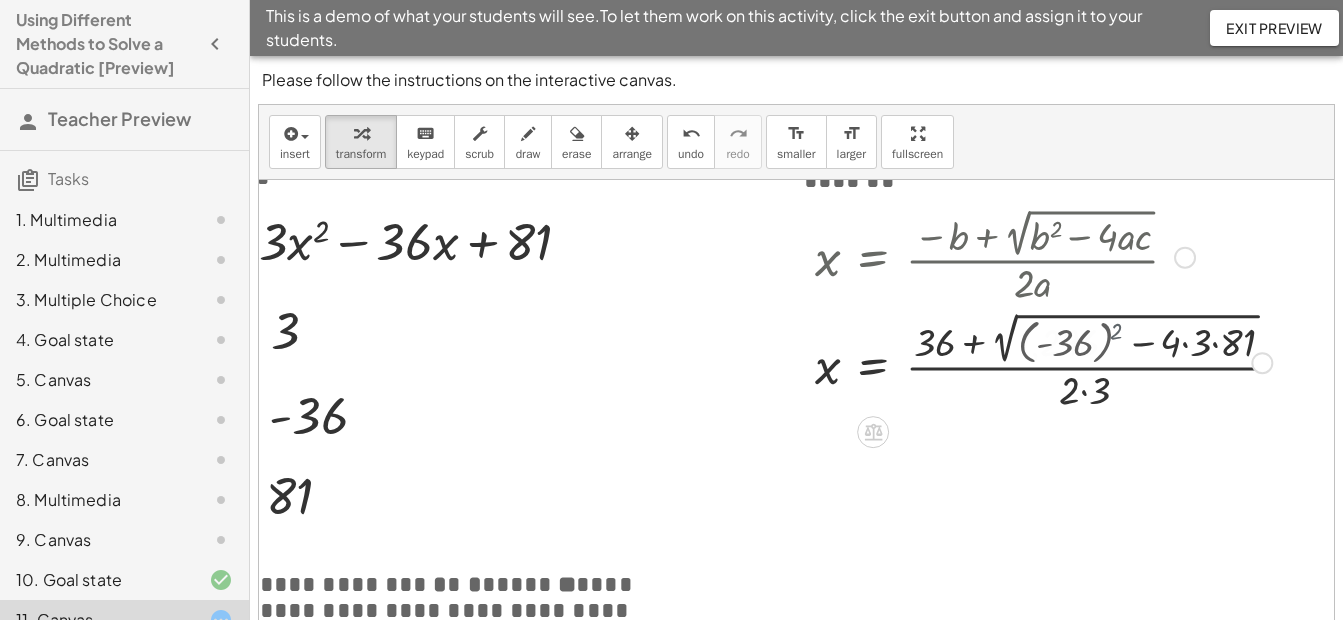click at bounding box center [1043, 360] 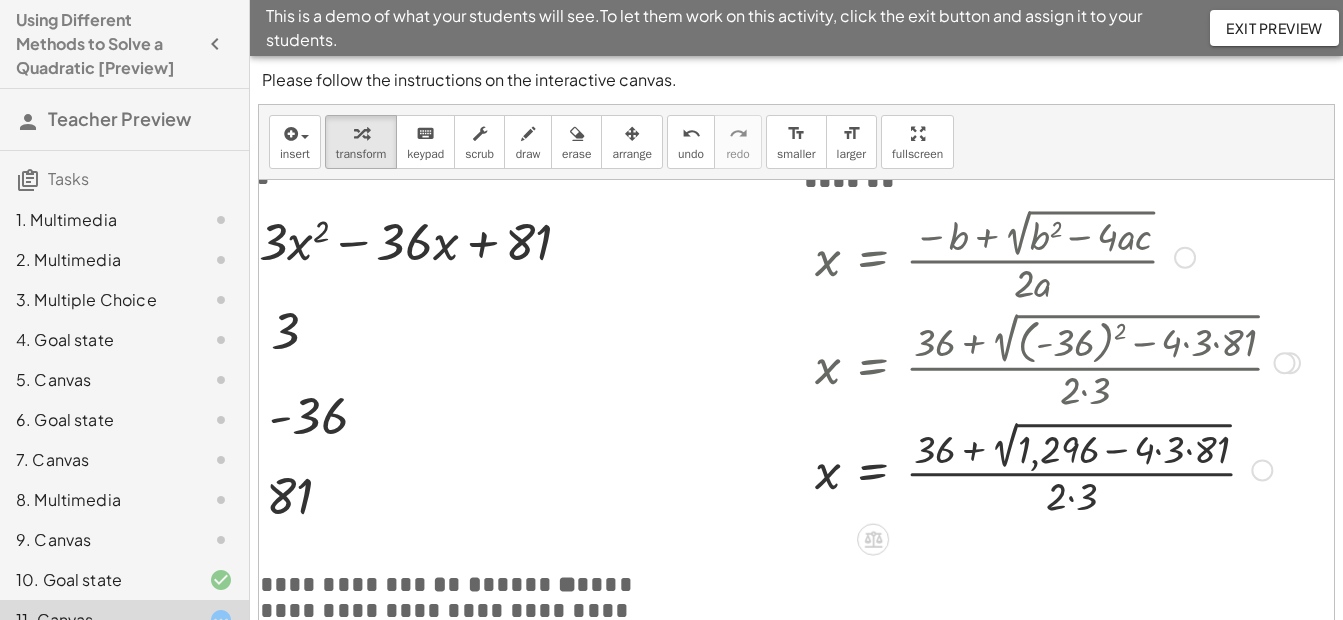 click at bounding box center (1057, 468) 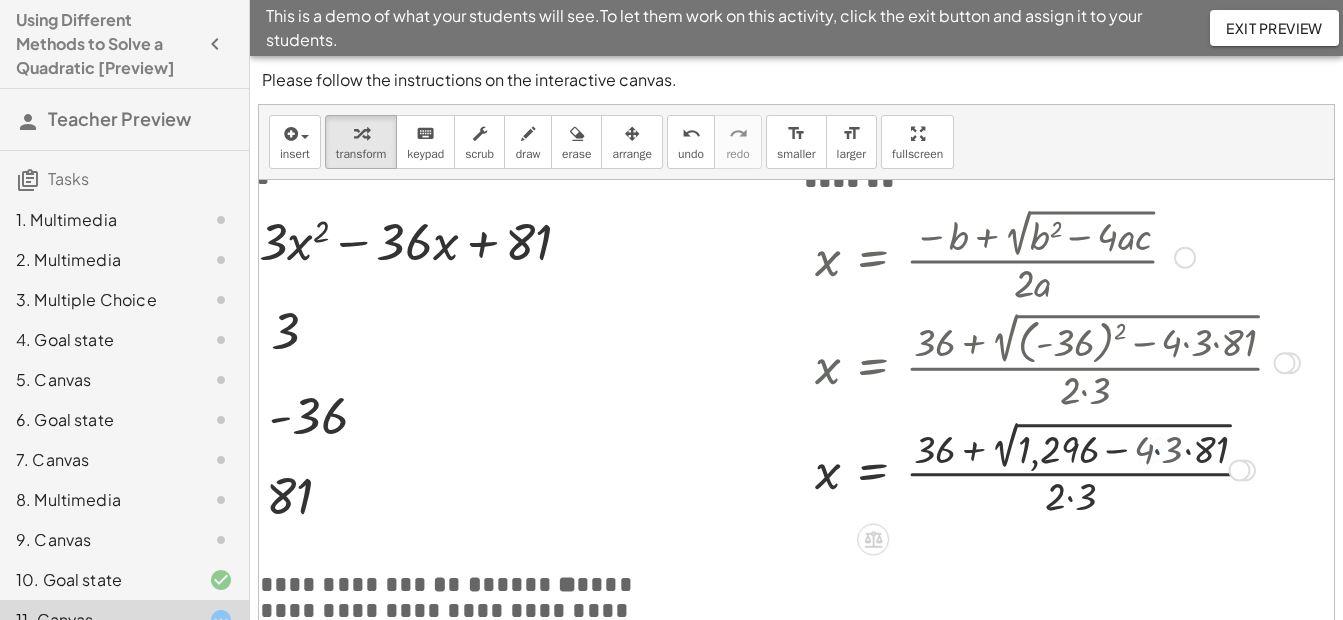 click at bounding box center [1057, 468] 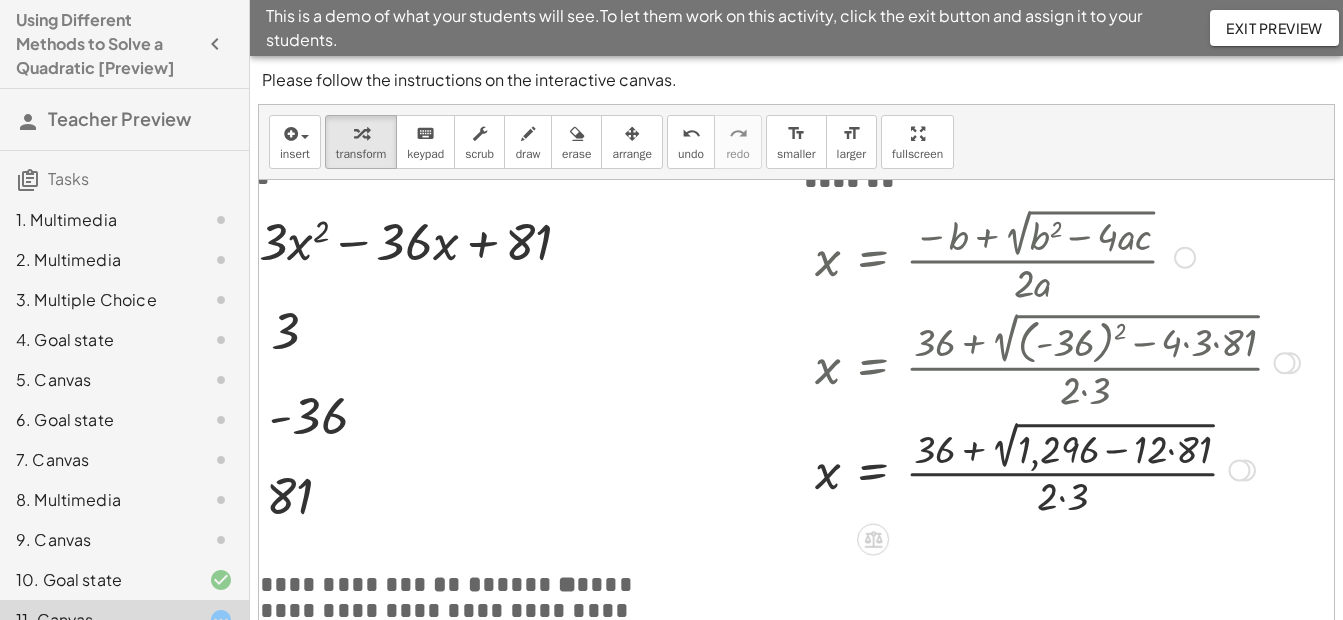 click at bounding box center [1057, 468] 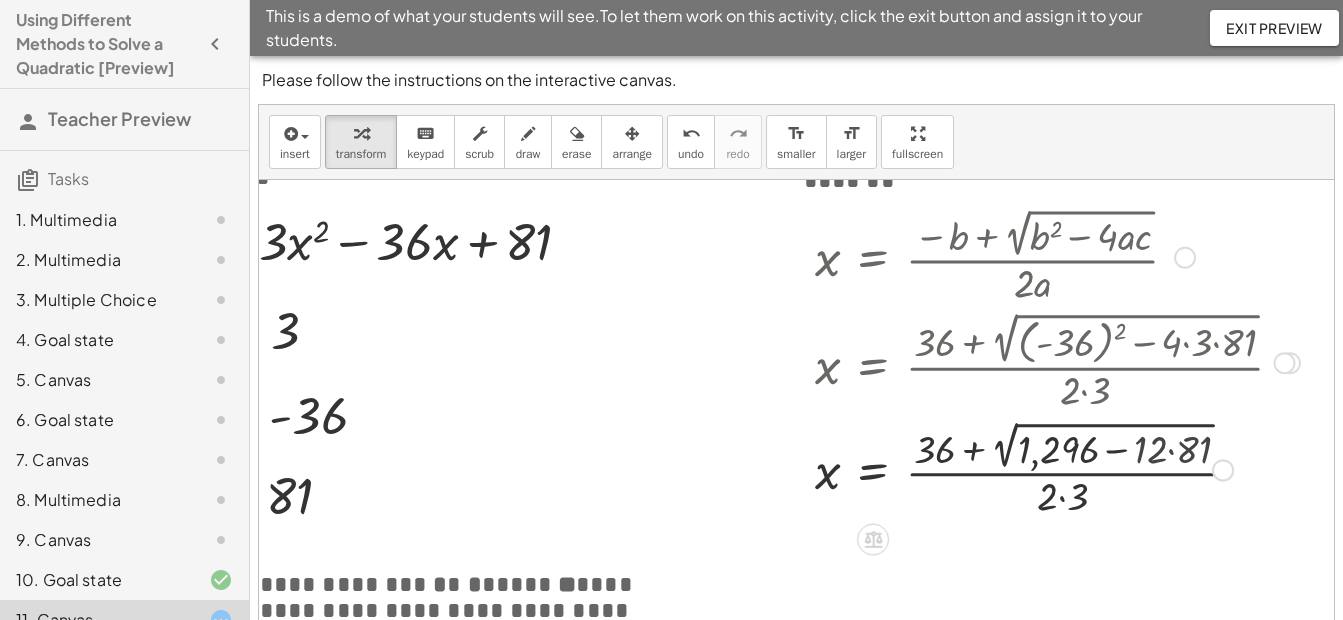click at bounding box center [1057, 468] 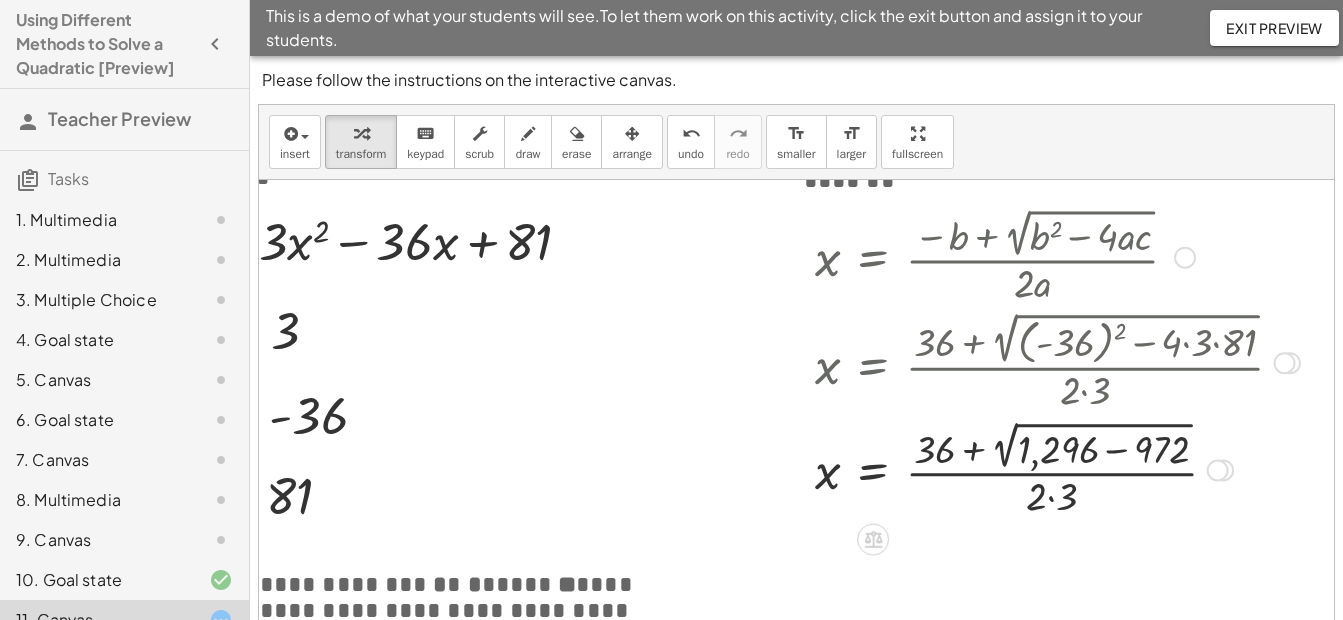 click at bounding box center [1057, 468] 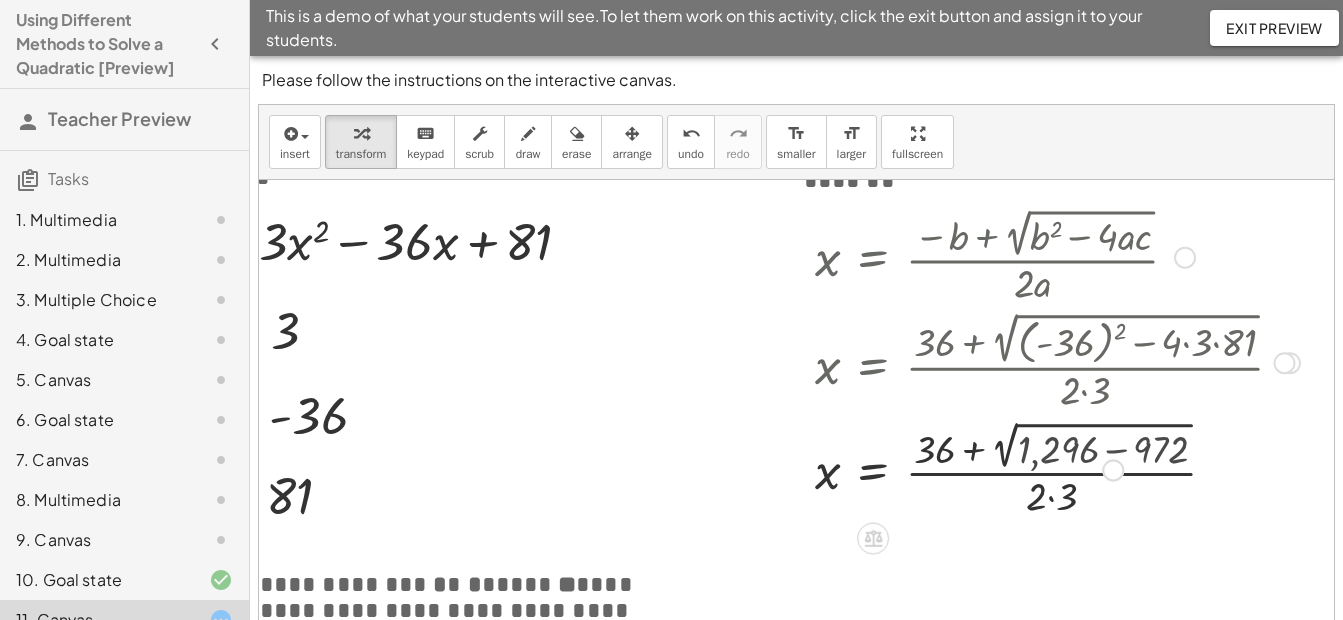 click at bounding box center [1057, 469] 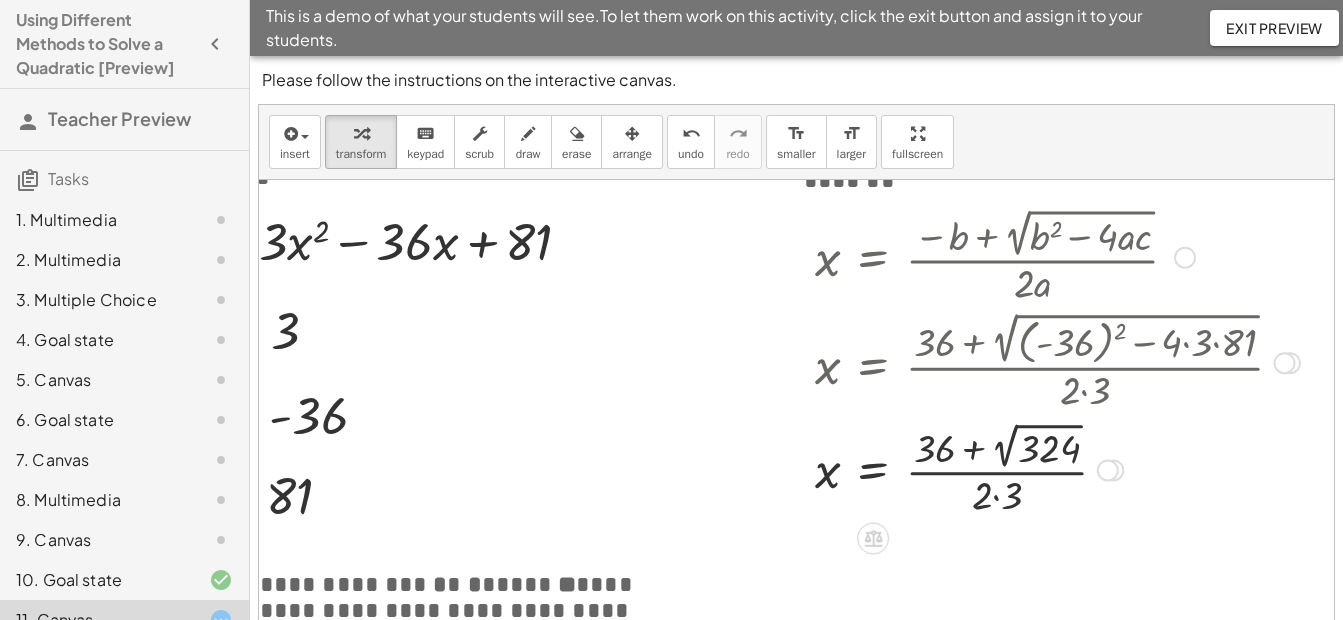 click at bounding box center [1057, 469] 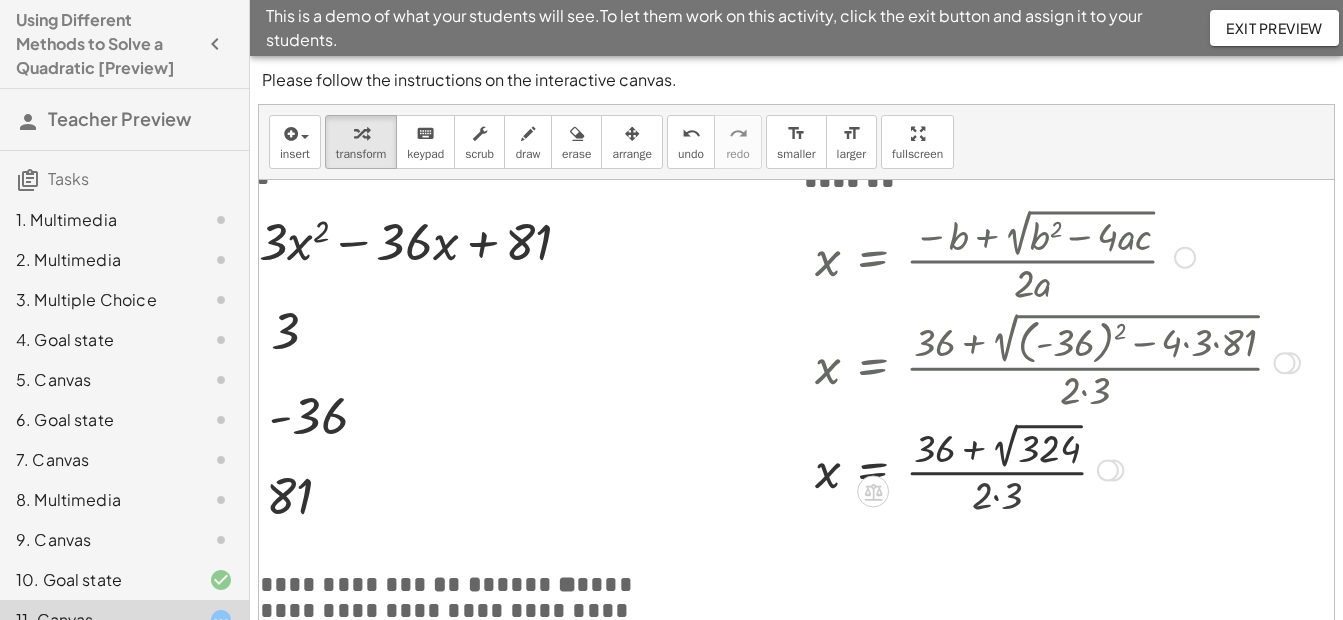 click at bounding box center (1057, 469) 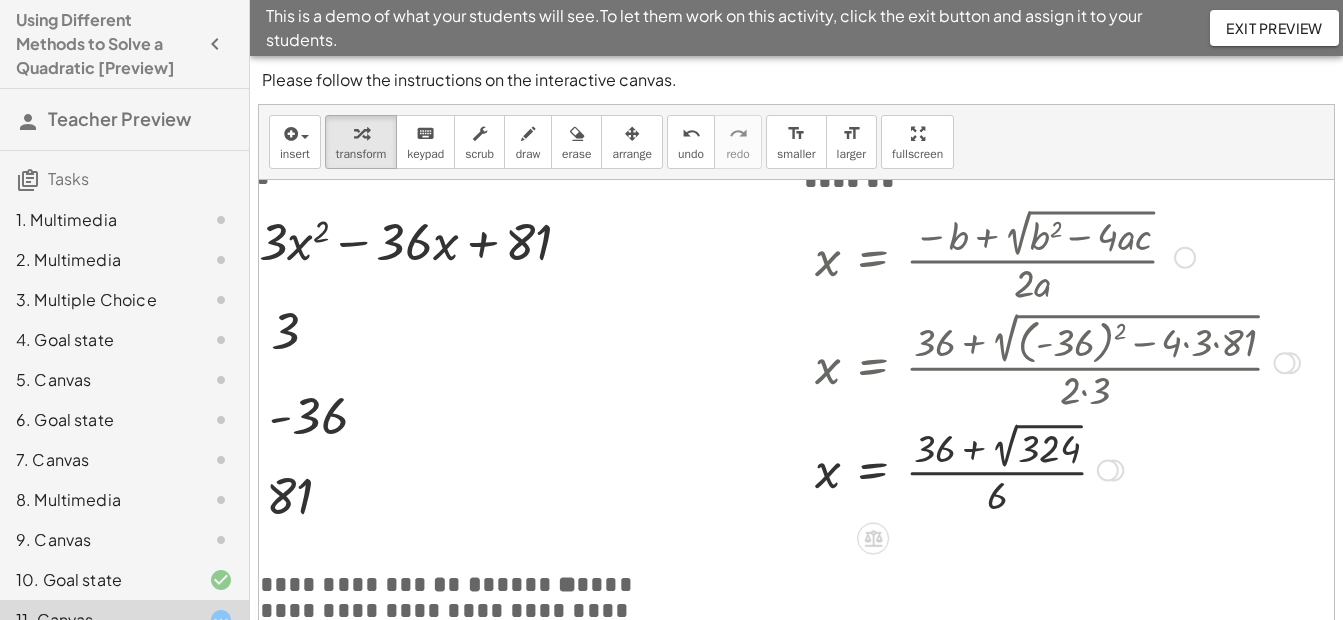 click at bounding box center (1057, 469) 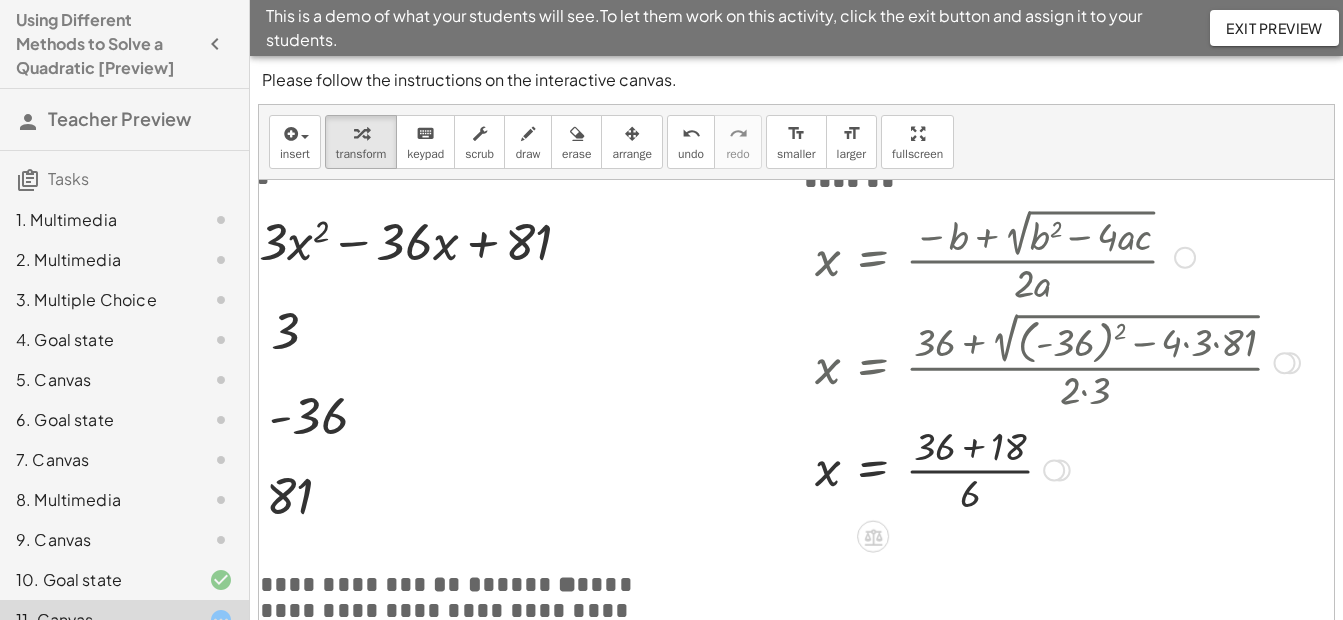 click at bounding box center (1057, 468) 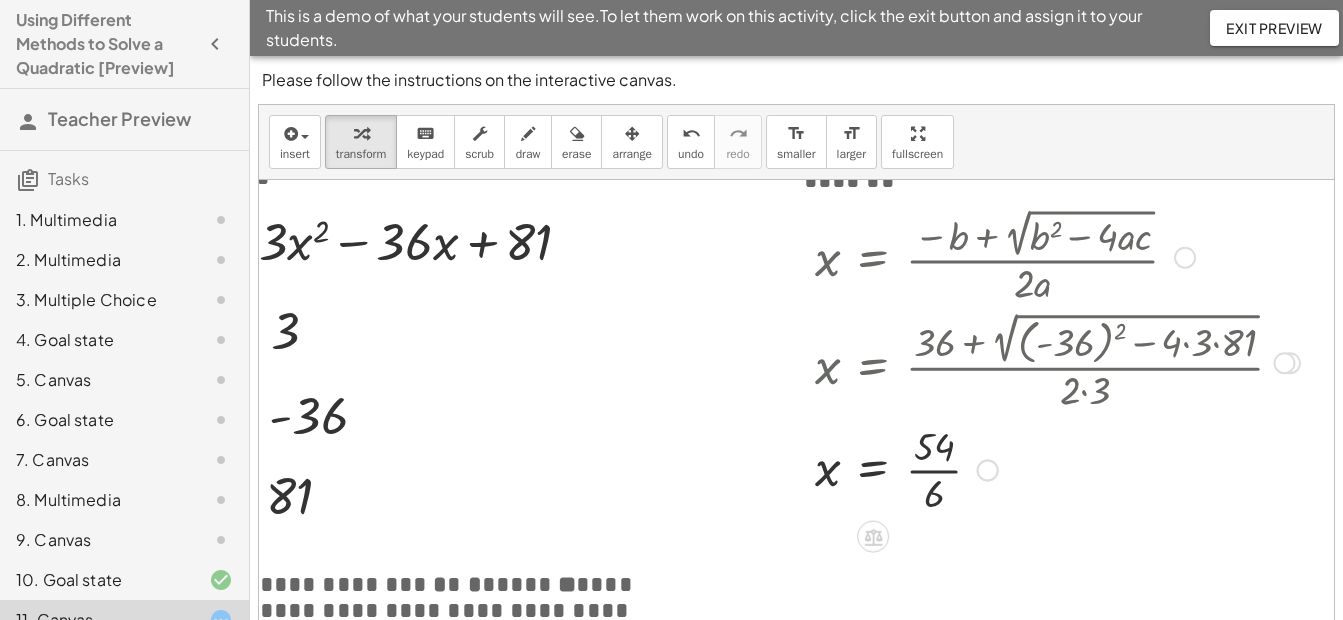 click at bounding box center [1057, 468] 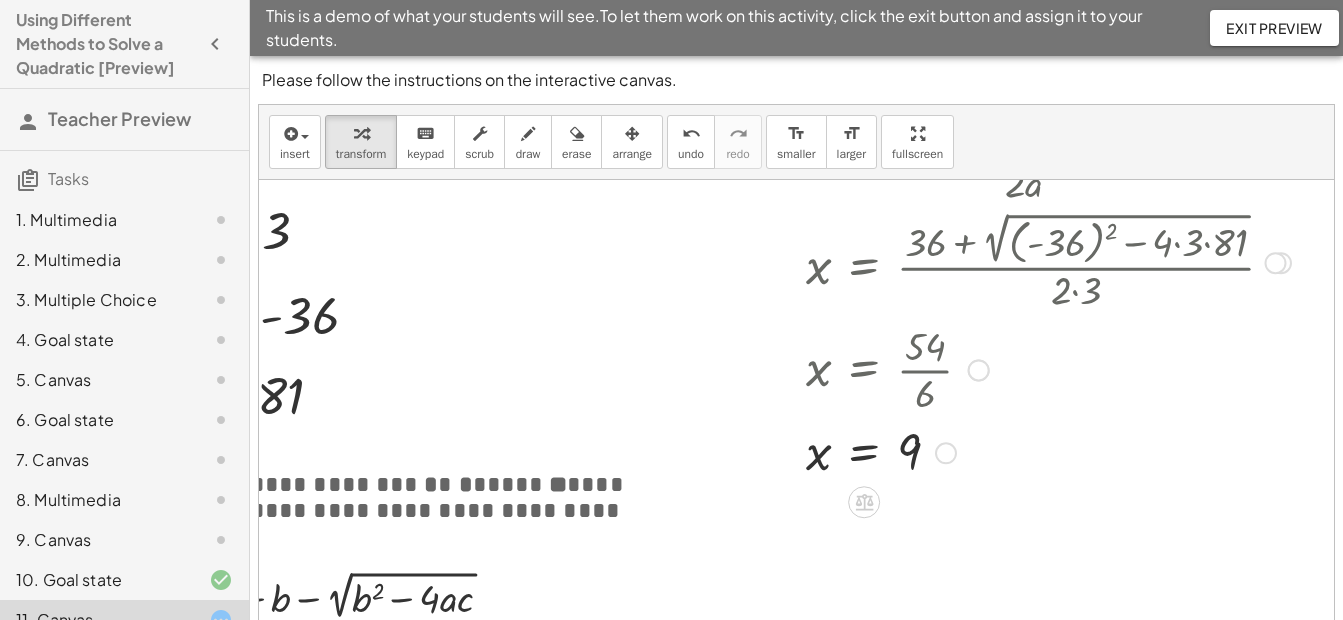 scroll, scrollTop: 274, scrollLeft: 186, axis: both 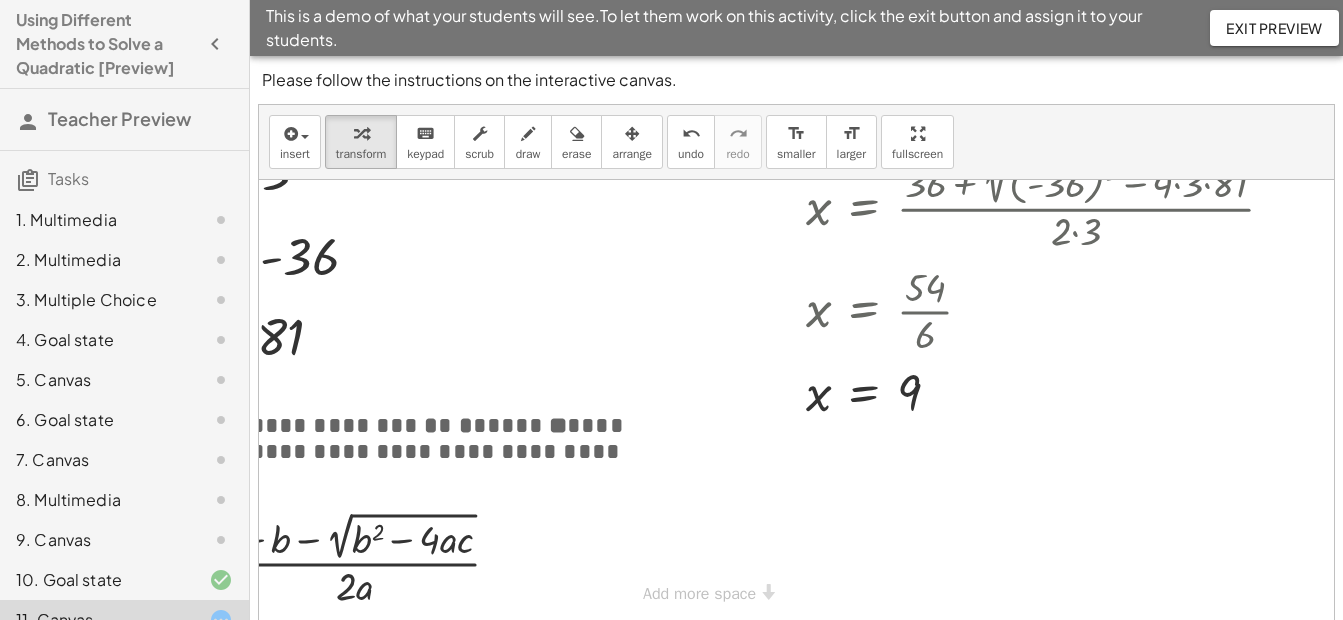 drag, startPoint x: 816, startPoint y: 605, endPoint x: 569, endPoint y: 601, distance: 247.03238 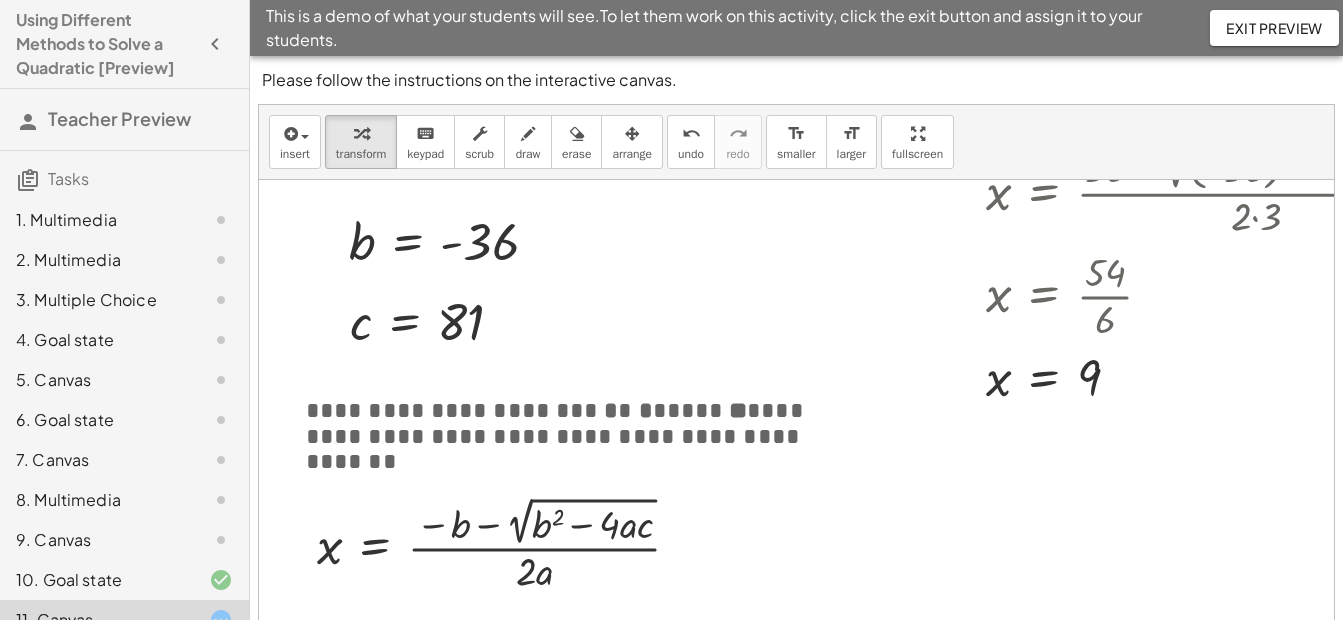 scroll, scrollTop: 174, scrollLeft: 0, axis: vertical 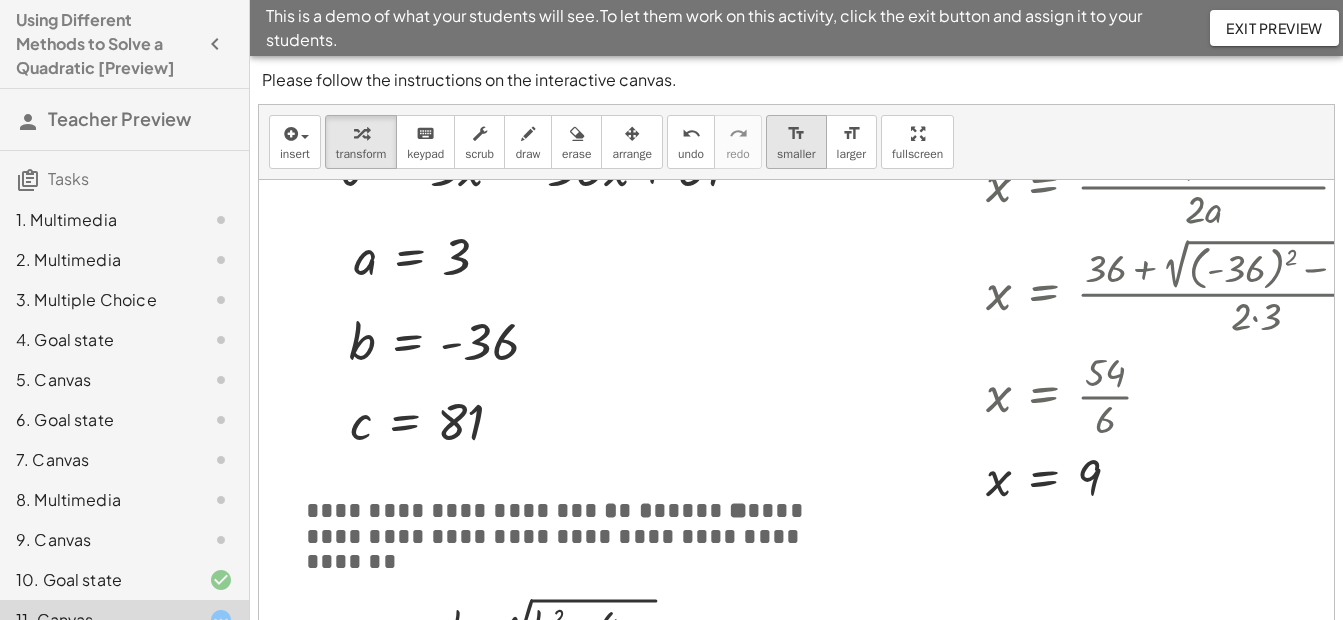 click on "format_size" at bounding box center [796, 134] 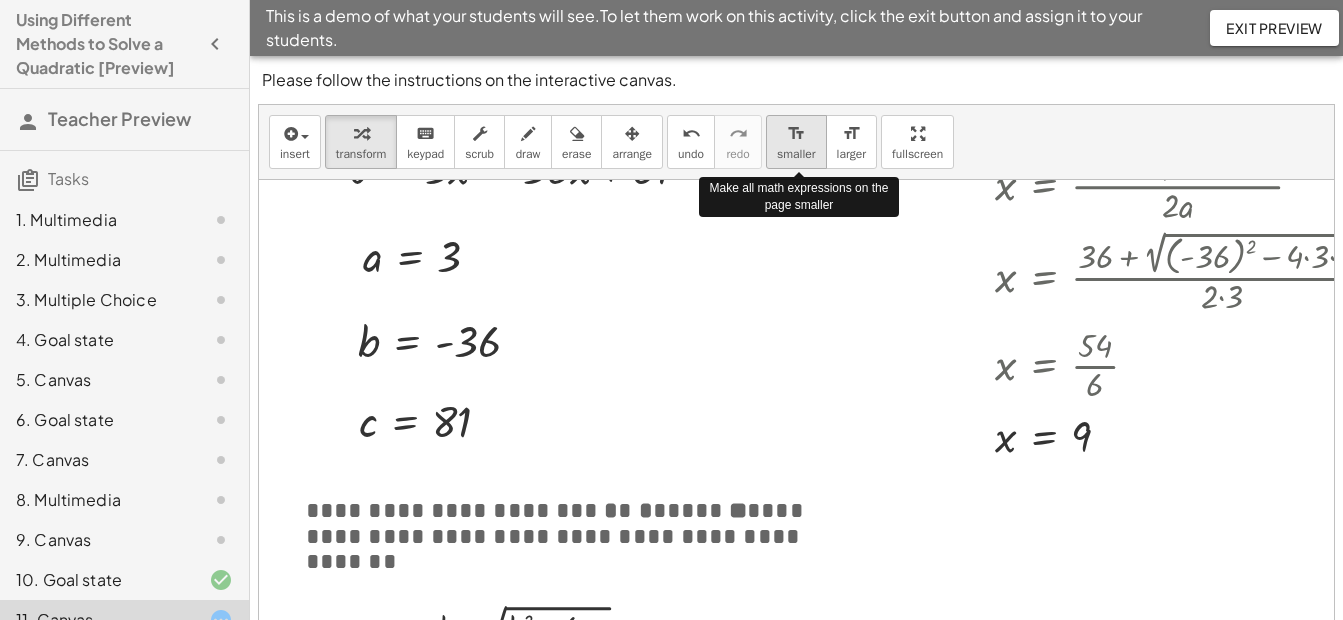 click on "format_size" at bounding box center (796, 134) 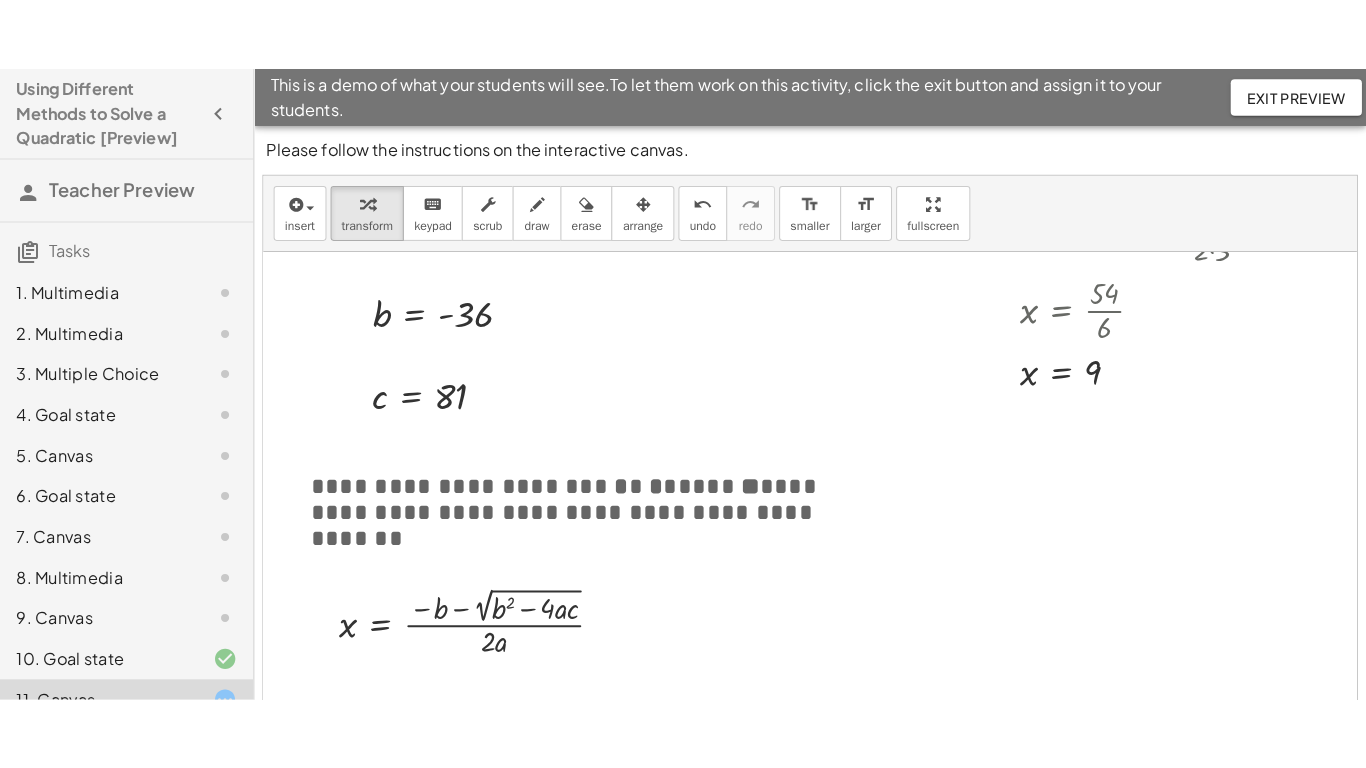 scroll, scrollTop: 174, scrollLeft: 0, axis: vertical 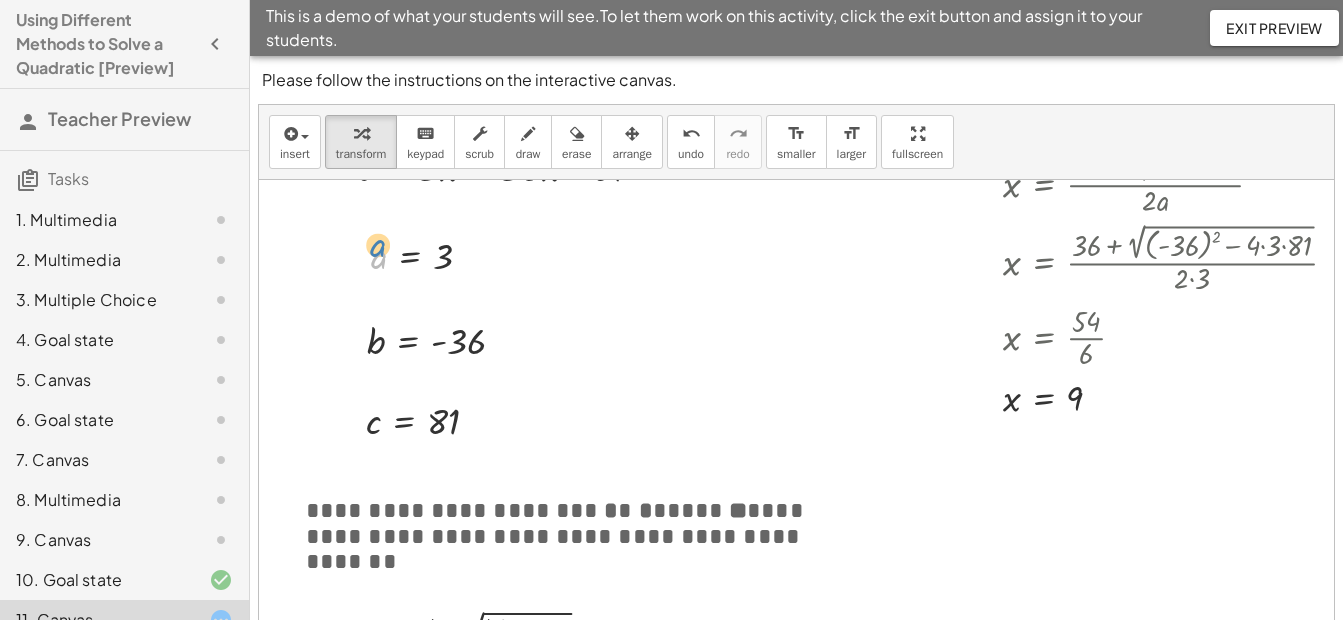 drag, startPoint x: 376, startPoint y: 253, endPoint x: 375, endPoint y: 243, distance: 10.049875 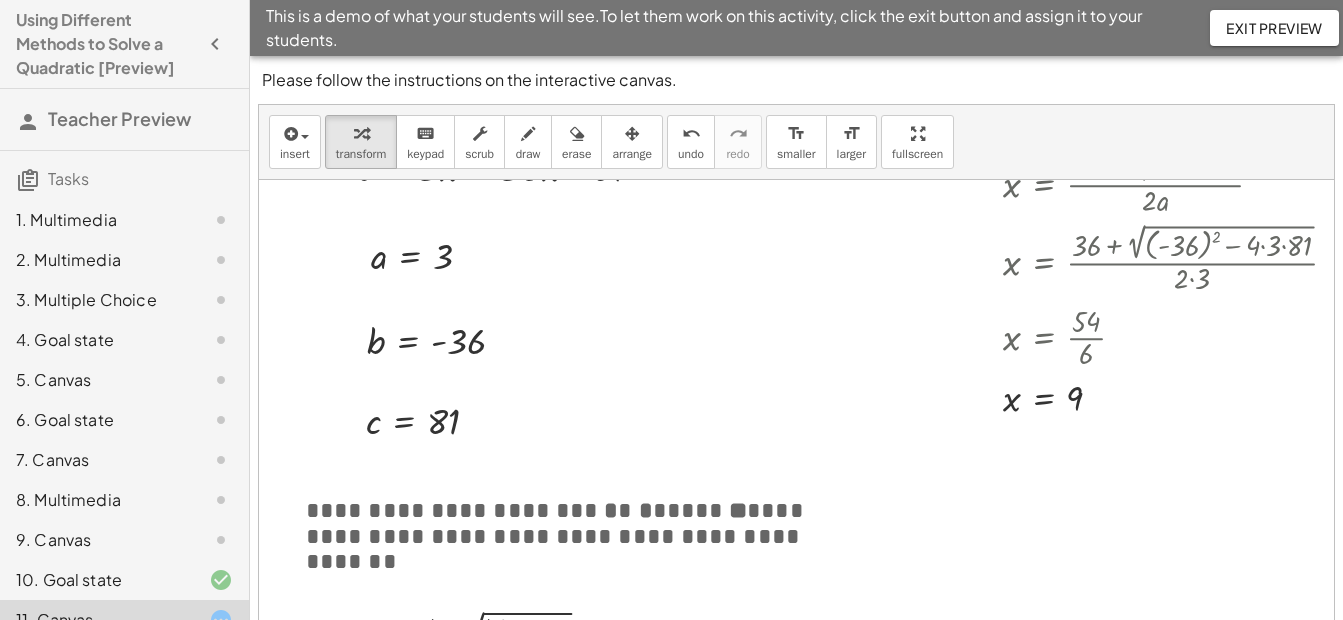 drag, startPoint x: 939, startPoint y: 135, endPoint x: 943, endPoint y: 239, distance: 104.0769 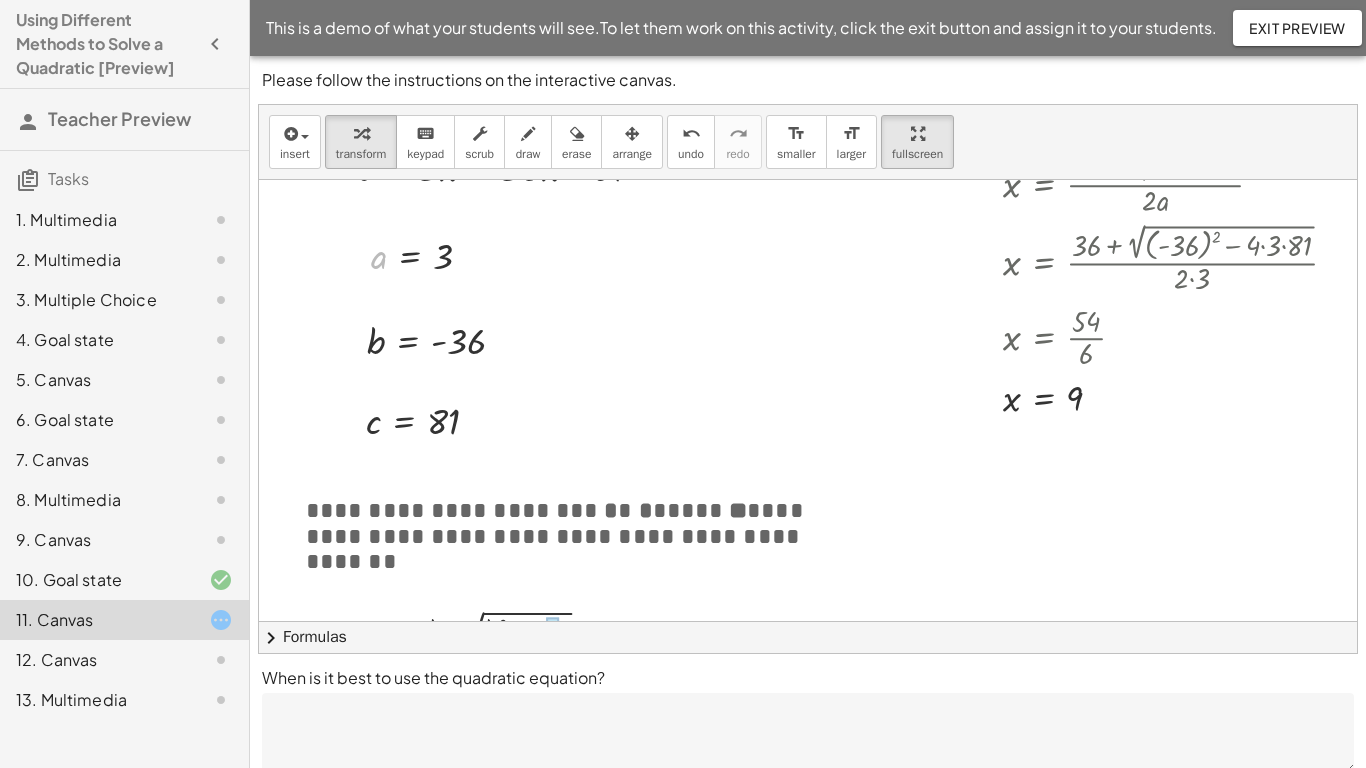 drag, startPoint x: 126, startPoint y: 155, endPoint x: 310, endPoint y: 524, distance: 412.33118 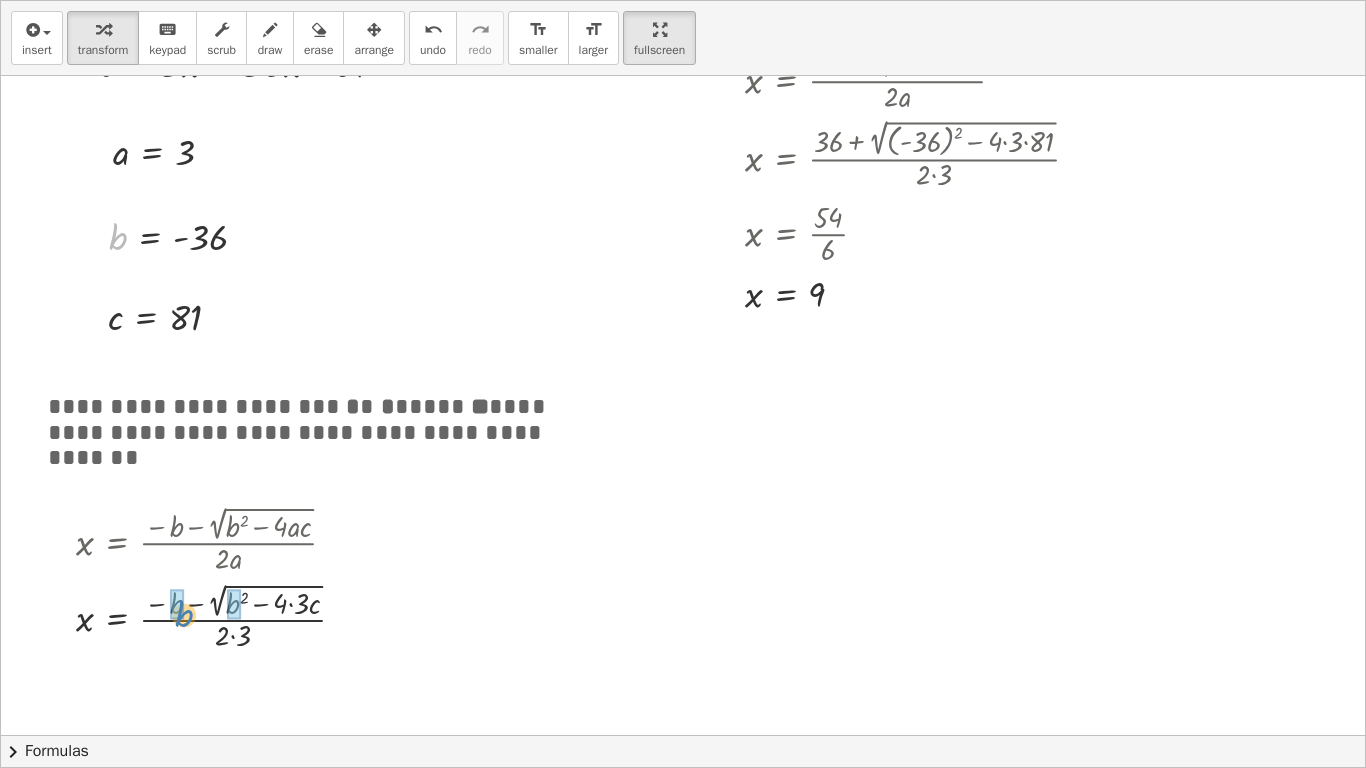 drag, startPoint x: 118, startPoint y: 240, endPoint x: 184, endPoint y: 616, distance: 381.7486 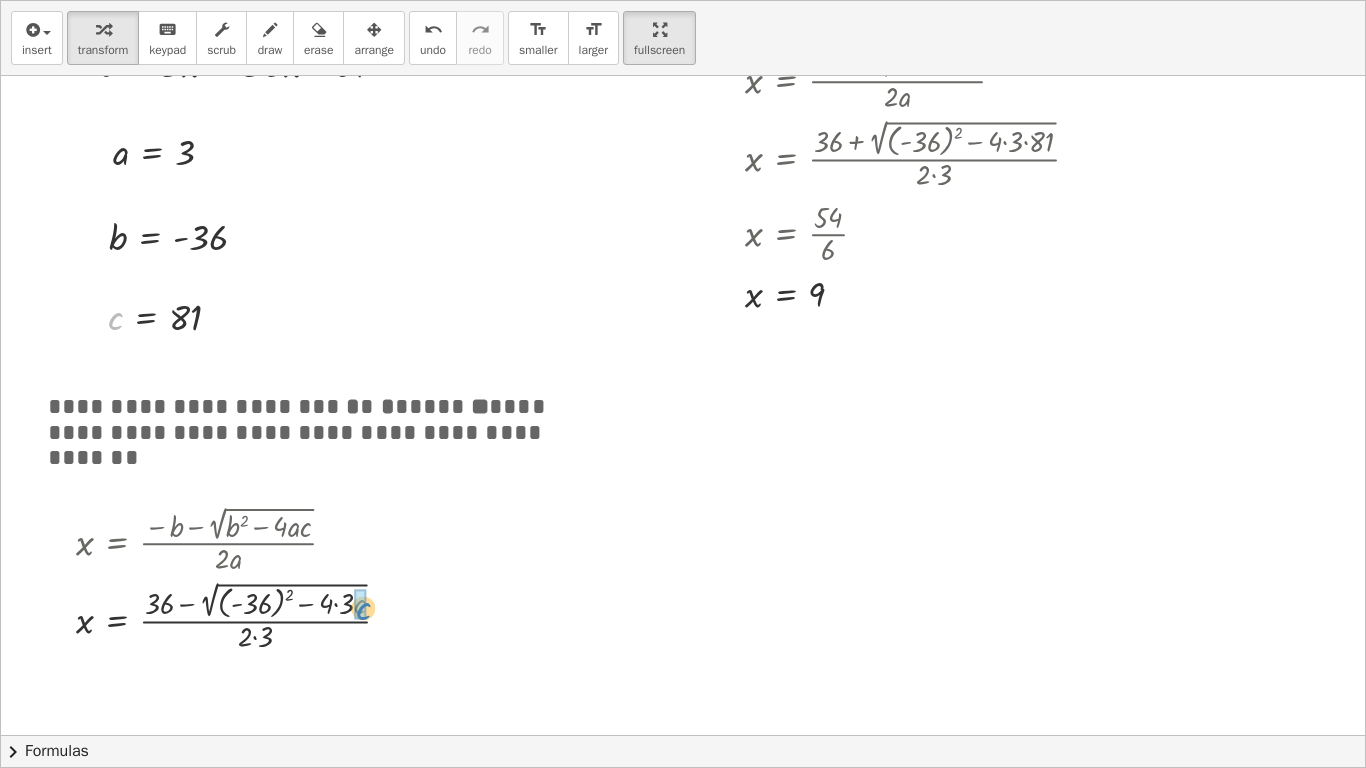 drag, startPoint x: 117, startPoint y: 314, endPoint x: 391, endPoint y: 600, distance: 396.0707 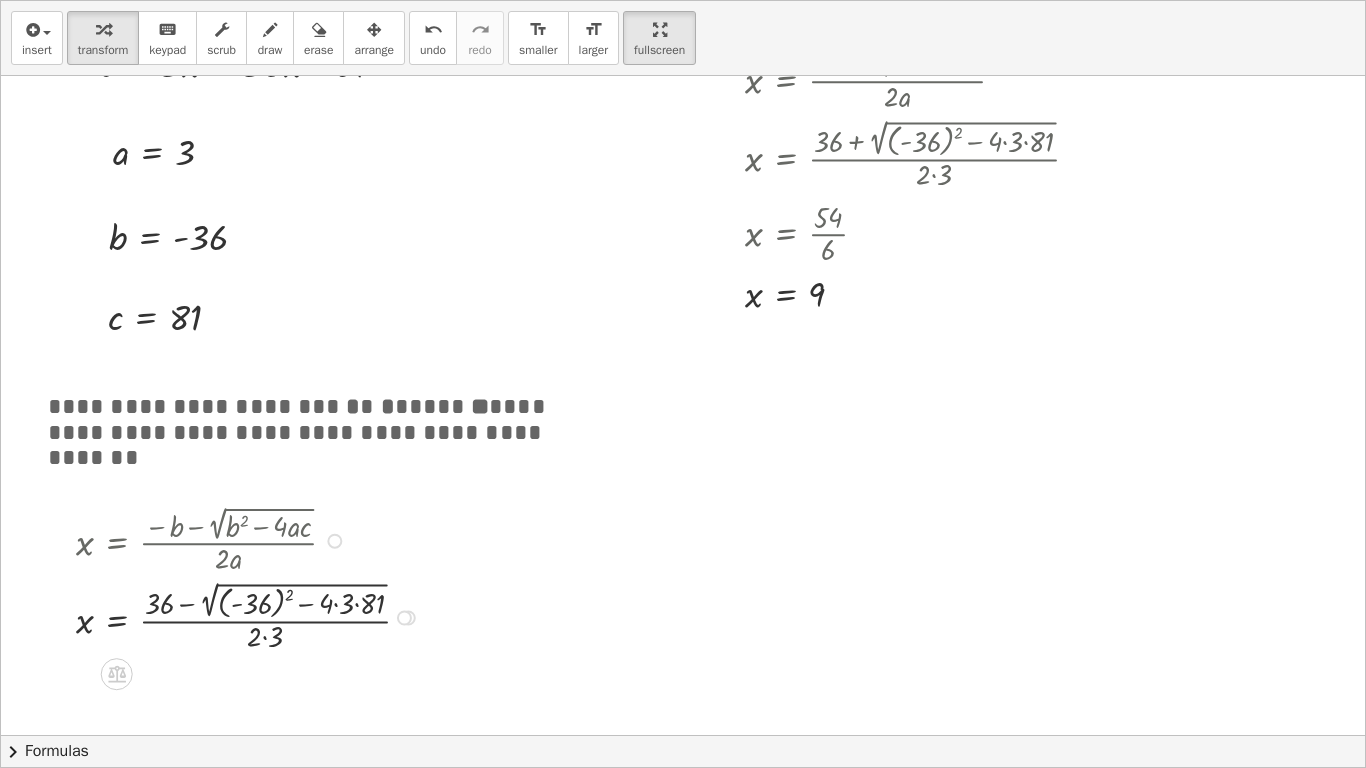 click at bounding box center (251, 616) 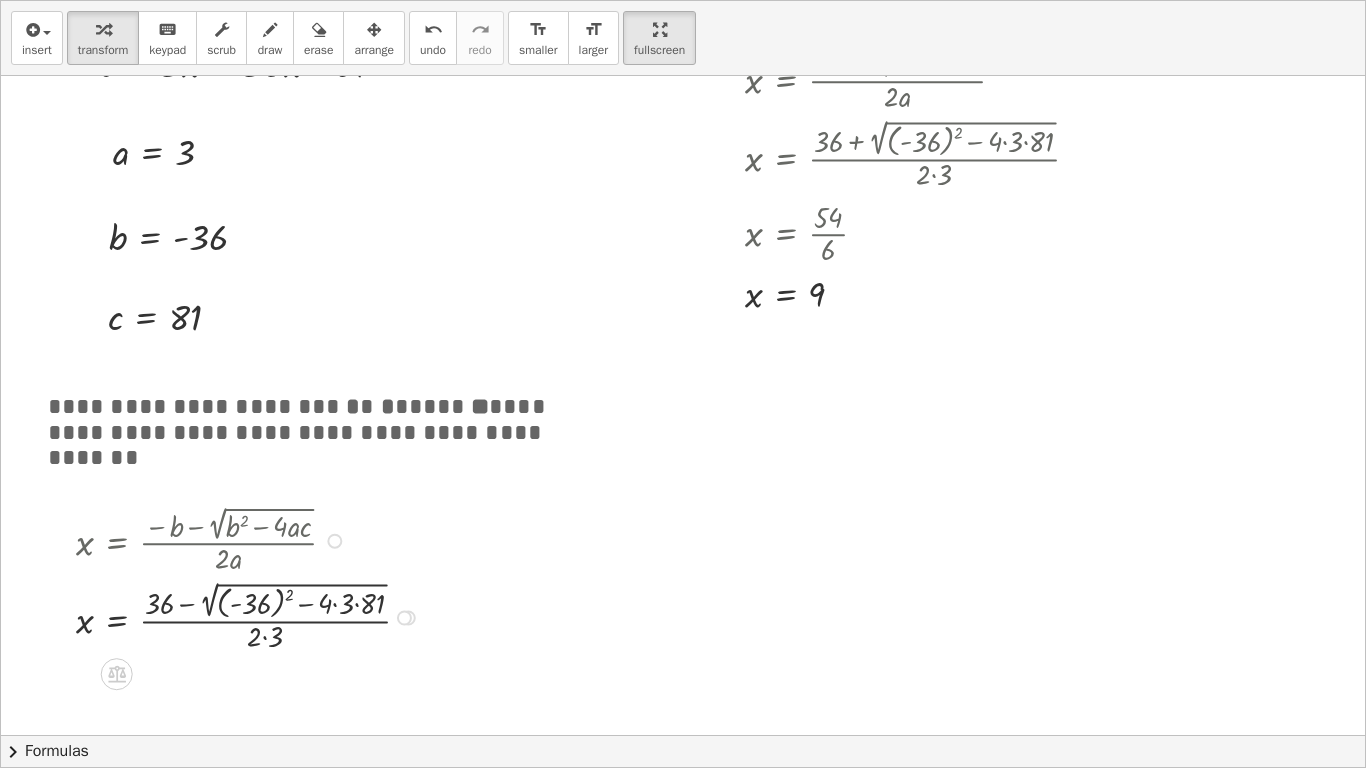 click at bounding box center [251, 616] 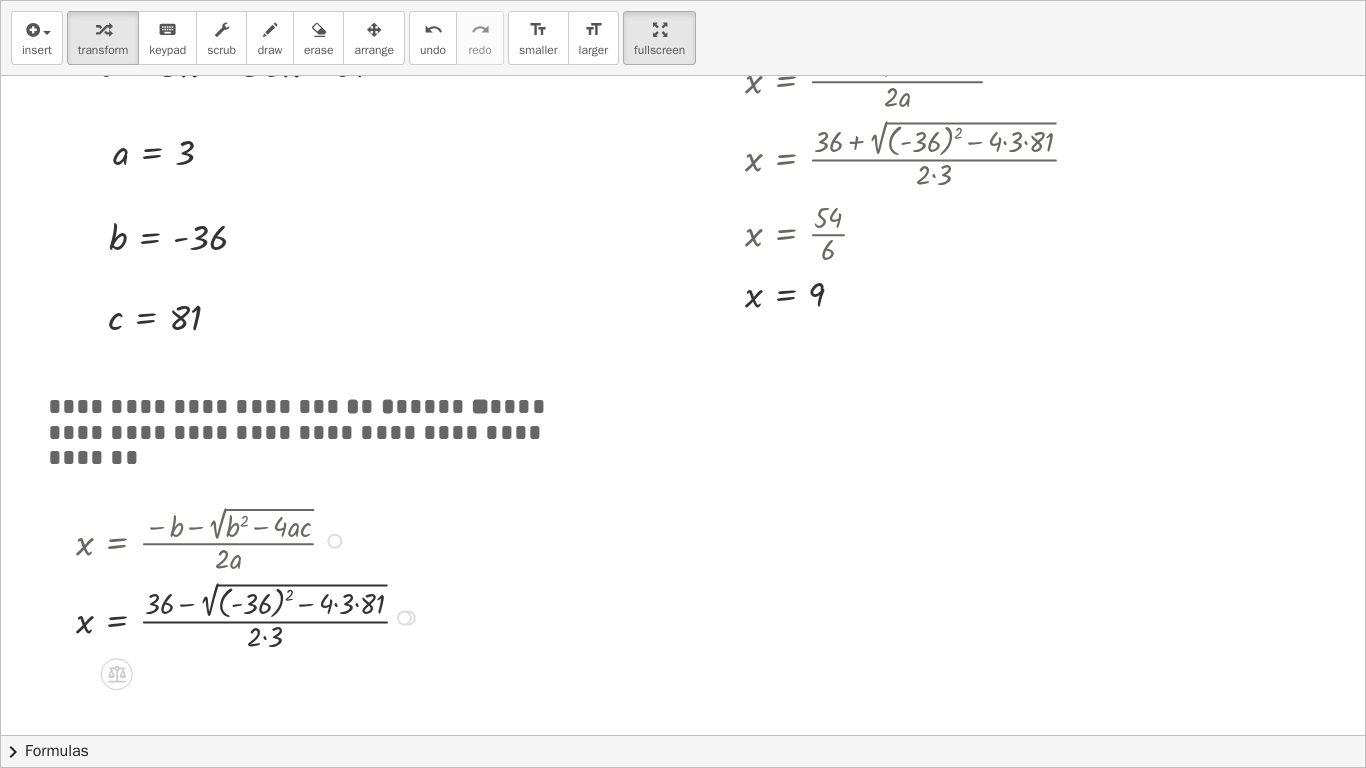 click at bounding box center (251, 616) 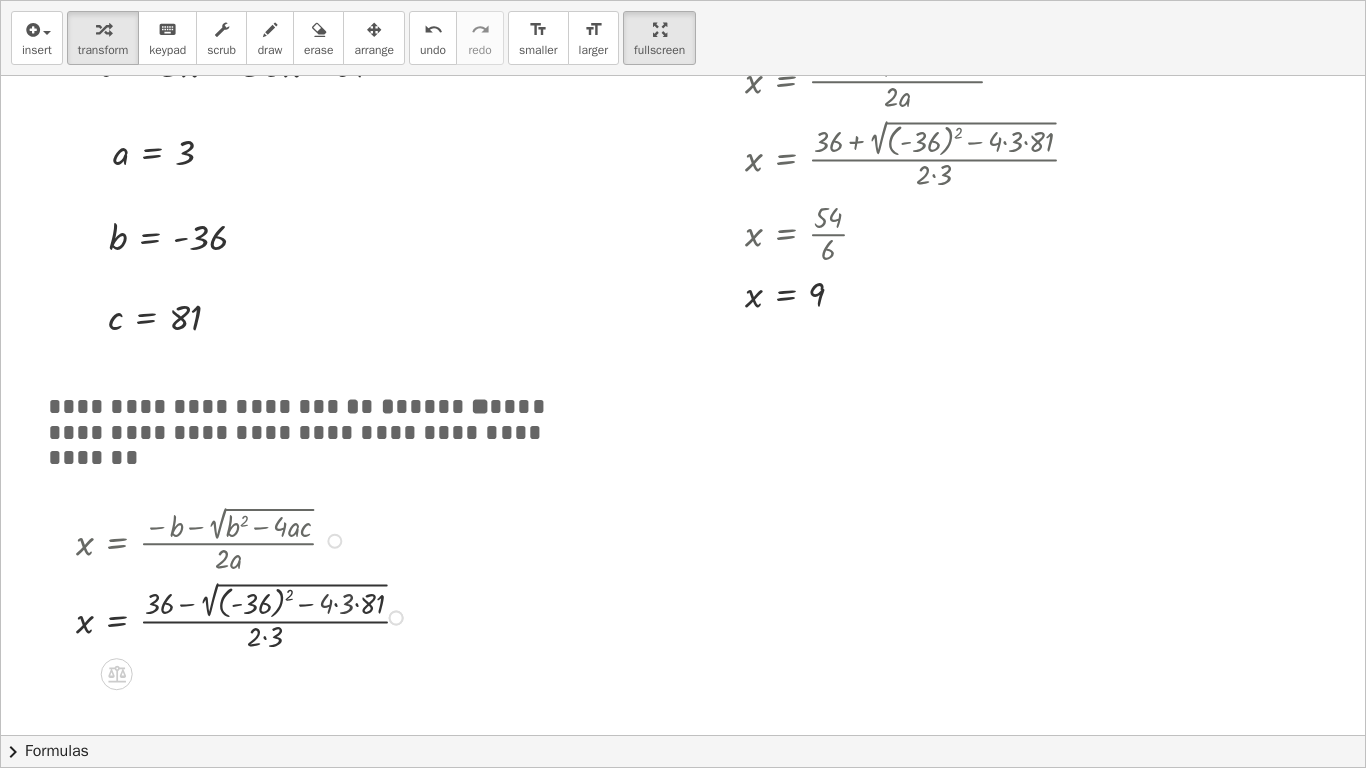 click at bounding box center [245, 616] 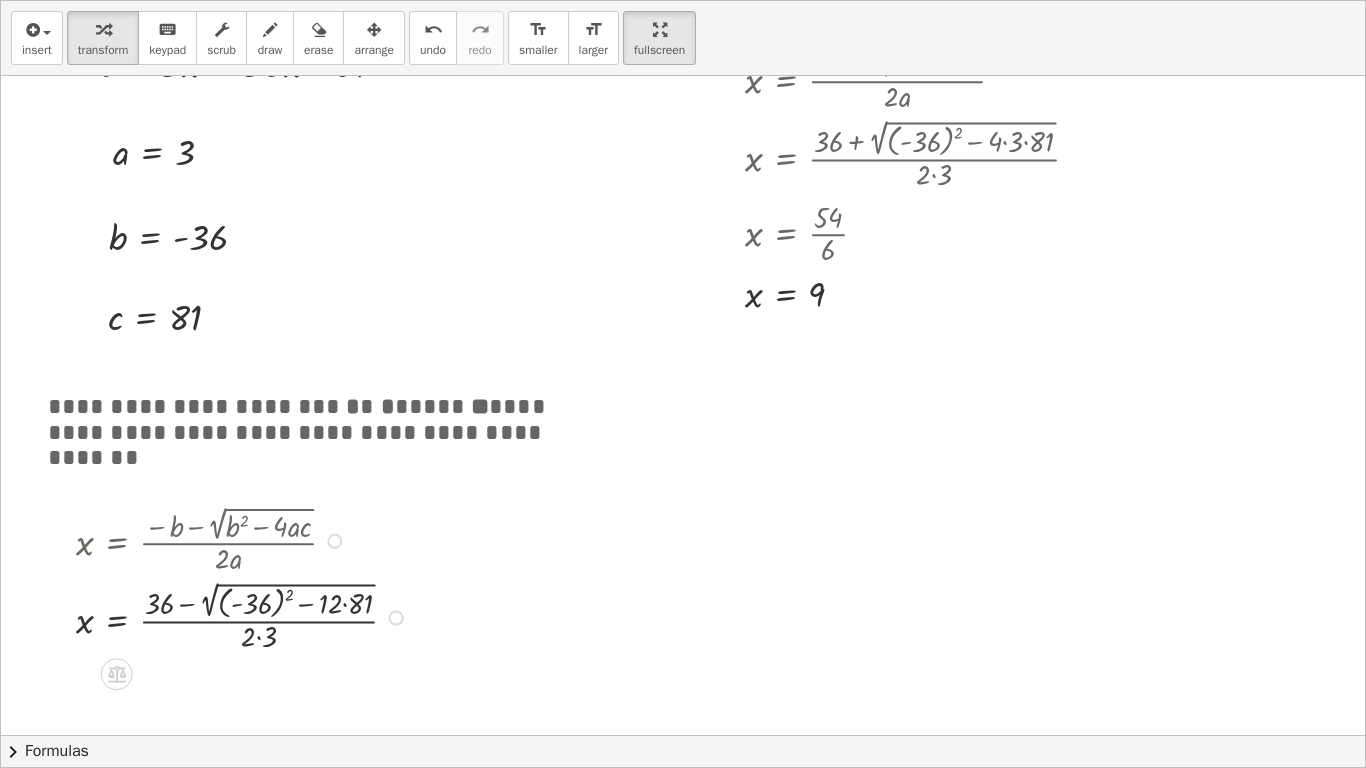 click at bounding box center (245, 616) 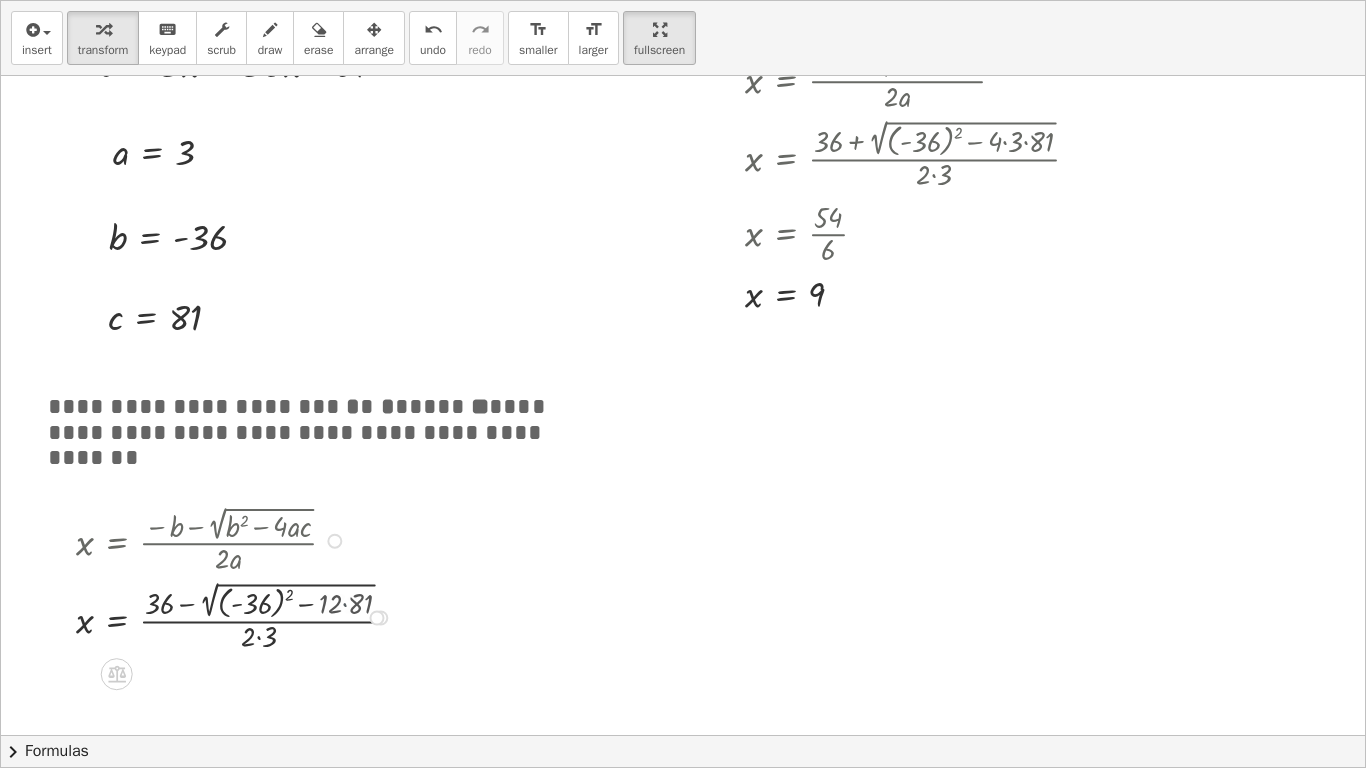 click at bounding box center [237, 616] 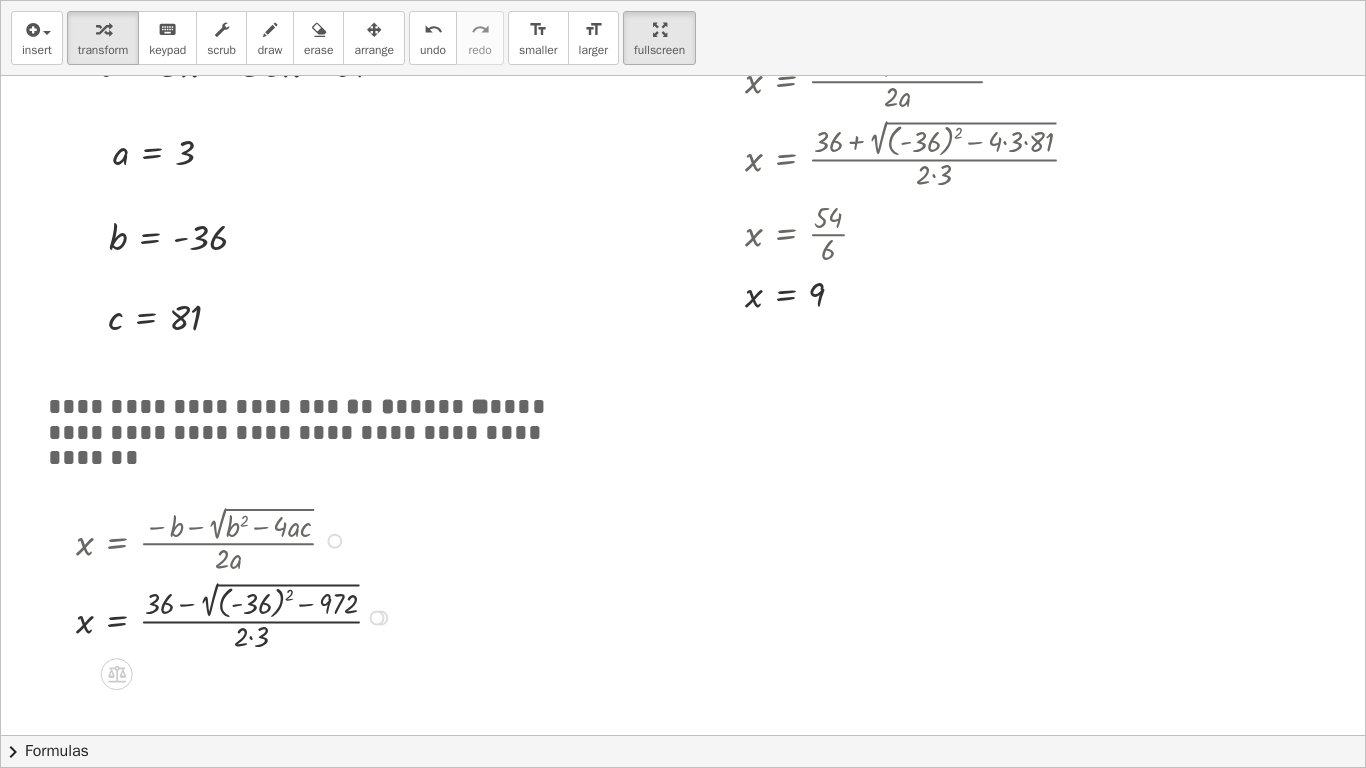 click at bounding box center (237, 616) 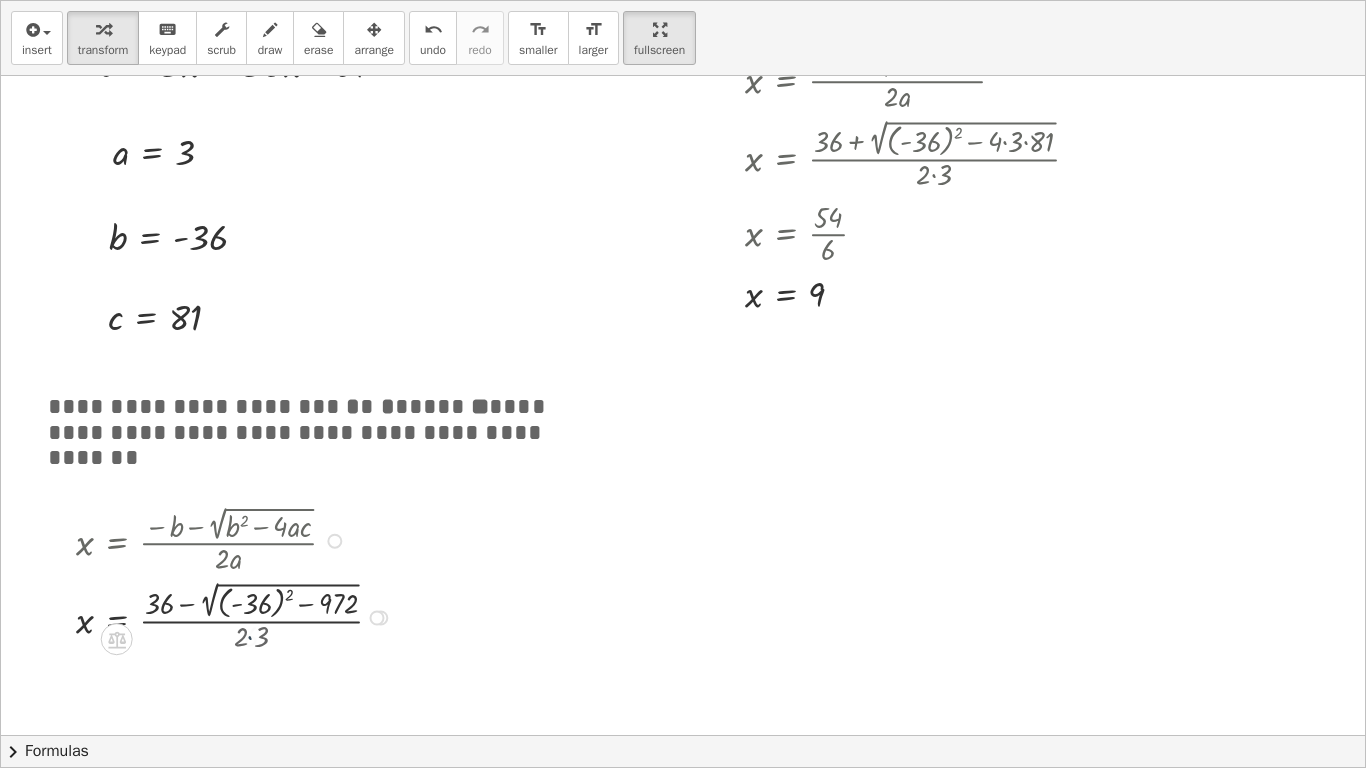 click at bounding box center [237, 616] 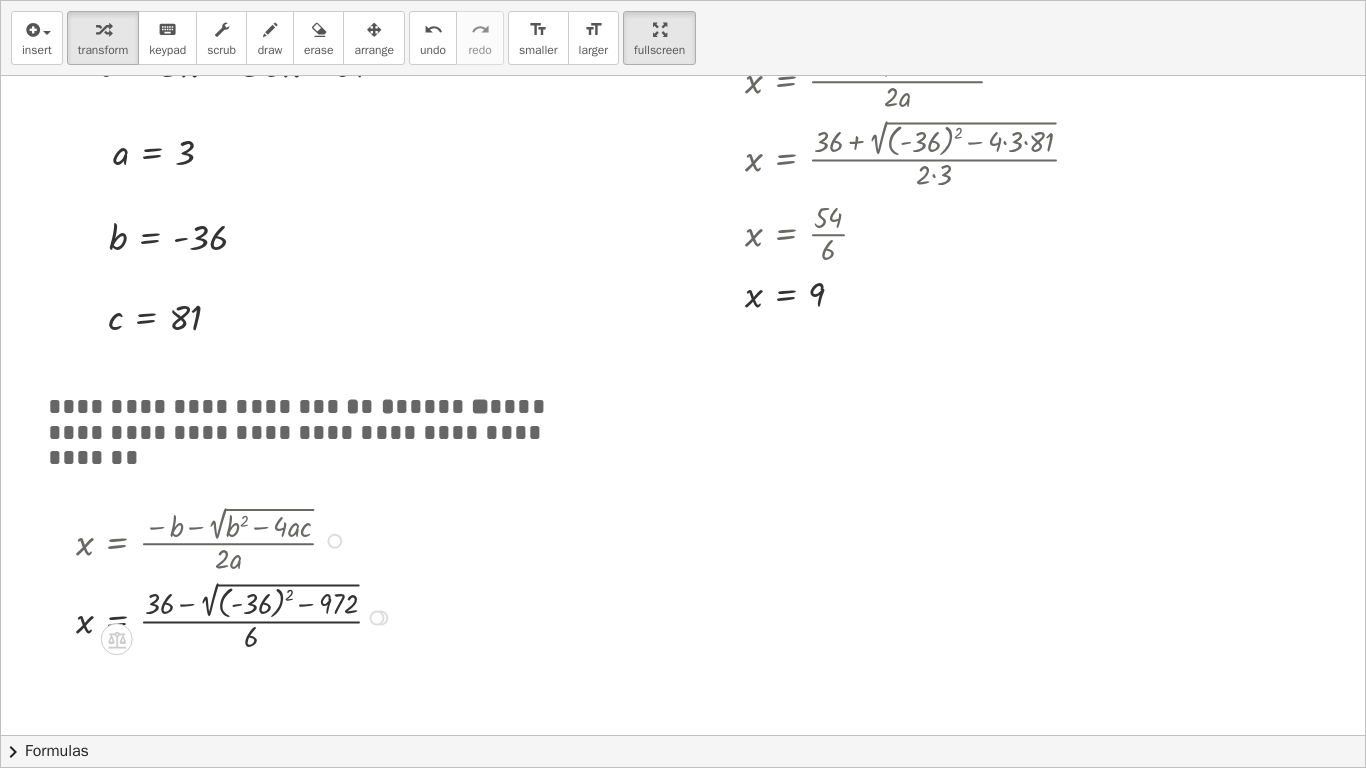 click at bounding box center (237, 616) 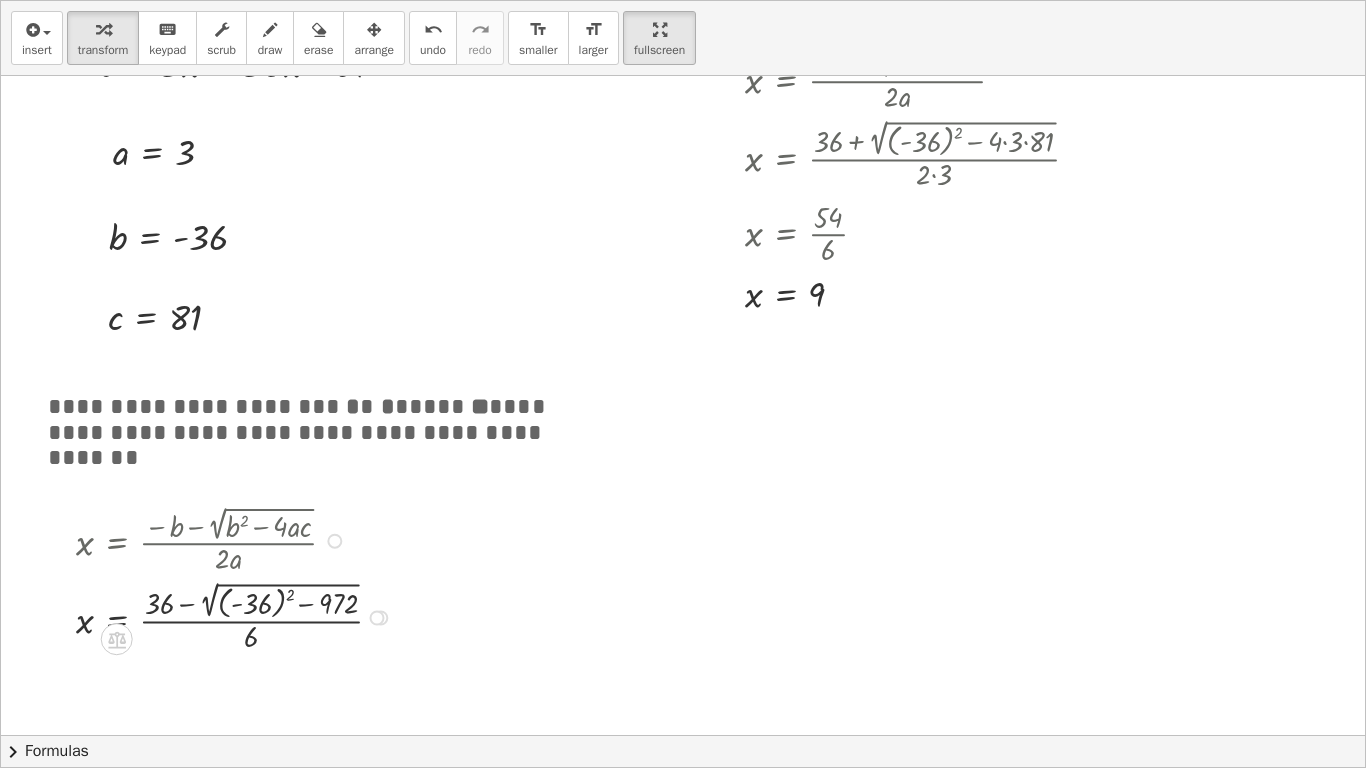 click at bounding box center (237, 616) 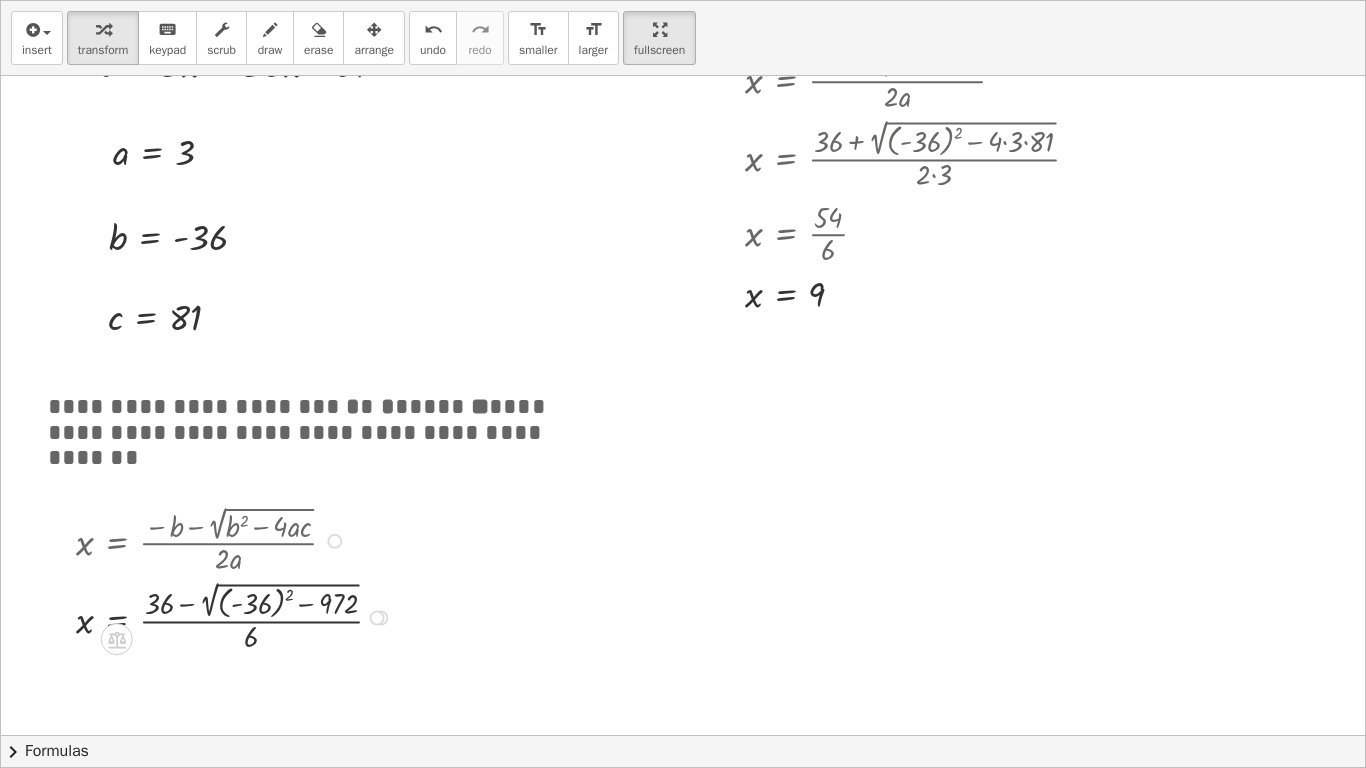 click at bounding box center (237, 616) 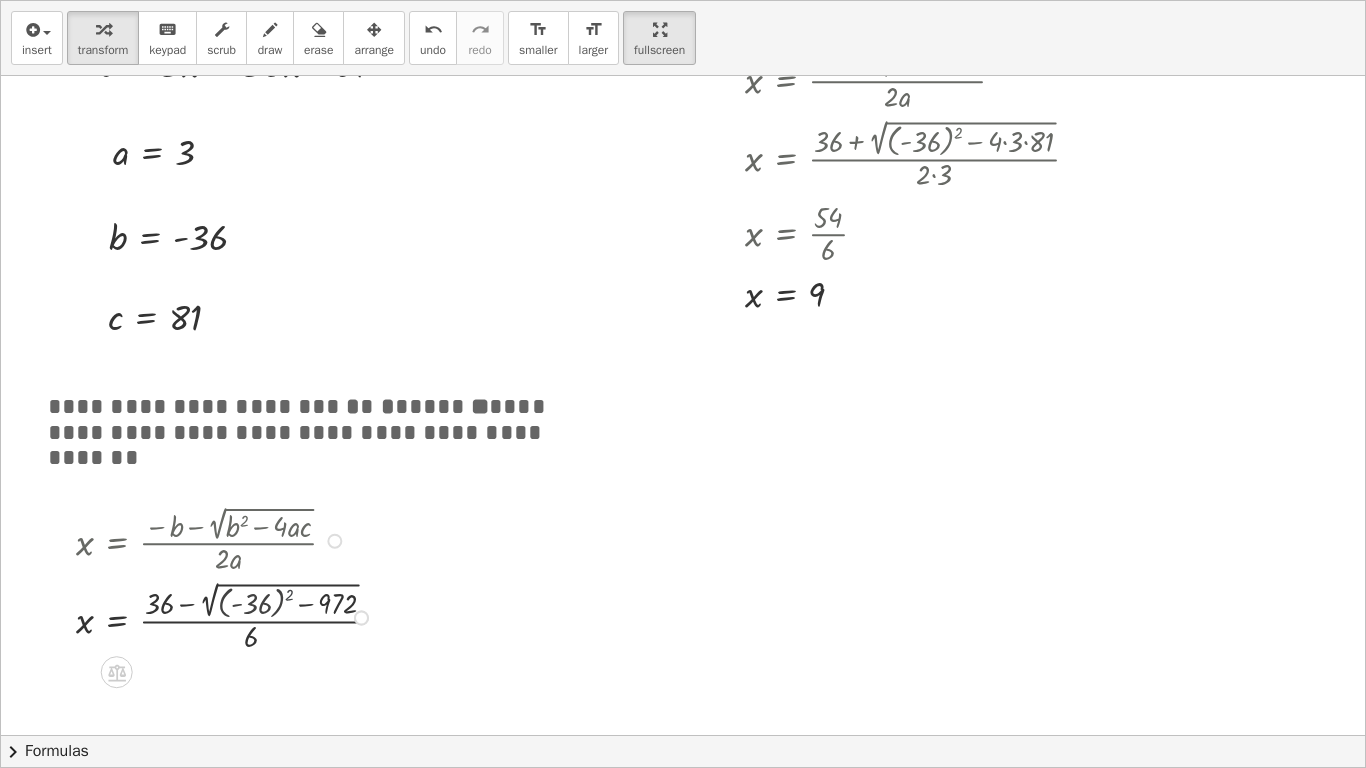 click at bounding box center (227, 616) 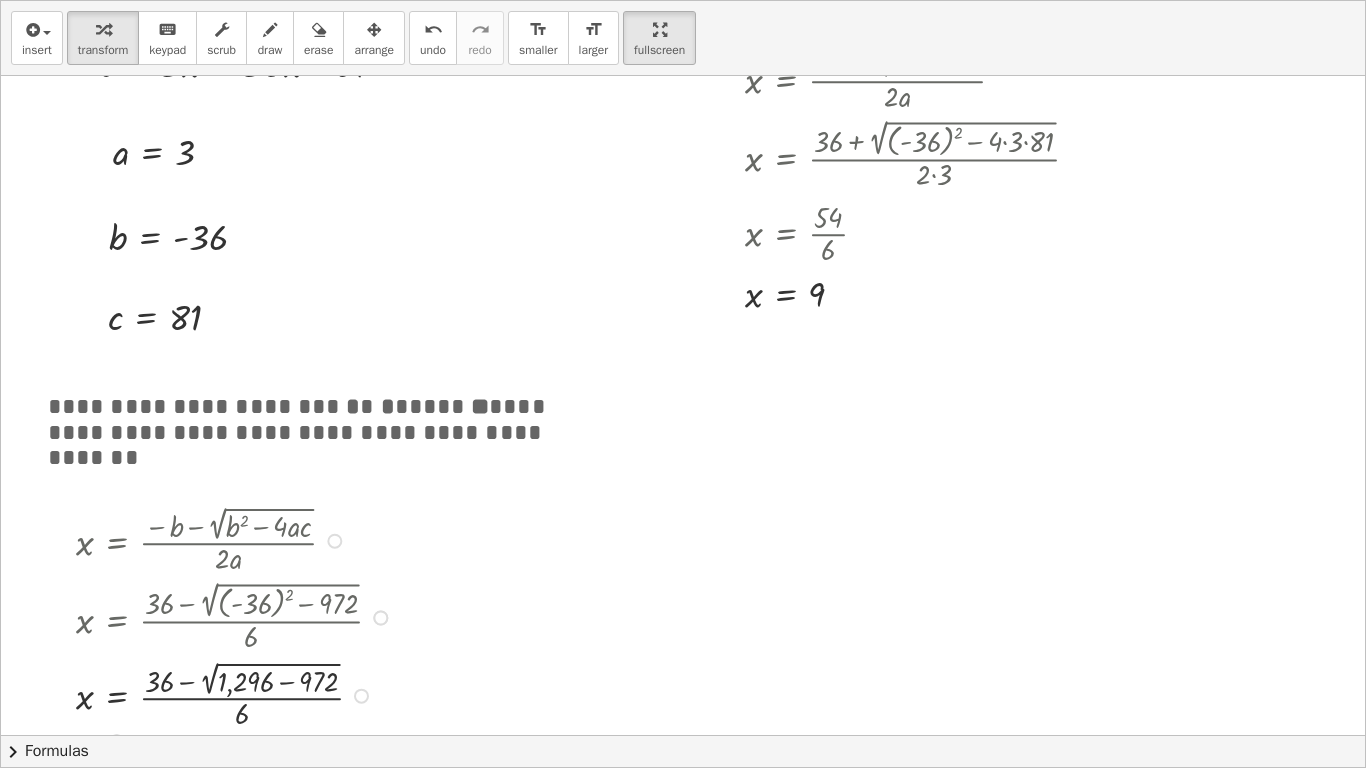 click at bounding box center (237, 694) 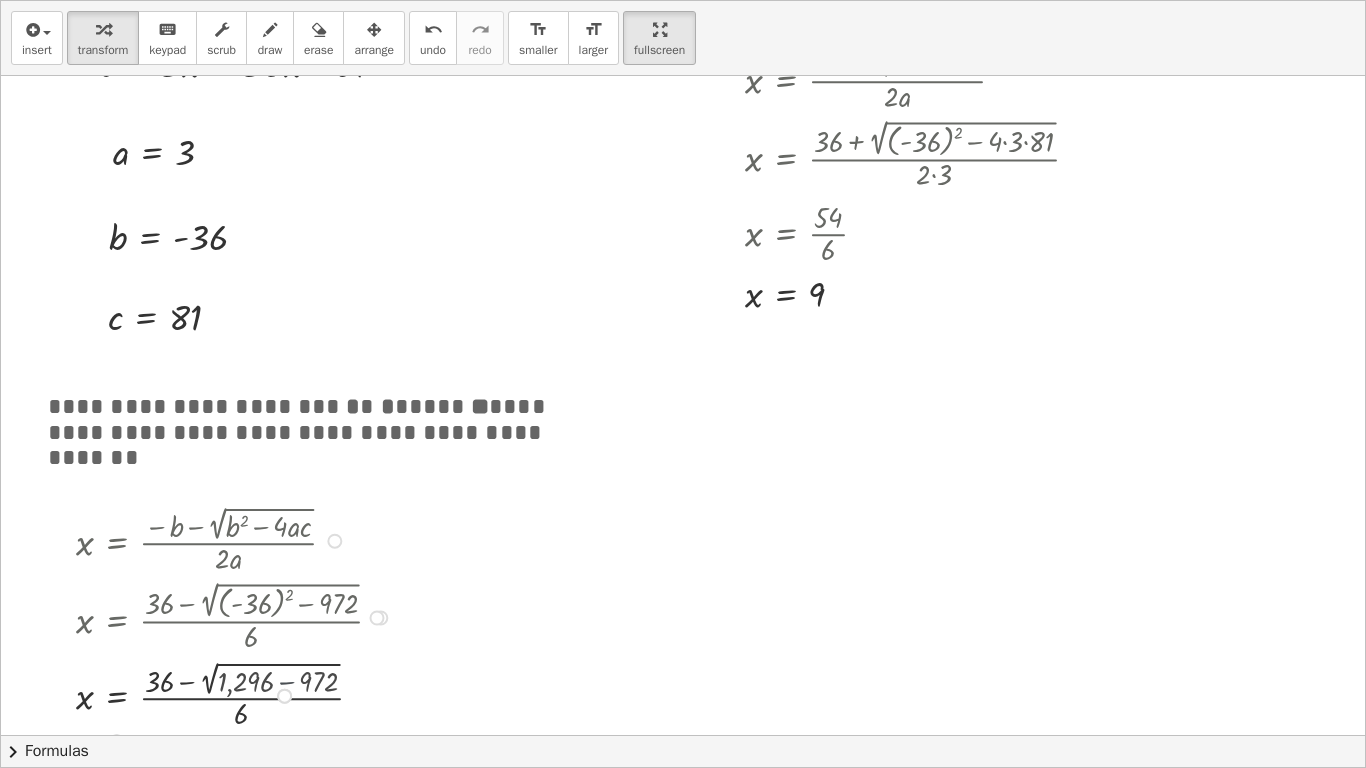 click at bounding box center (237, 694) 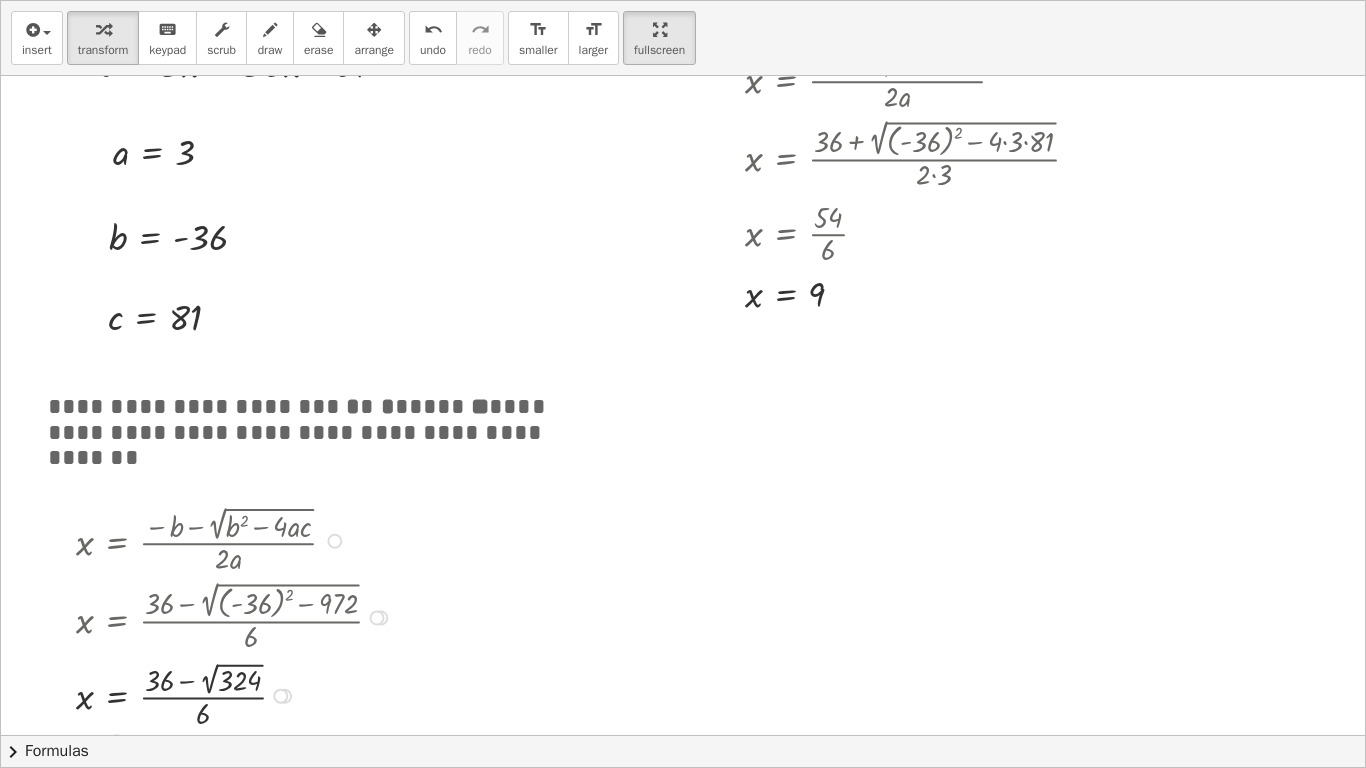 click at bounding box center [237, 694] 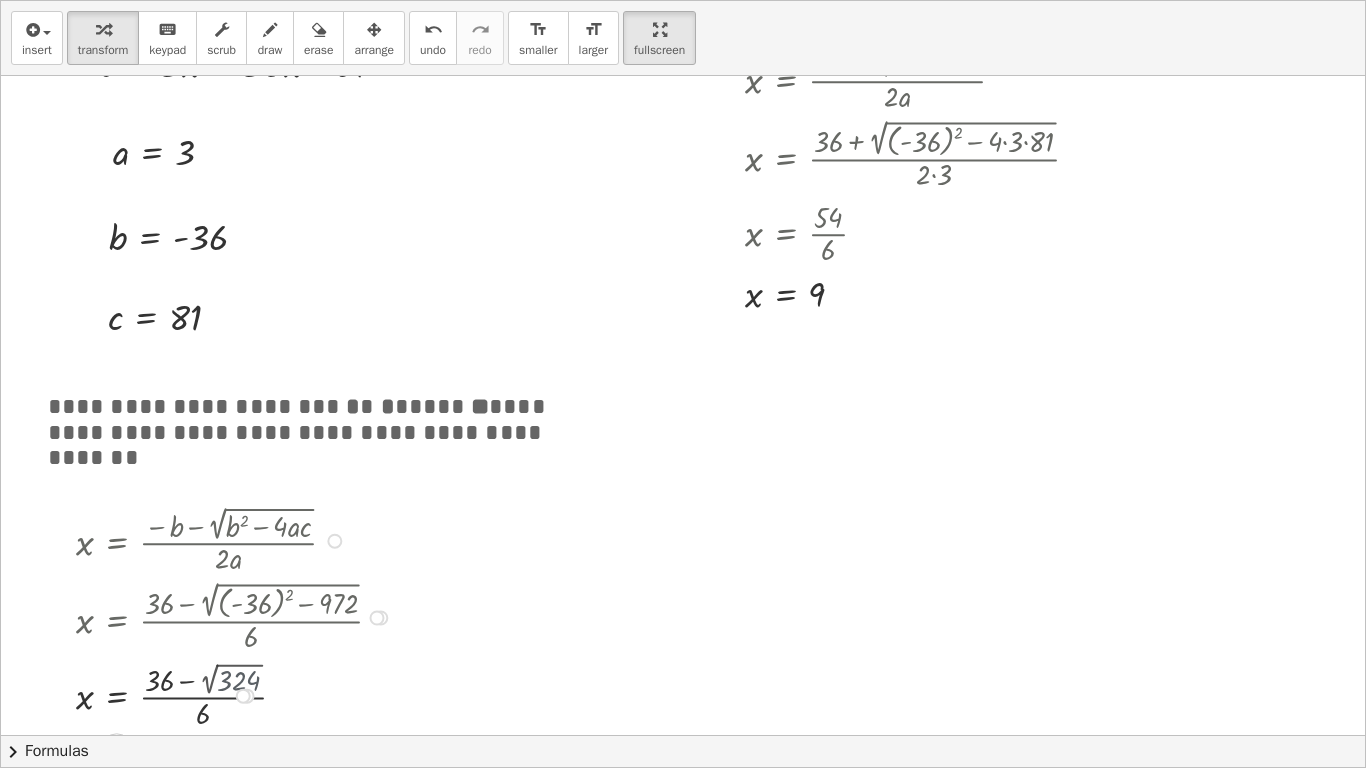 click at bounding box center (237, 694) 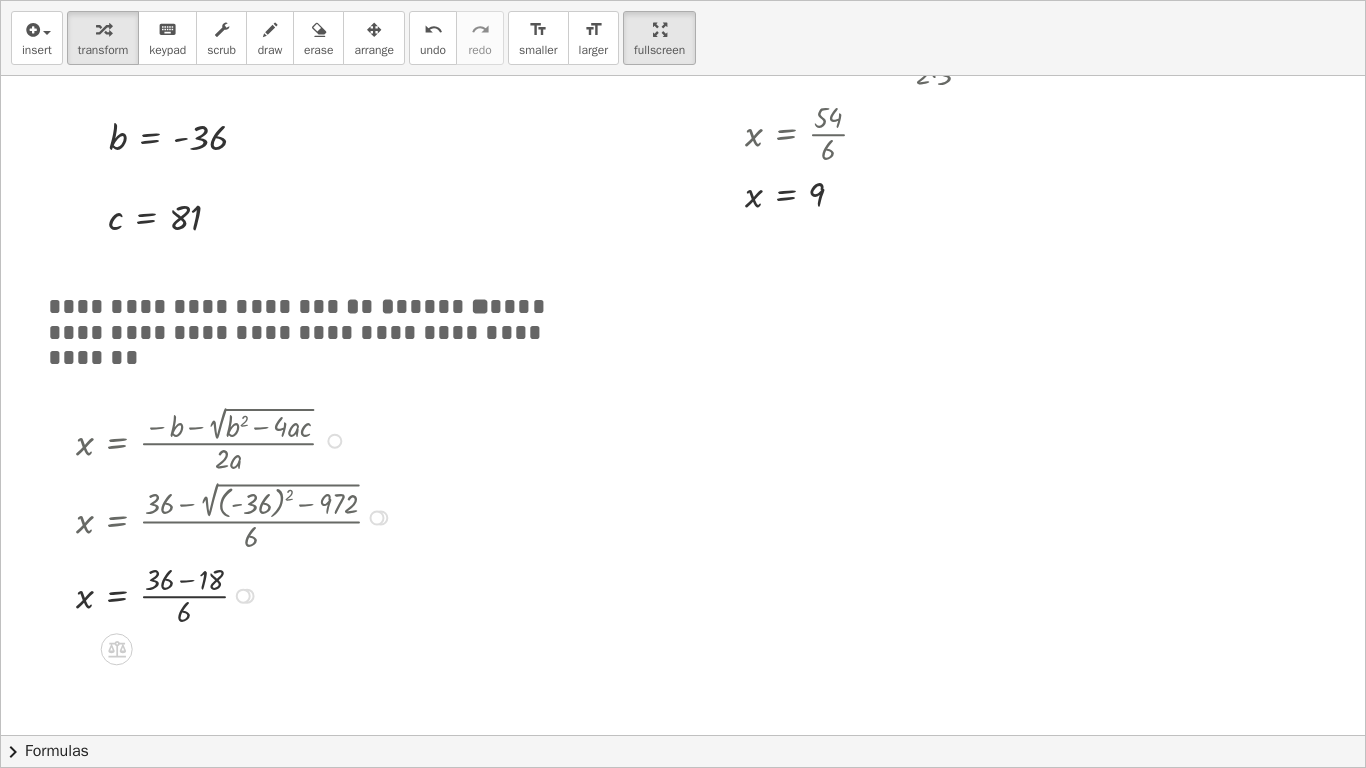 scroll, scrollTop: 374, scrollLeft: 0, axis: vertical 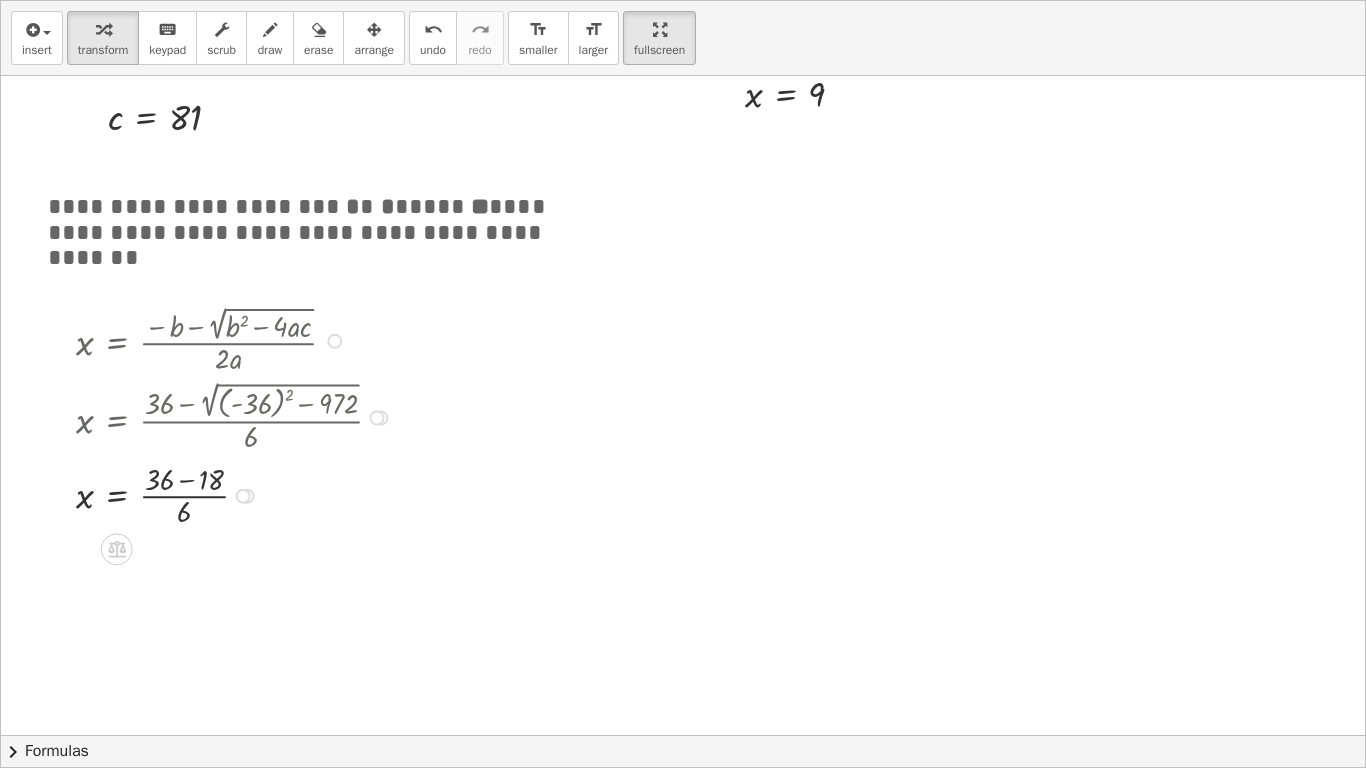 click at bounding box center [237, 494] 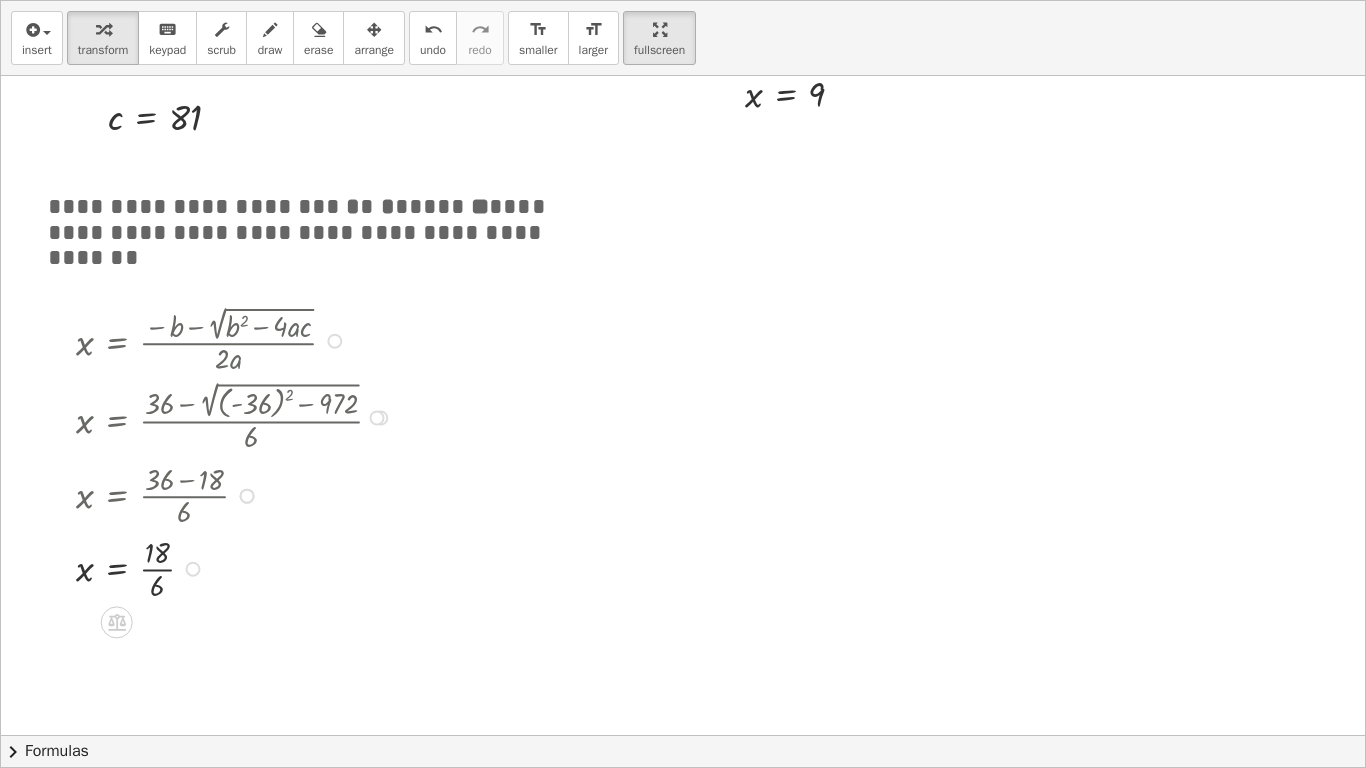 click at bounding box center (237, 567) 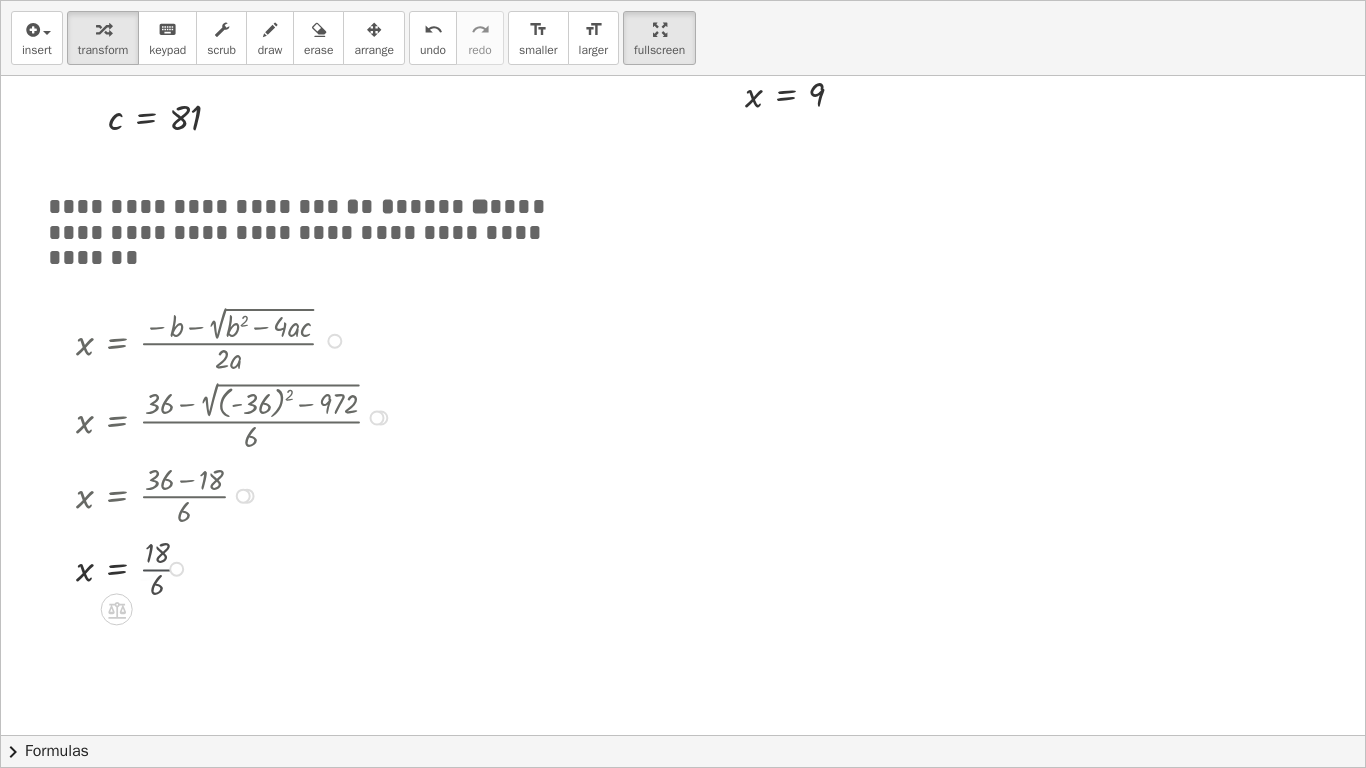 click at bounding box center [237, 567] 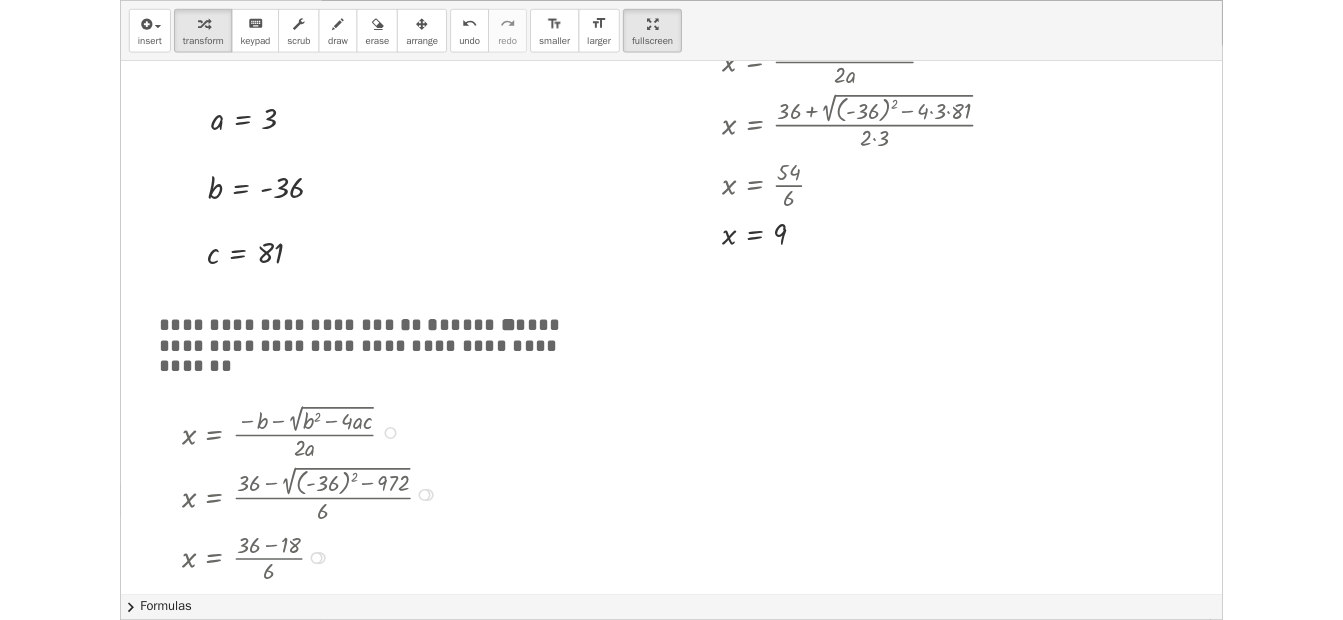 scroll, scrollTop: 0, scrollLeft: 0, axis: both 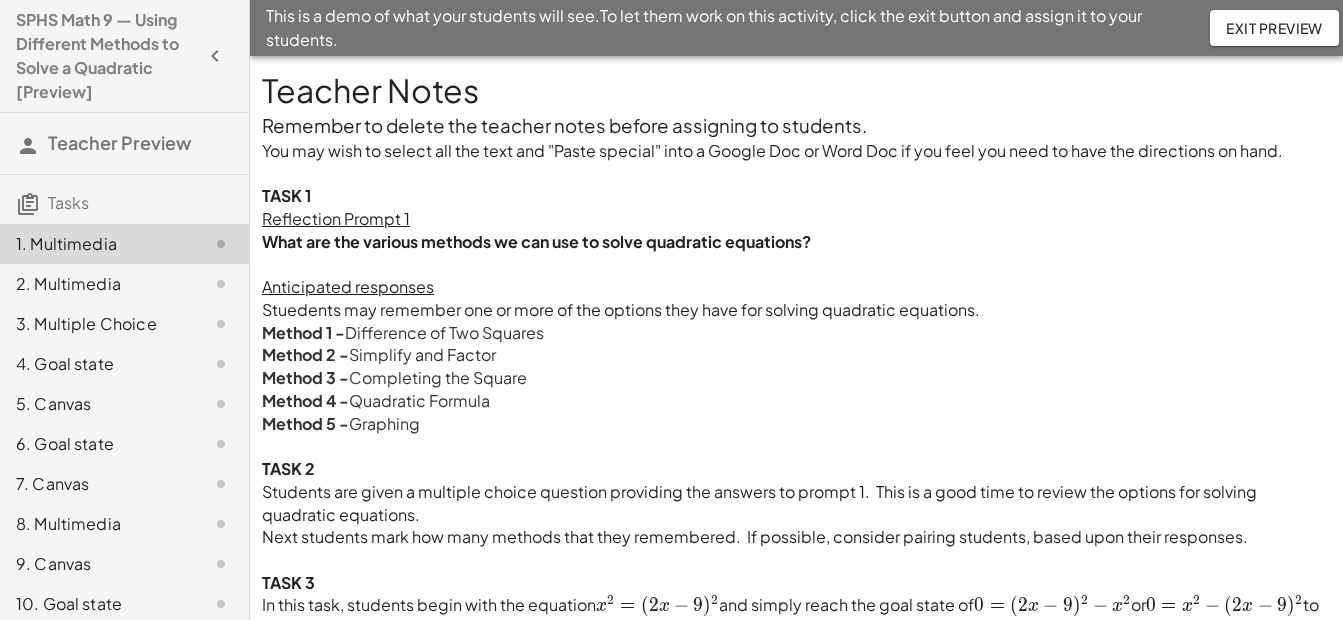 click on "Exit Preview" 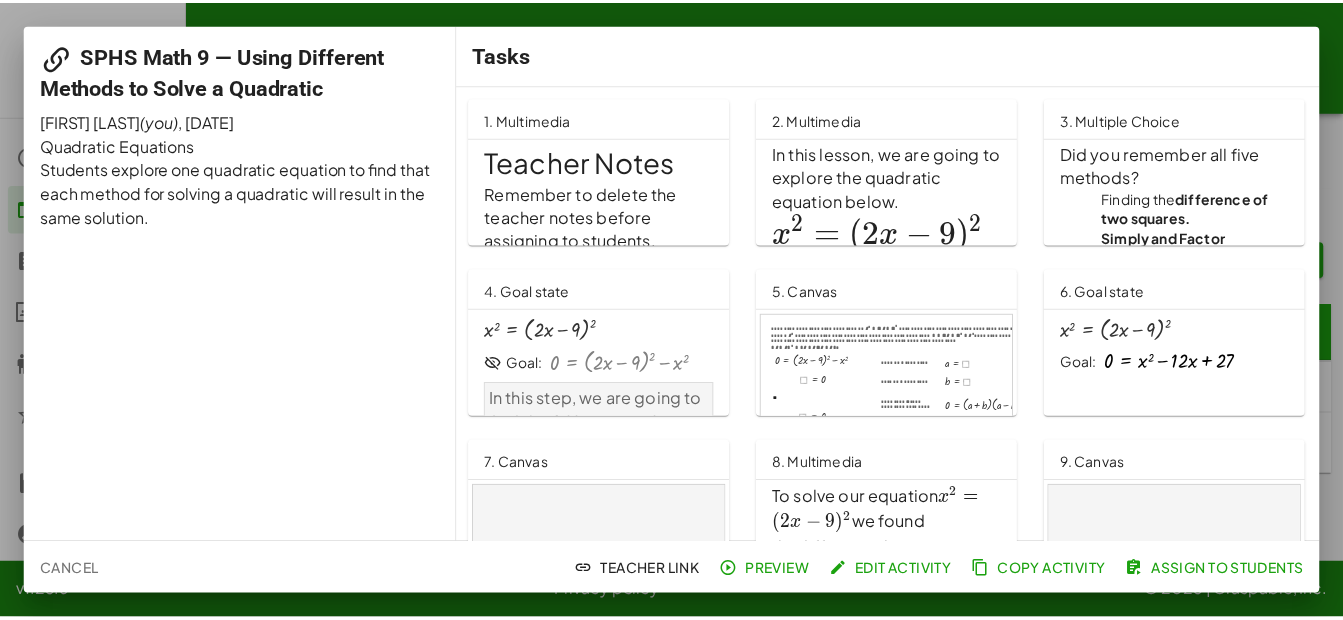 scroll, scrollTop: 0, scrollLeft: 0, axis: both 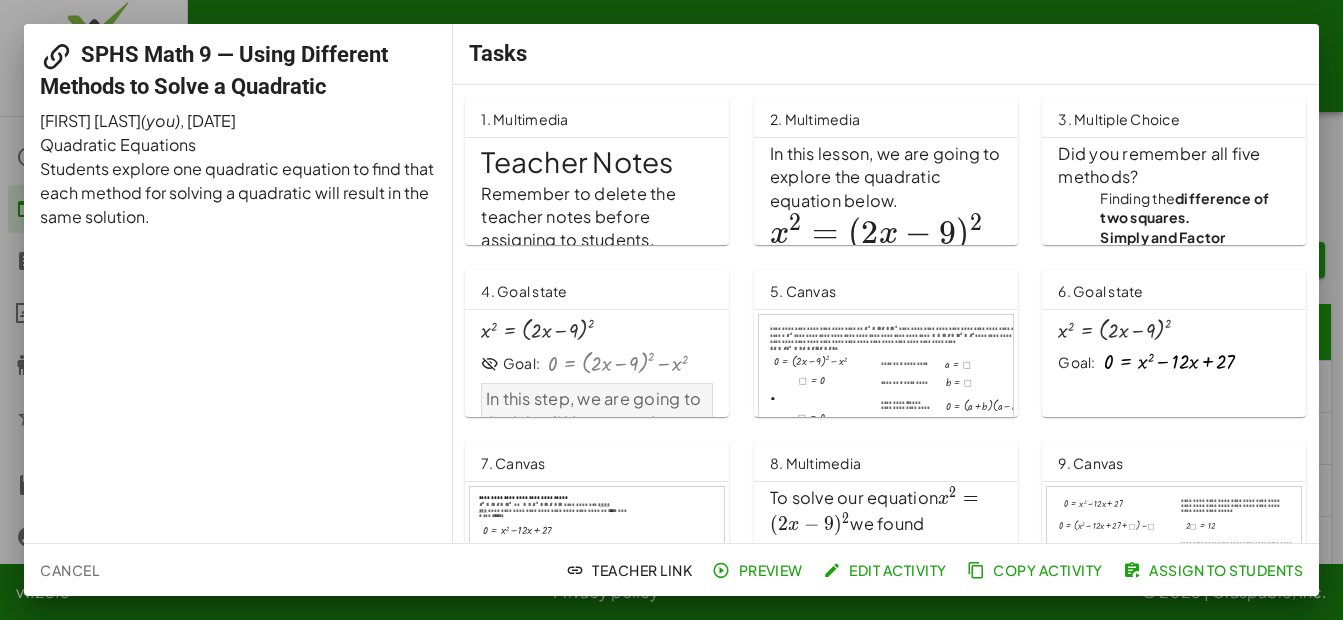 click at bounding box center [671, 310] 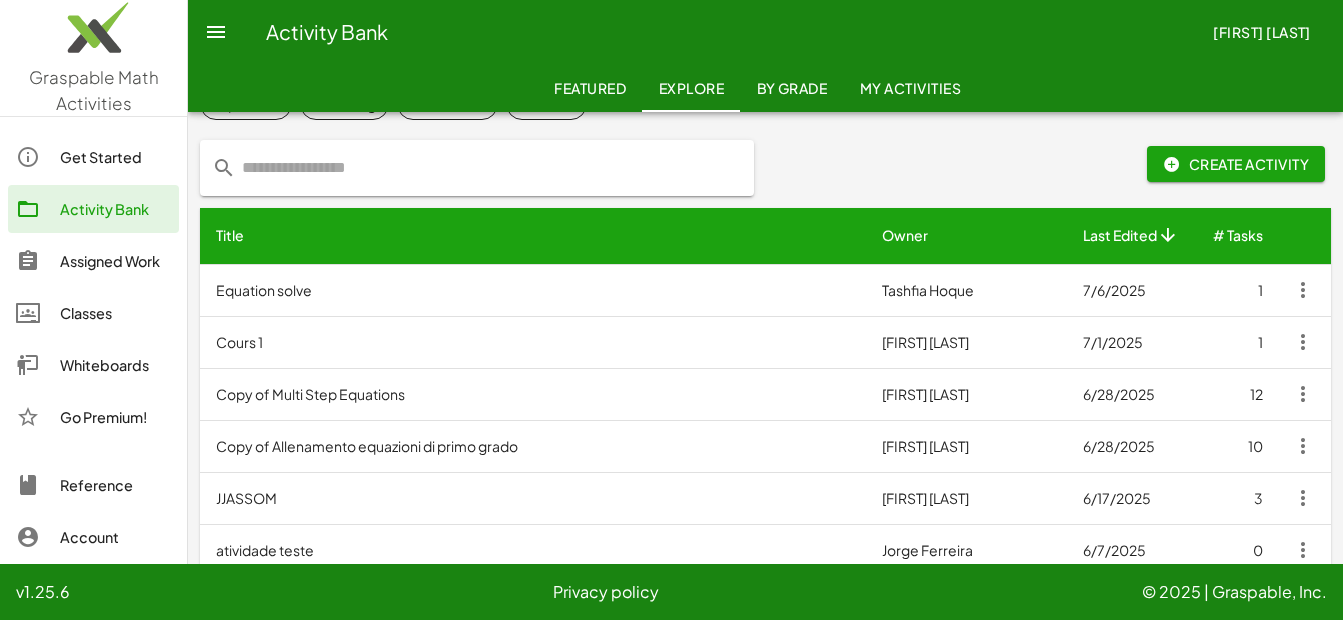 scroll, scrollTop: 0, scrollLeft: 0, axis: both 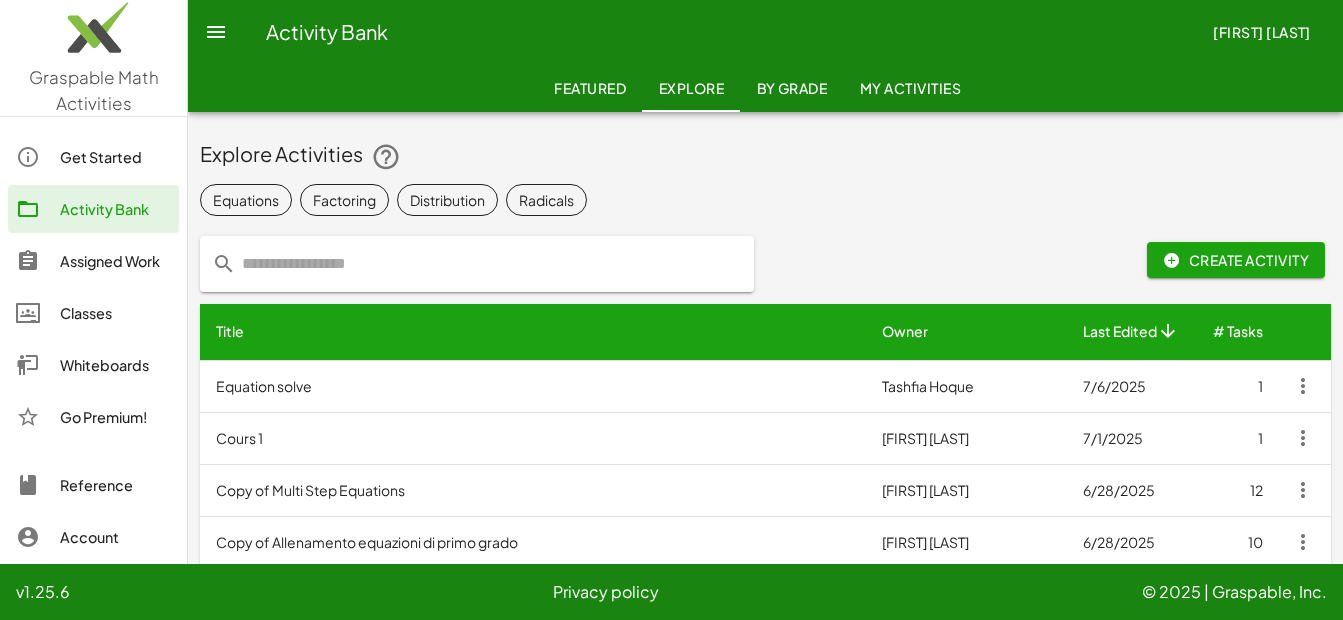 click on "Activity Bank" 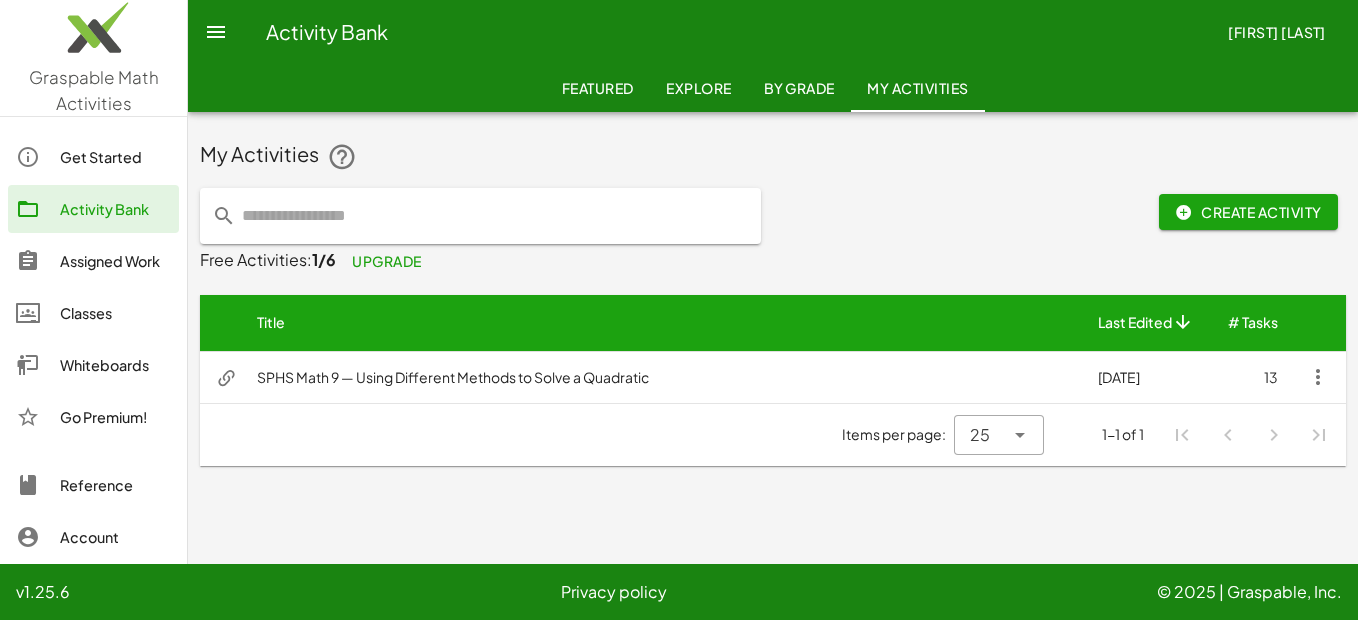 click on "Upgrade" 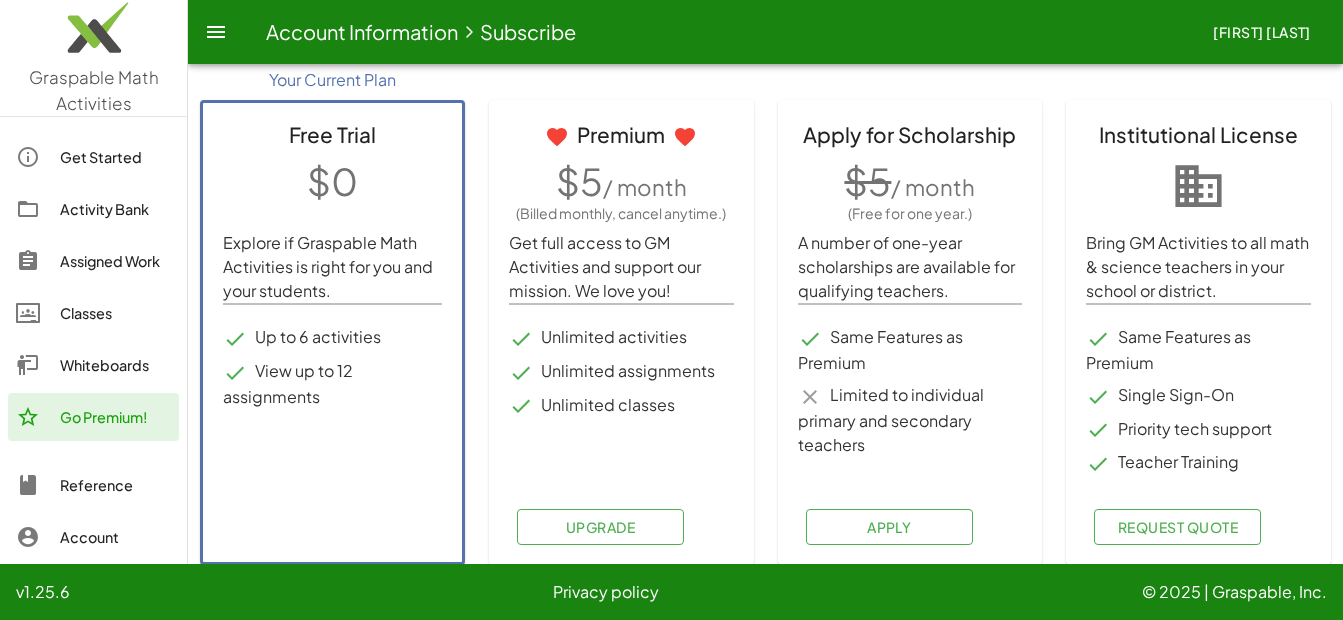 scroll, scrollTop: 113, scrollLeft: 0, axis: vertical 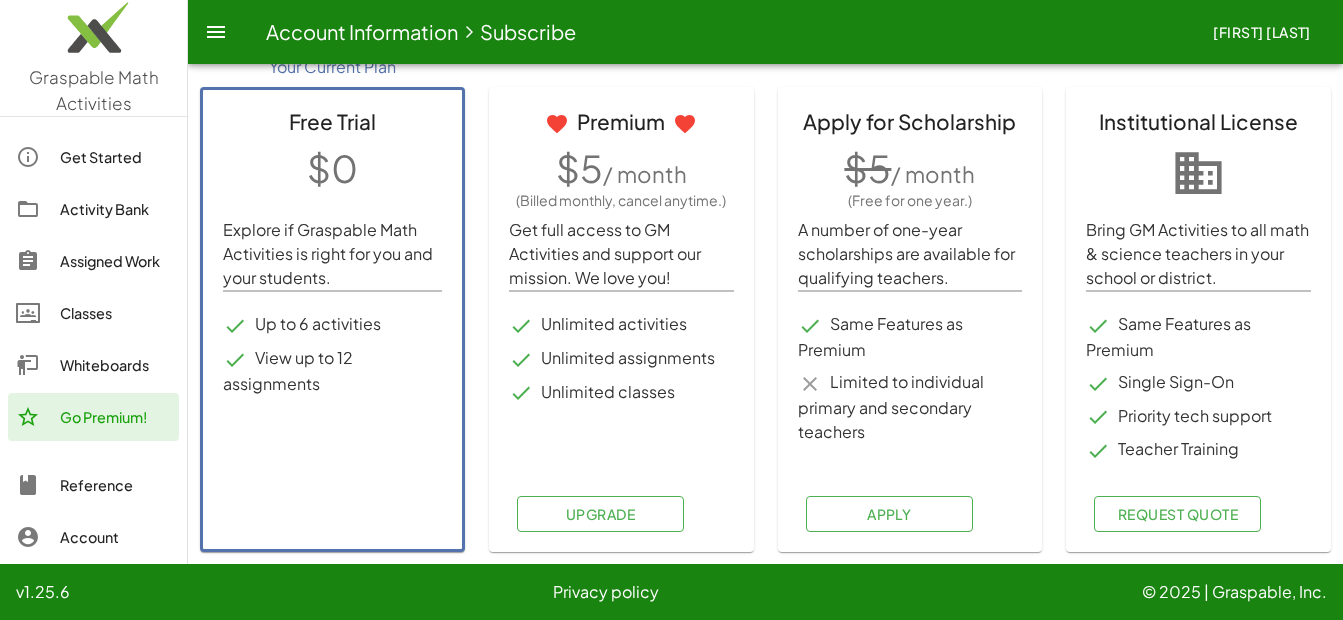 click on "Apply" 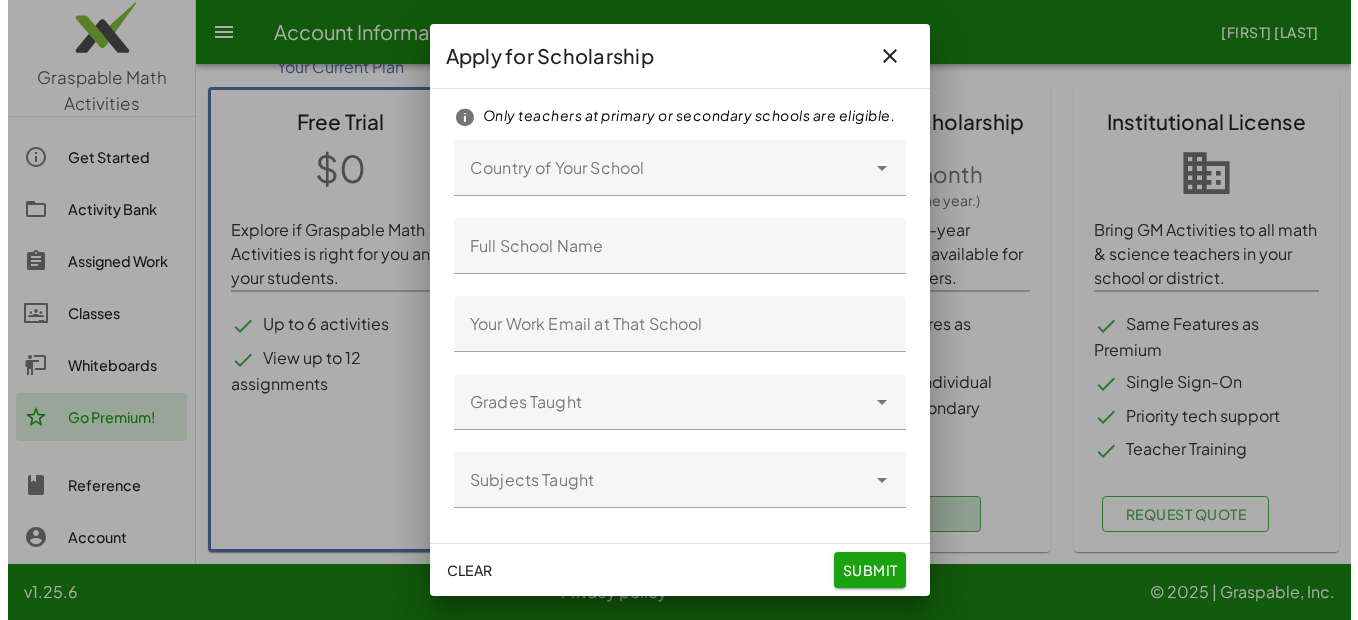 scroll, scrollTop: 0, scrollLeft: 0, axis: both 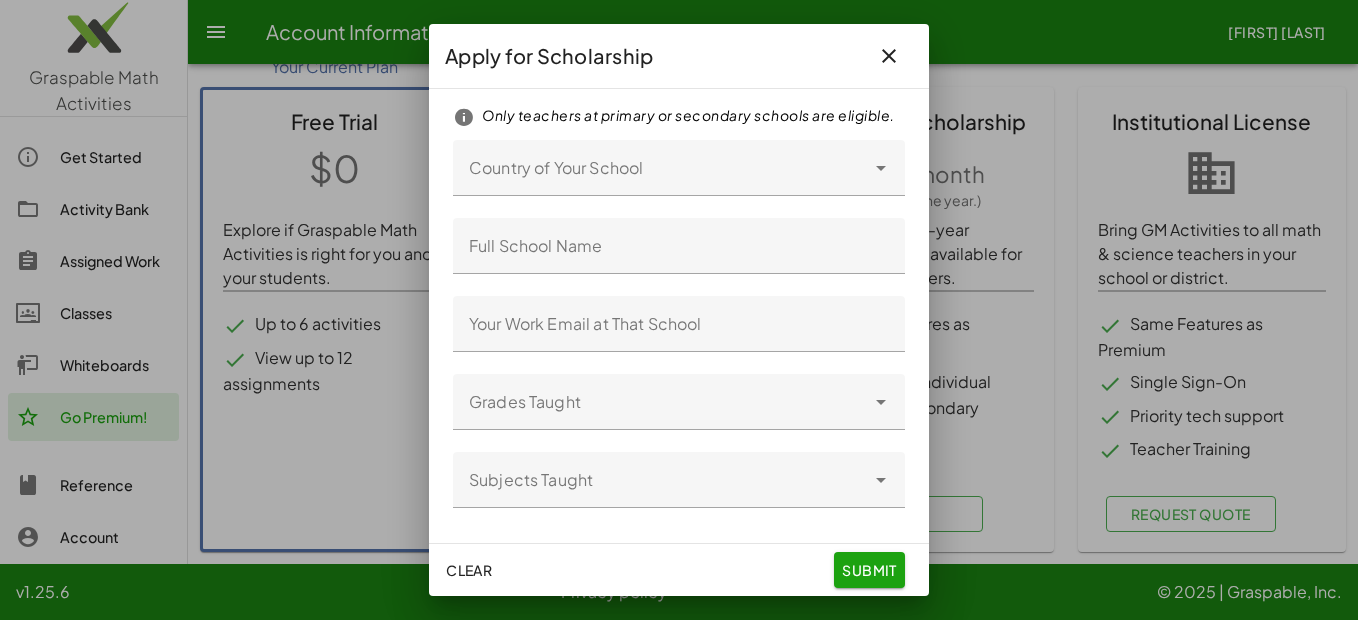 click 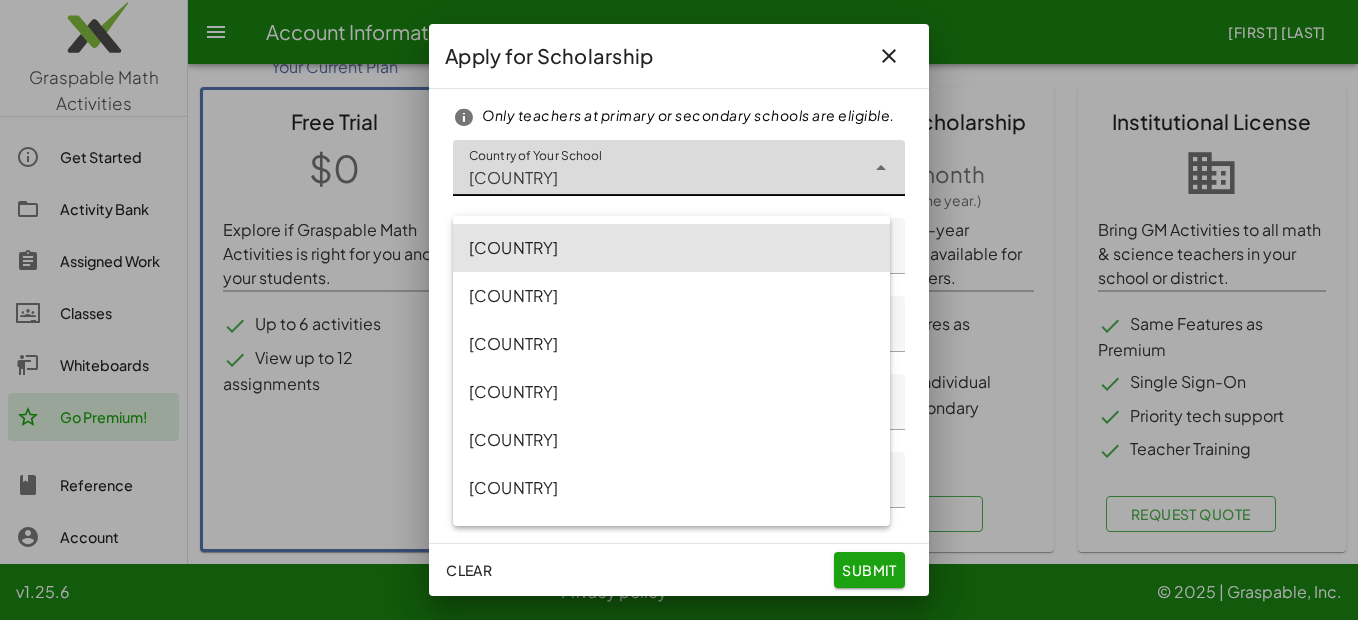 scroll, scrollTop: 8400, scrollLeft: 0, axis: vertical 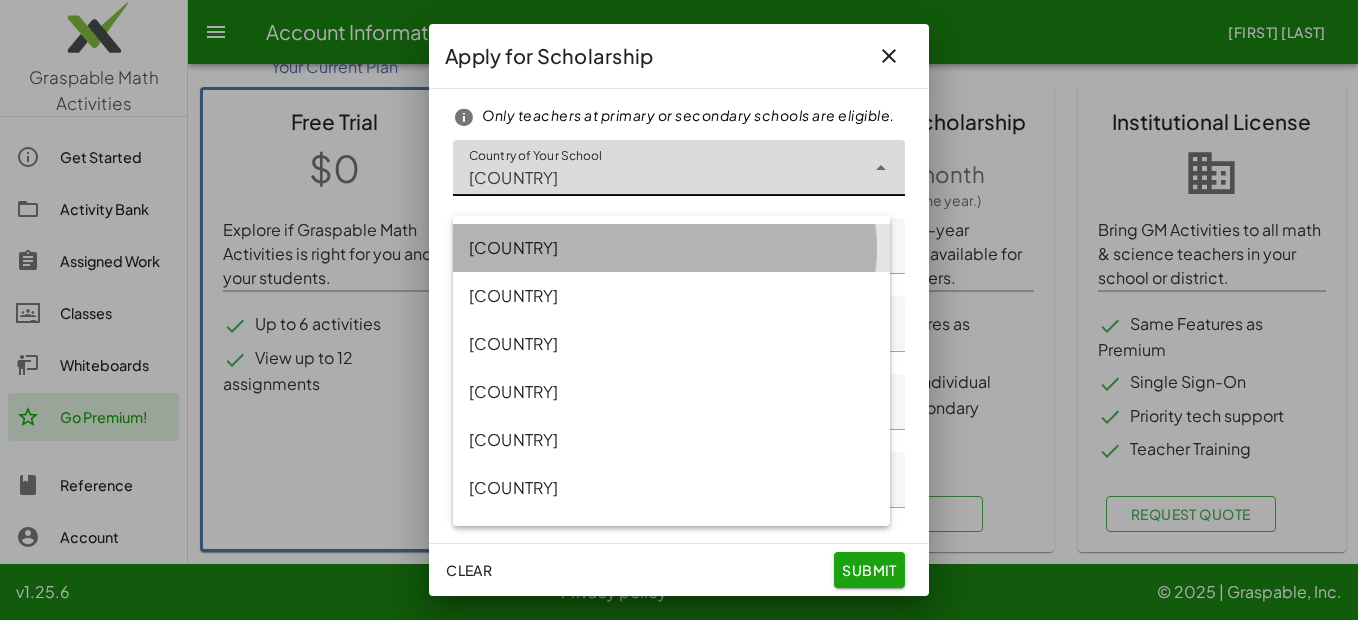 click on "Philippines" at bounding box center [671, 248] 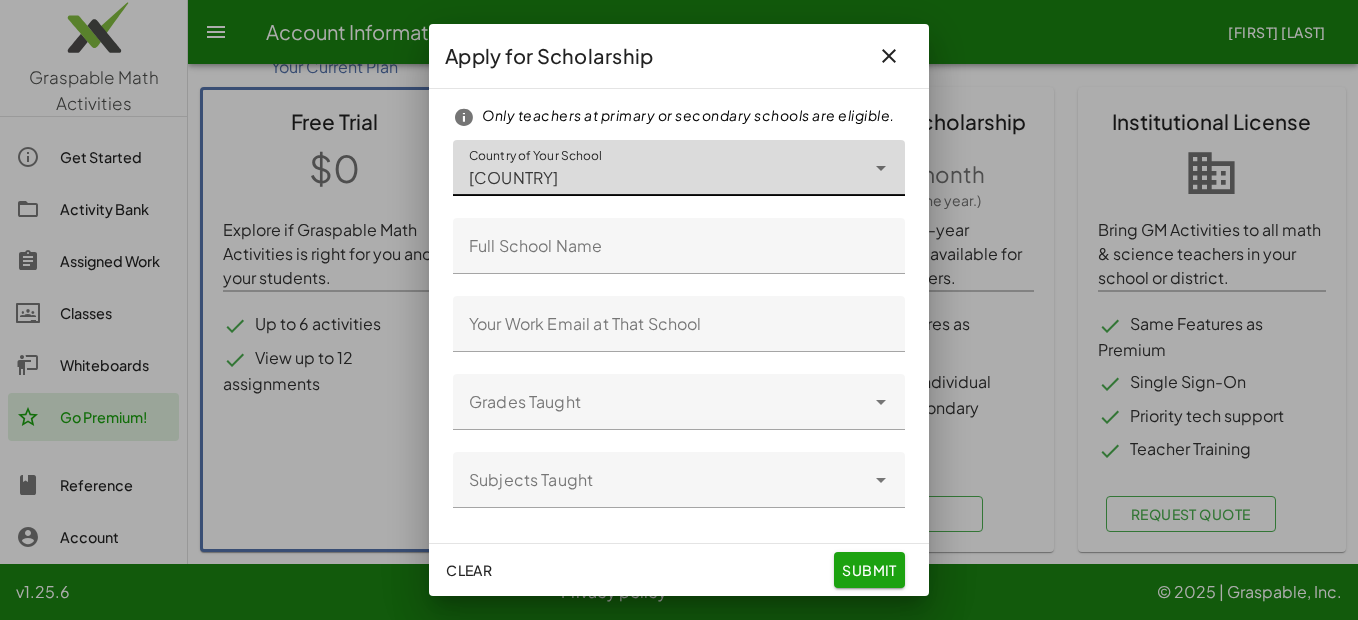 type on "**********" 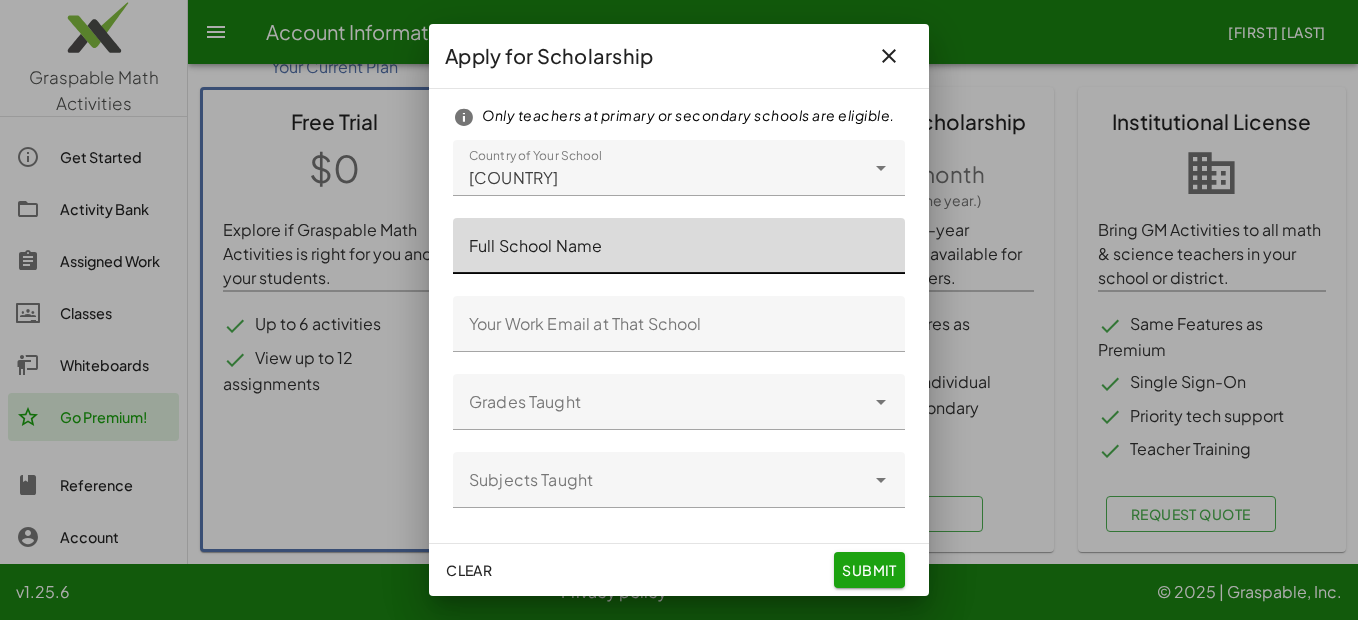 click on "Full School Name" 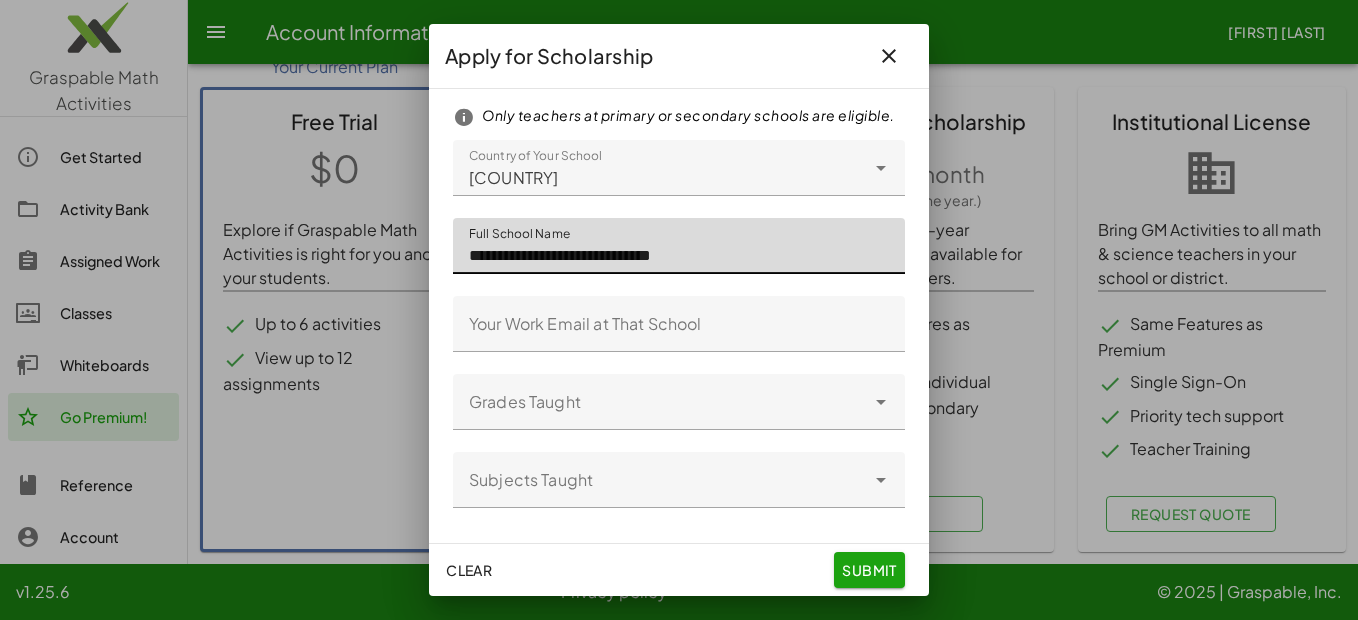 type on "**********" 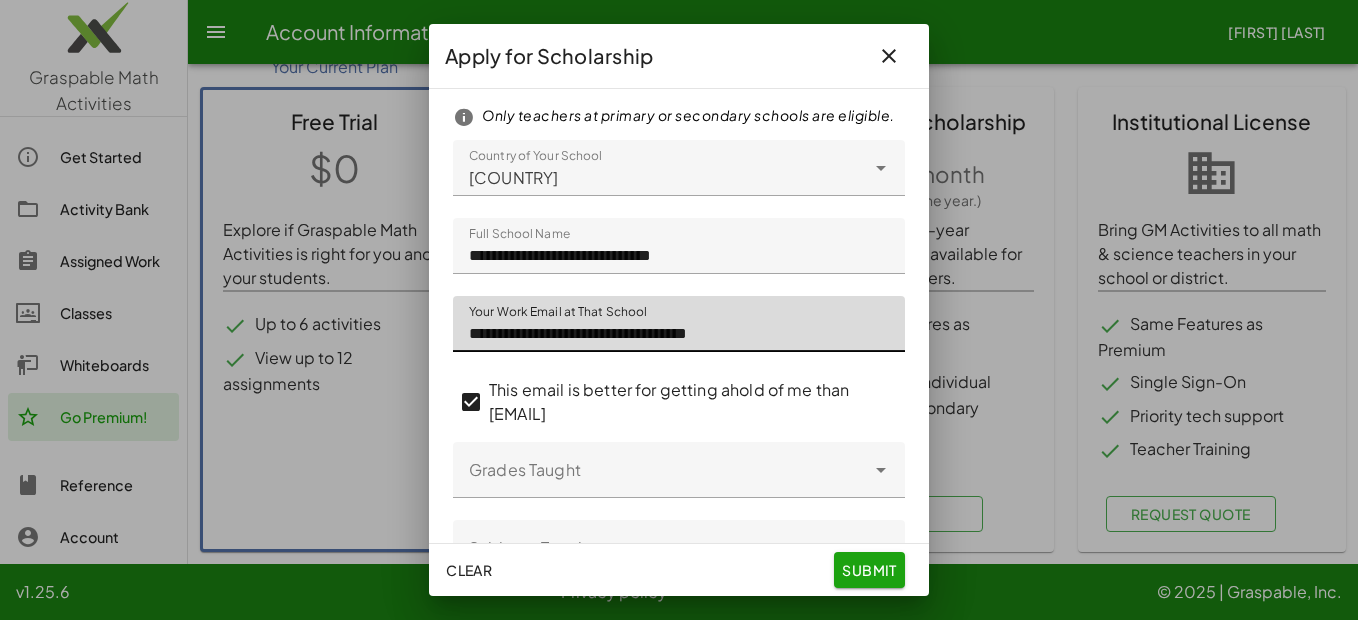 type on "**********" 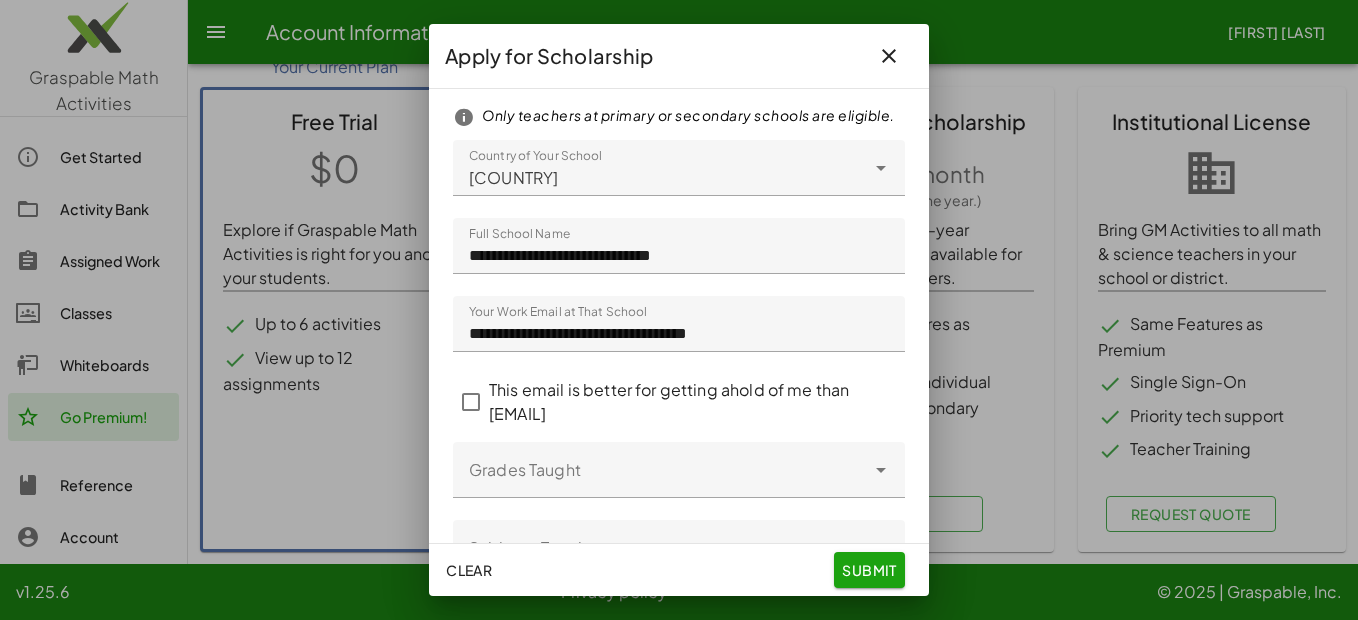 click 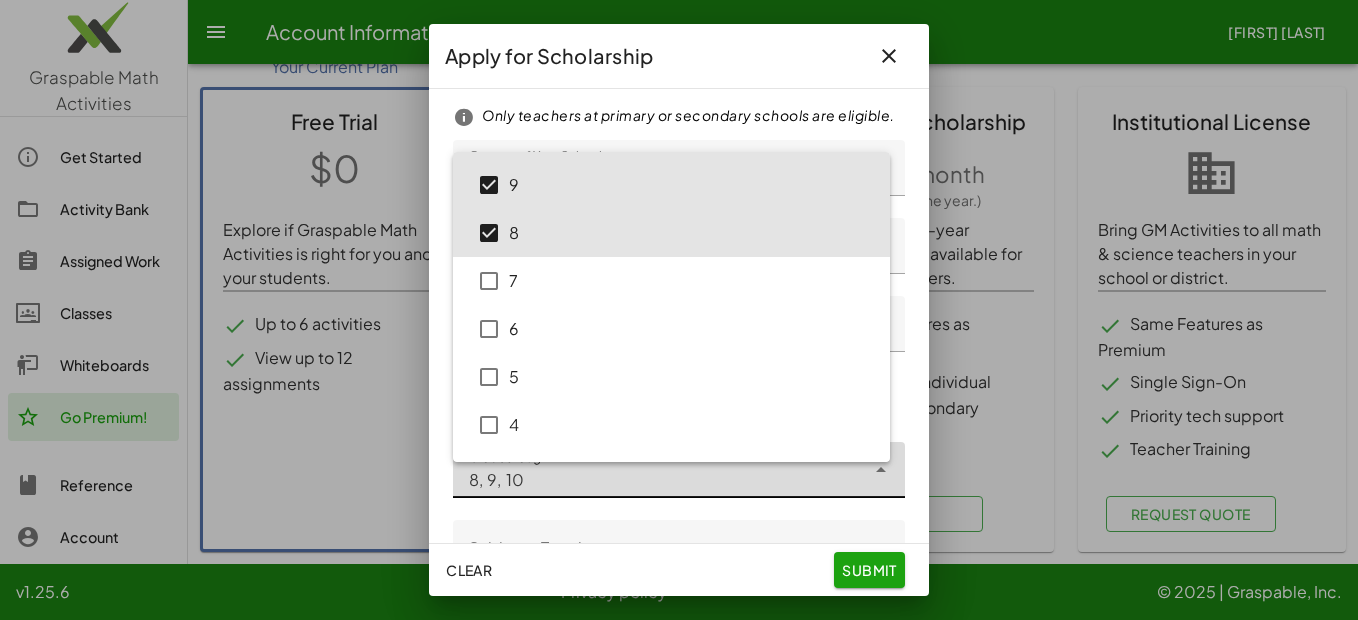 scroll, scrollTop: 200, scrollLeft: 0, axis: vertical 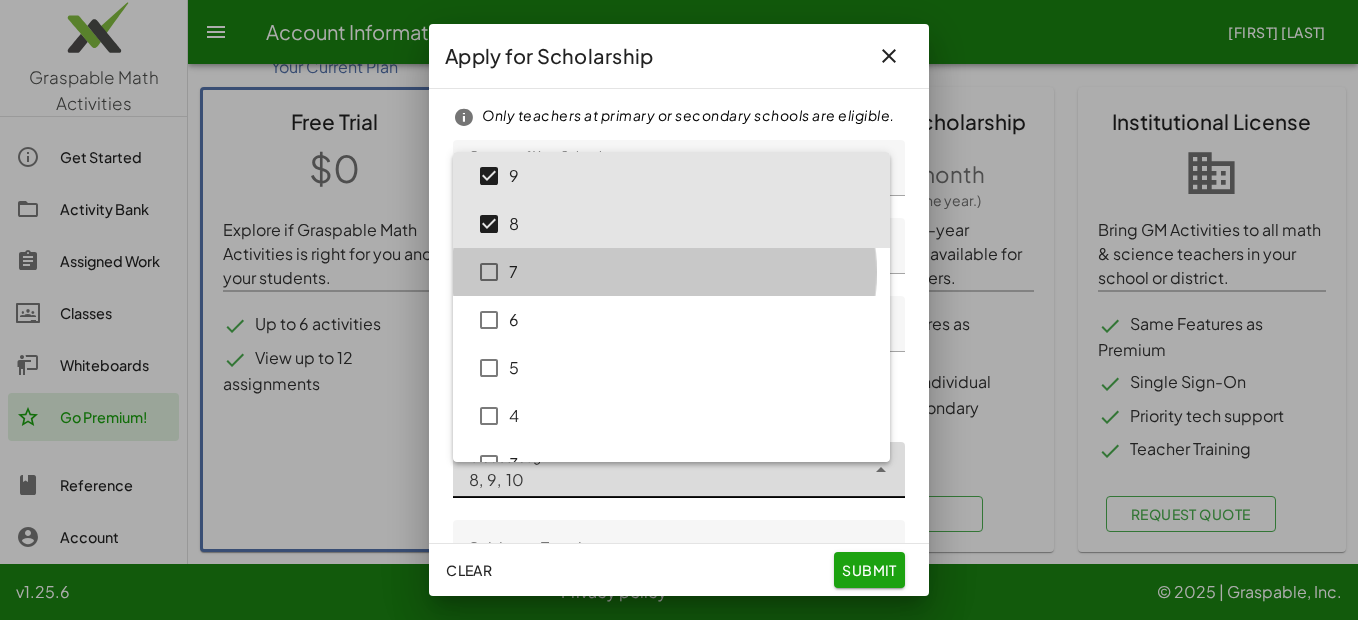 type on "**********" 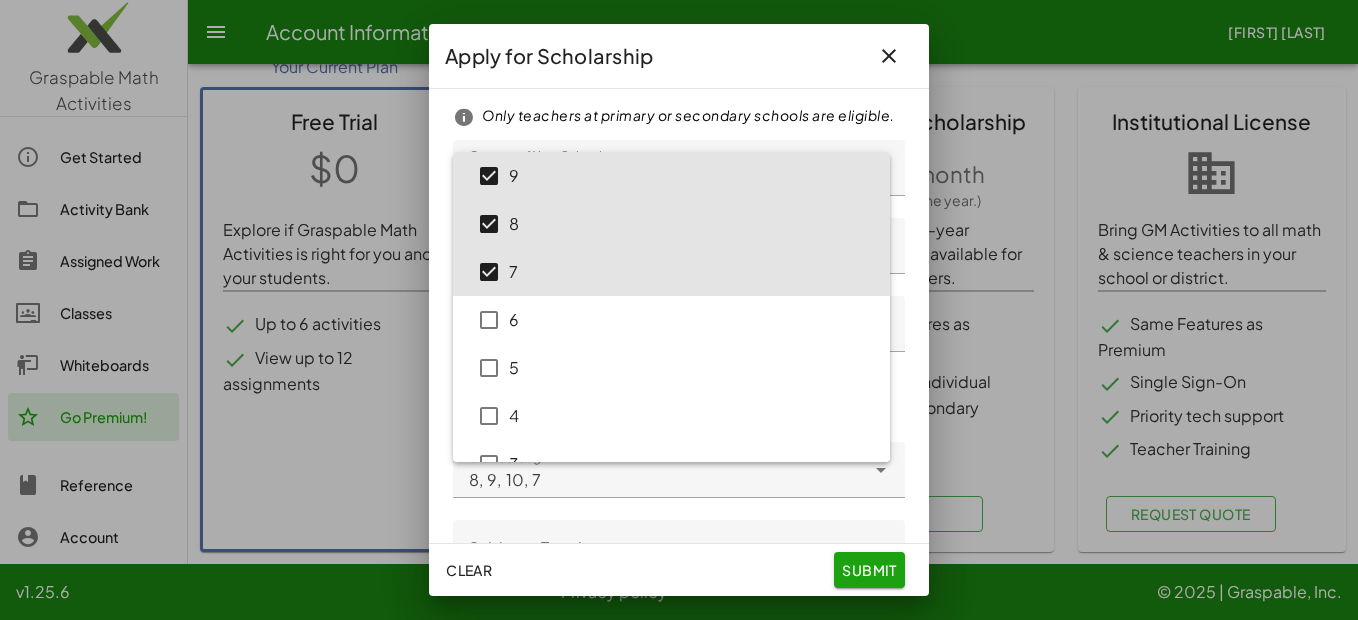 click on "clear submit" 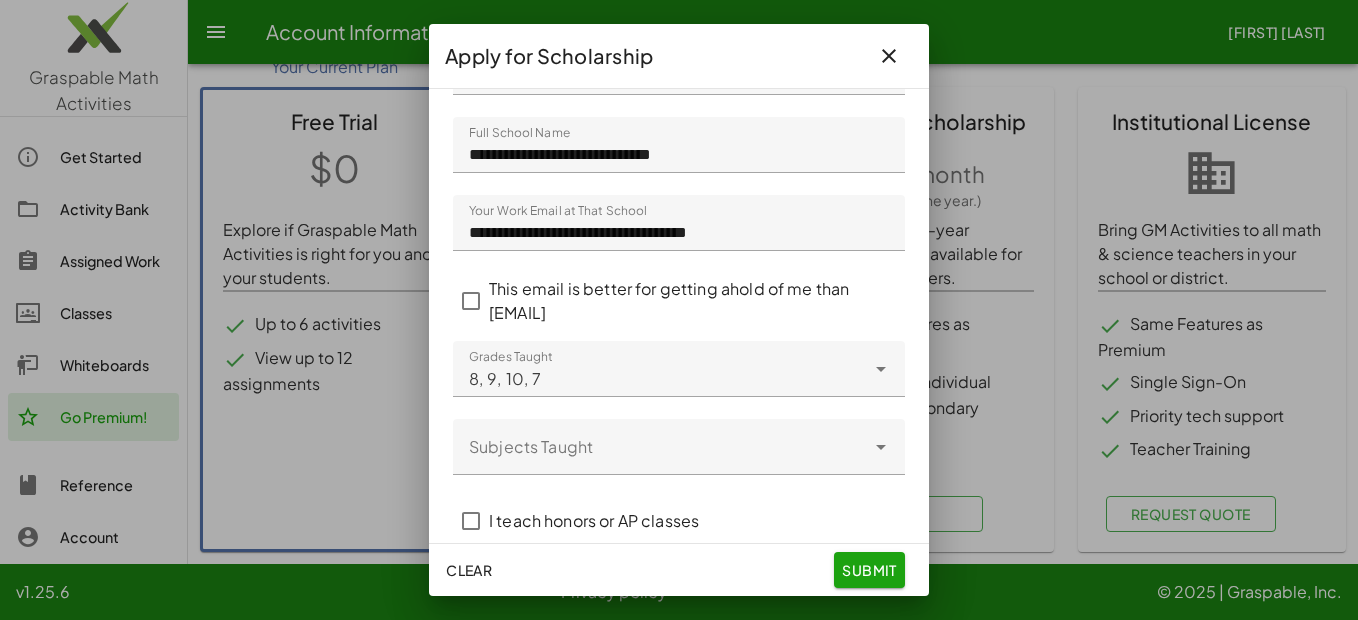 scroll, scrollTop: 200, scrollLeft: 0, axis: vertical 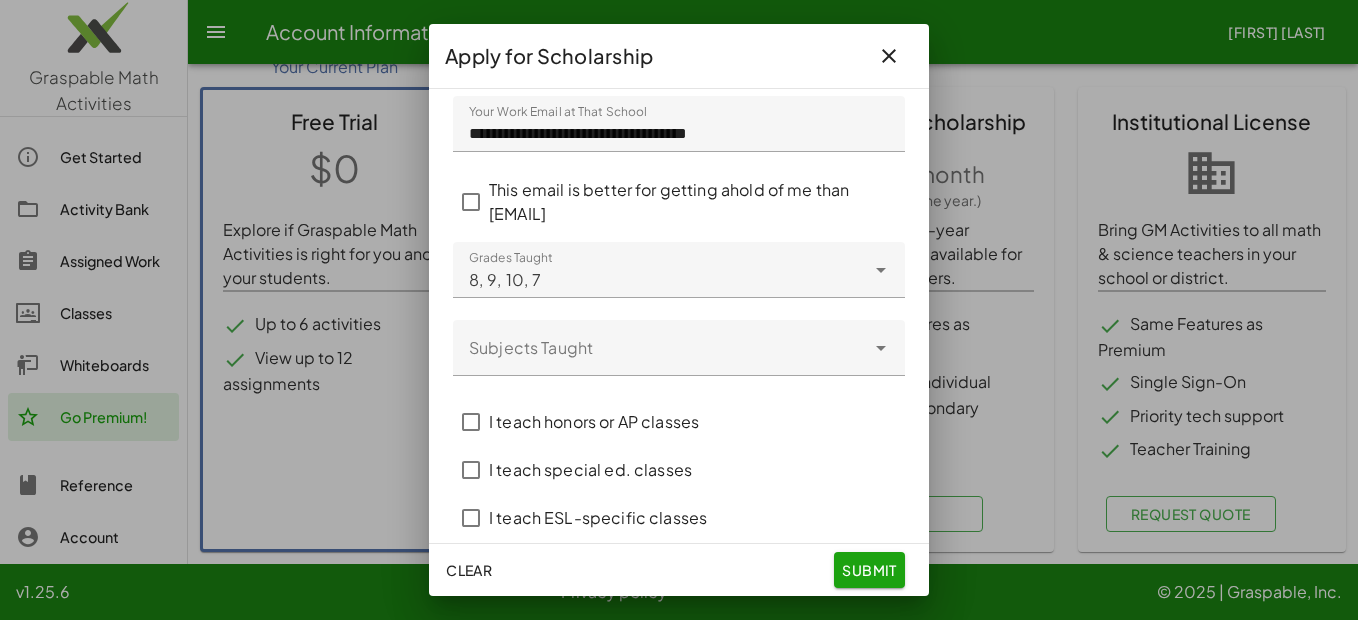 click on "Subjects Taught" 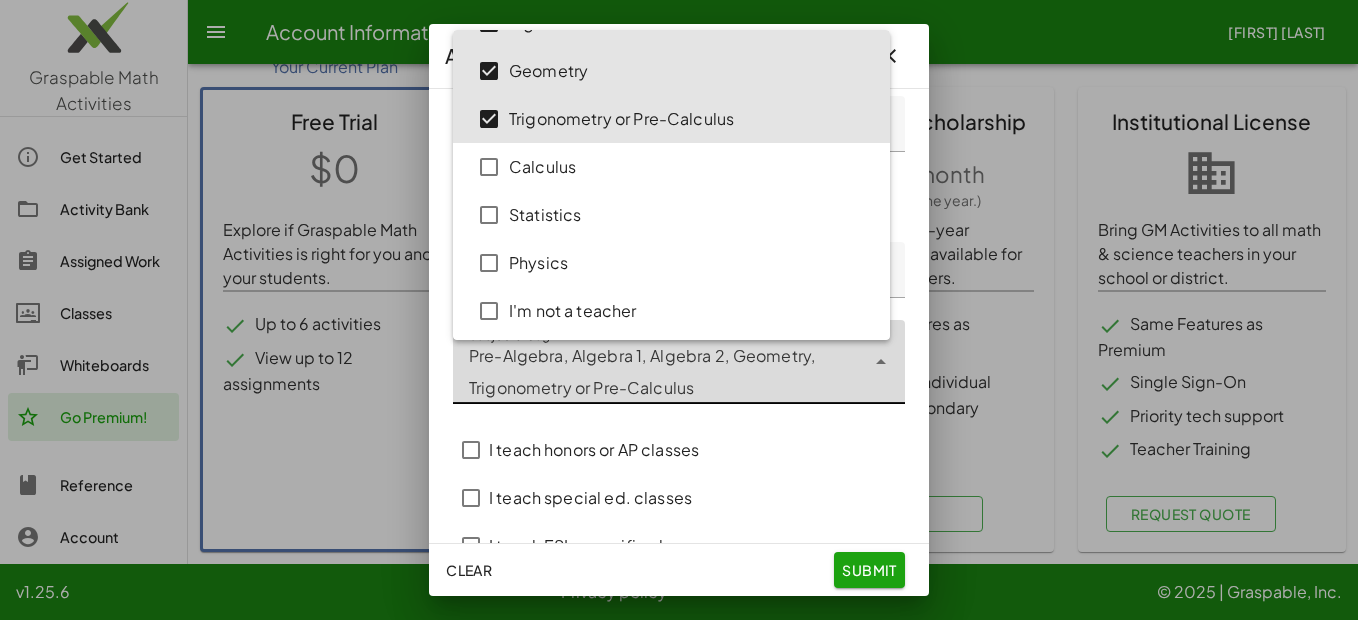 scroll, scrollTop: 138, scrollLeft: 0, axis: vertical 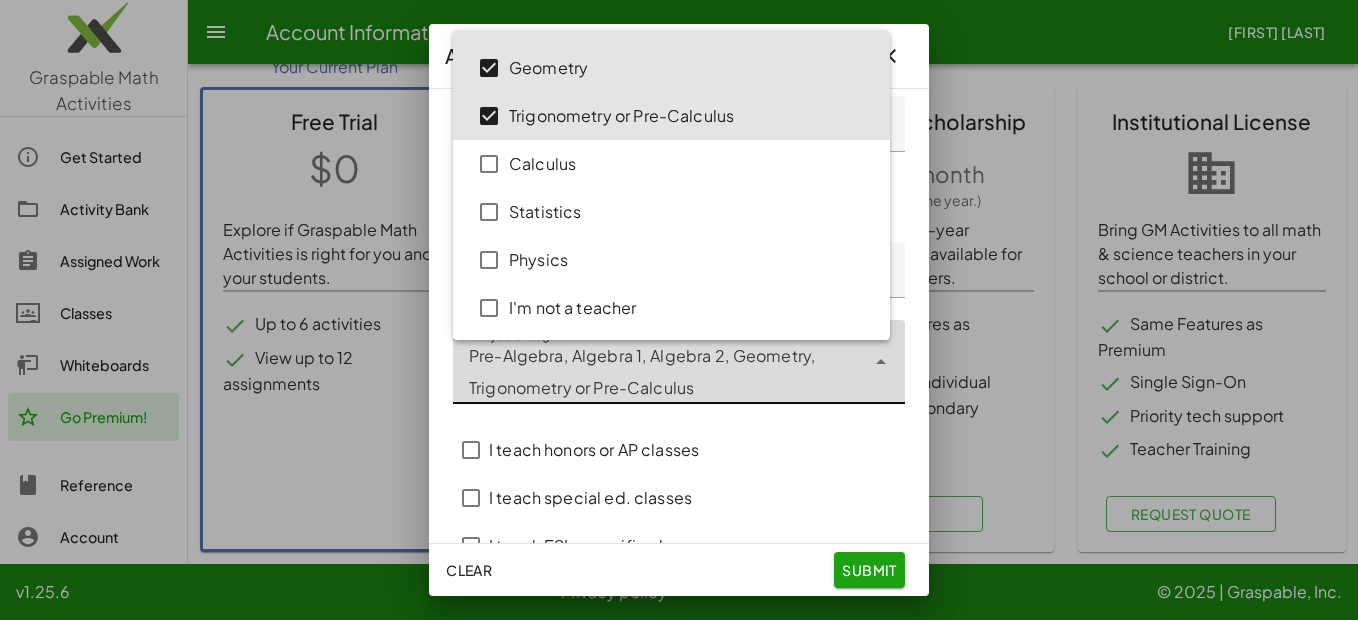 click on "clear submit" 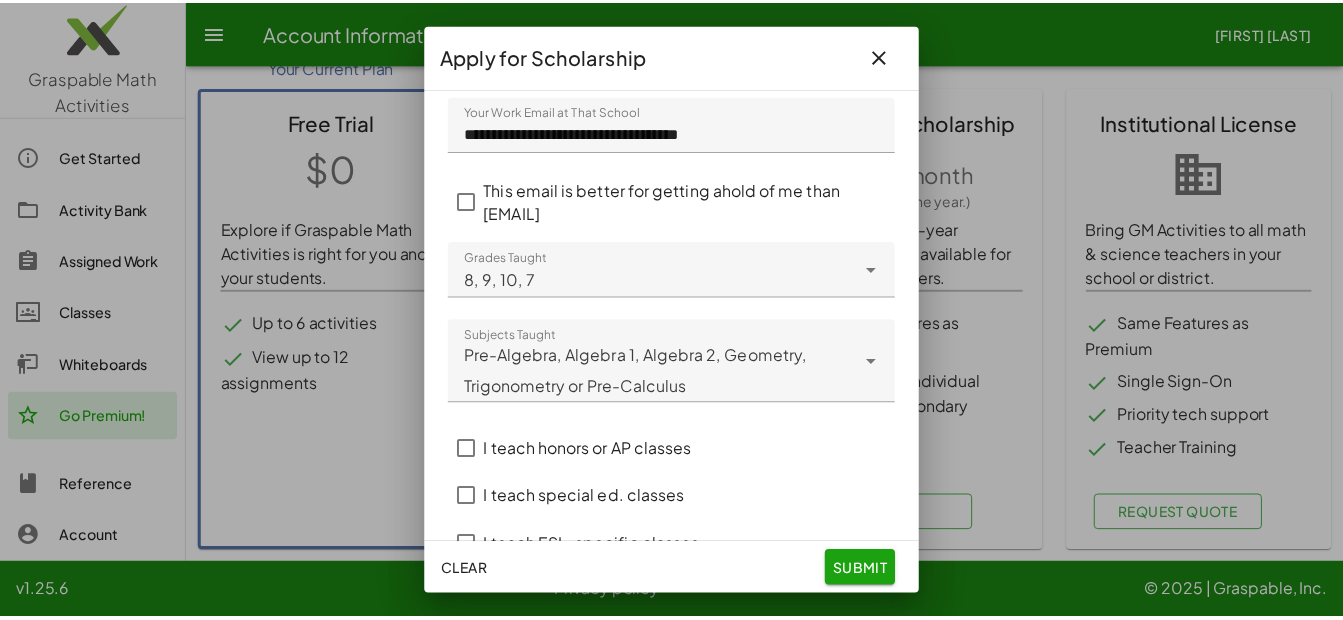 scroll, scrollTop: 271, scrollLeft: 0, axis: vertical 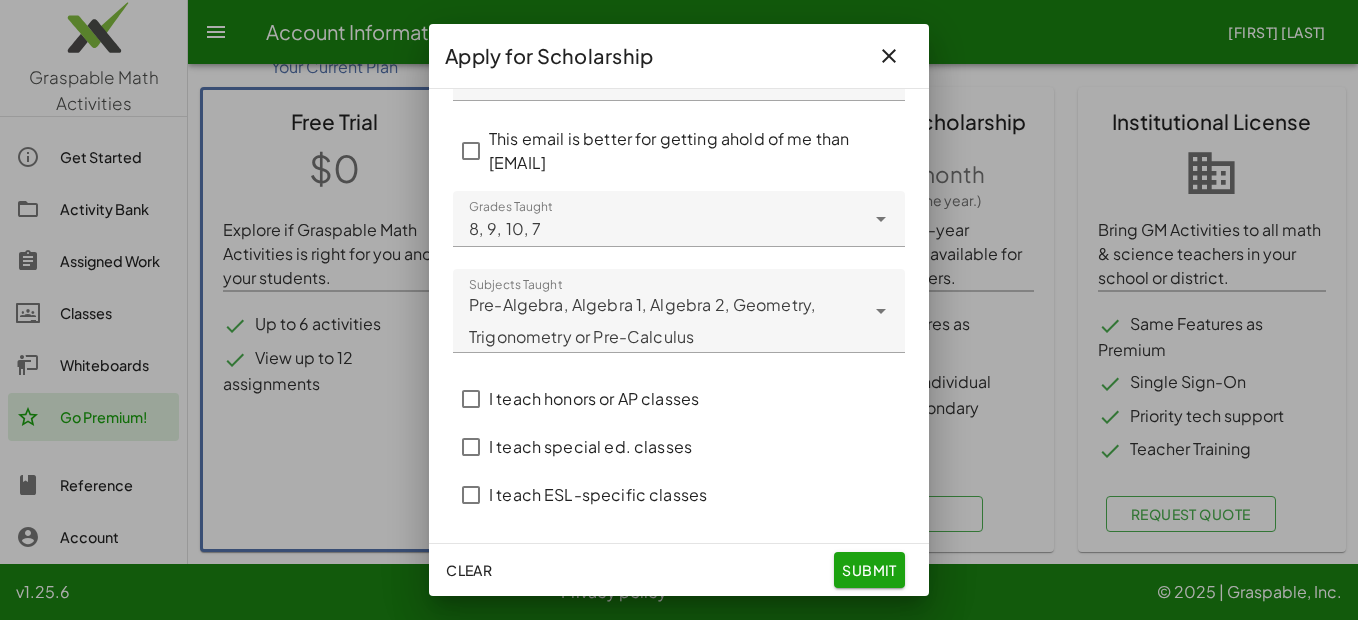 click on "submit" 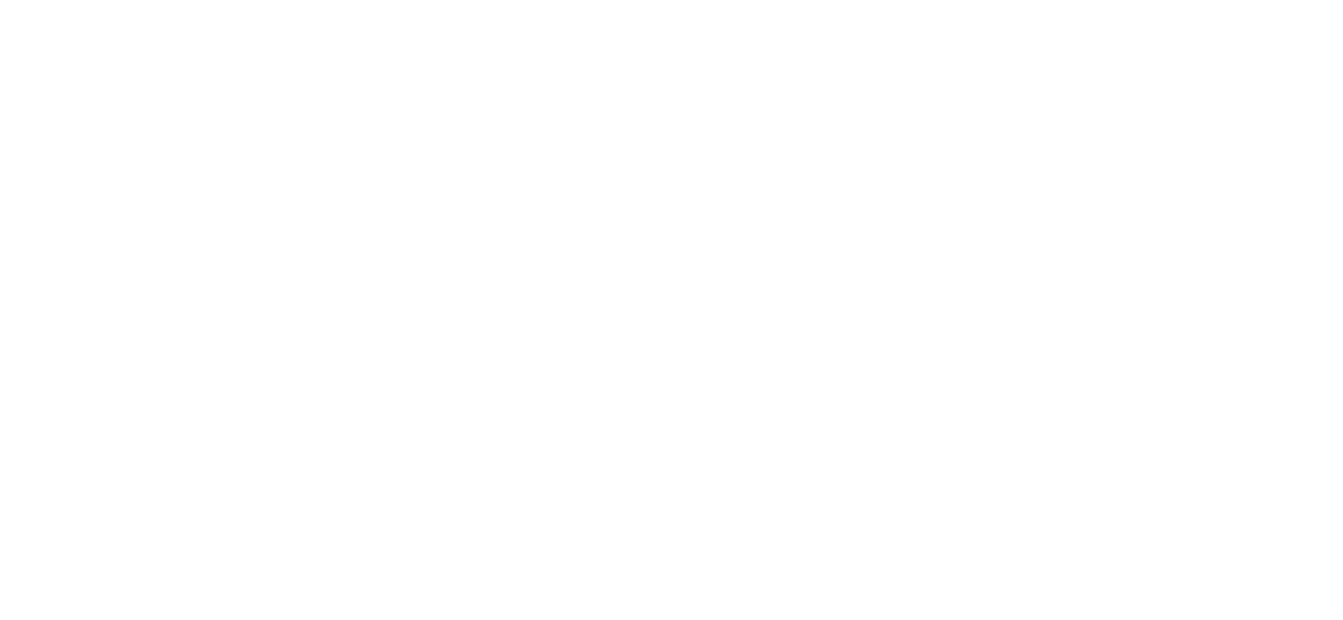 scroll, scrollTop: 0, scrollLeft: 0, axis: both 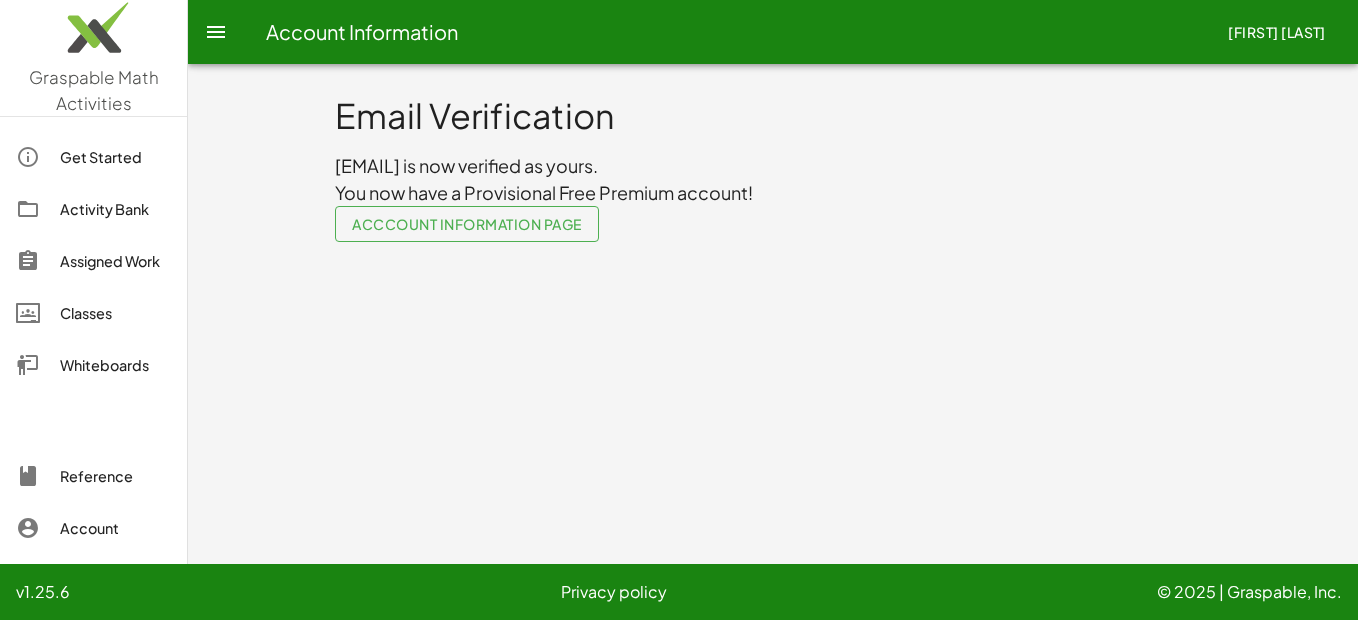 click at bounding box center (216, 32) 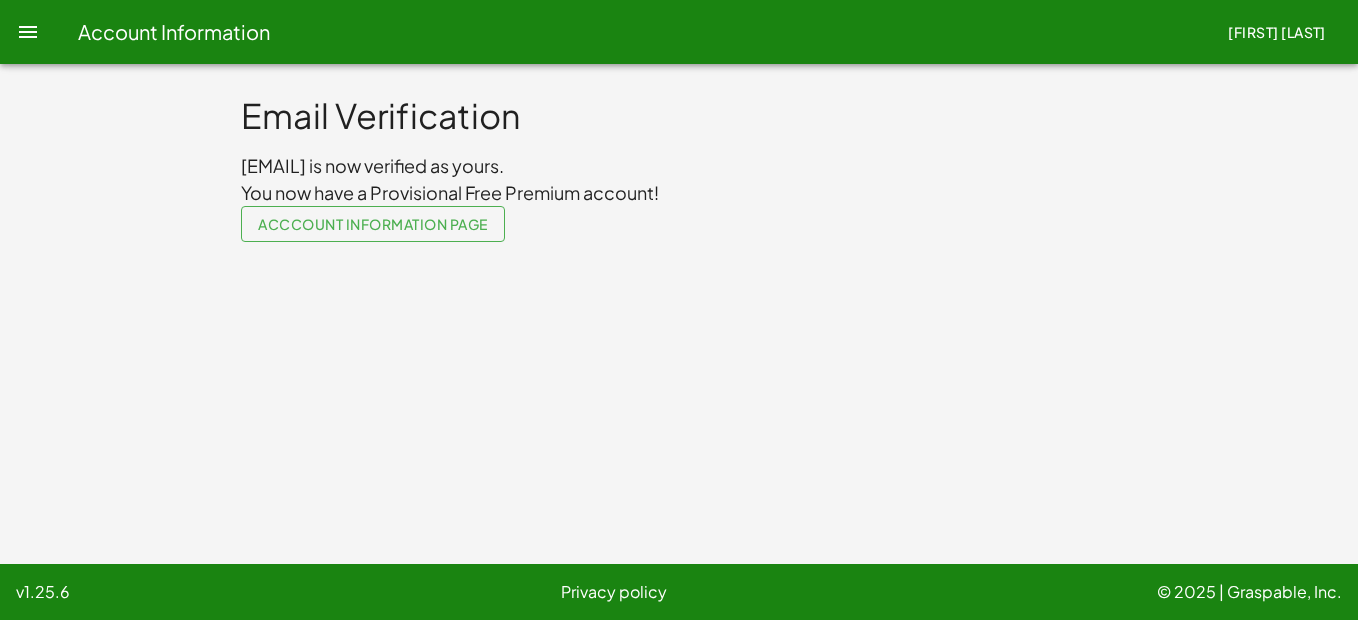 click 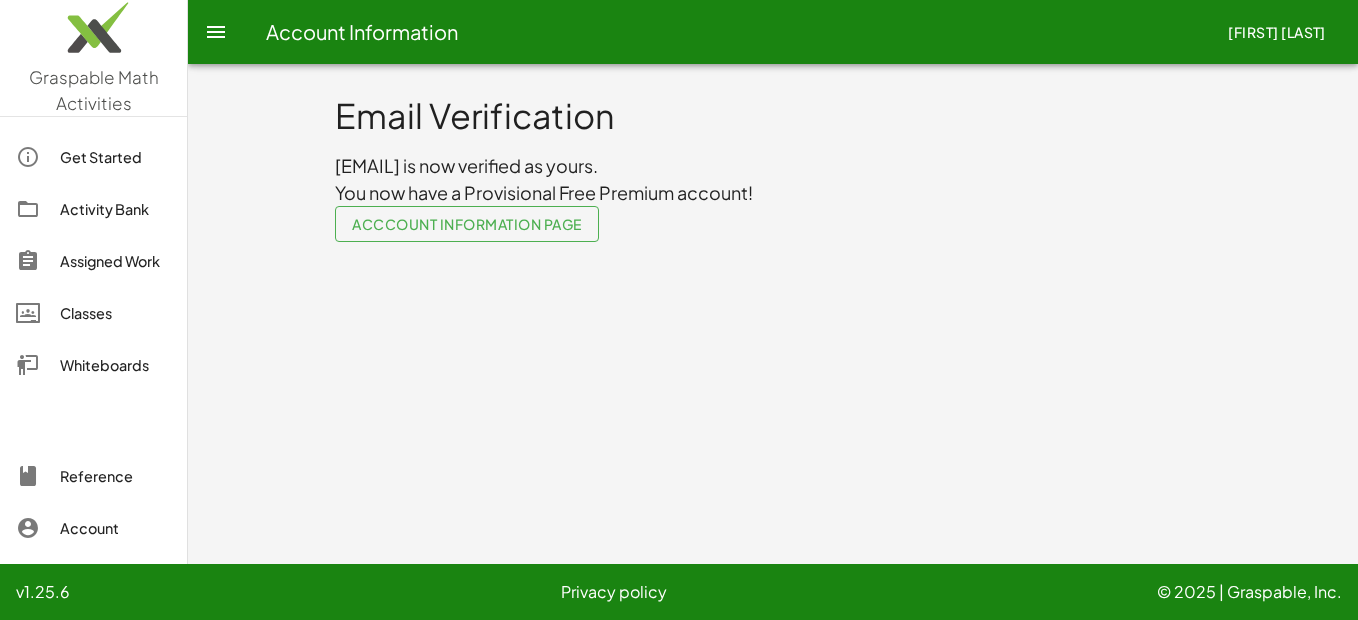 click on "Account" 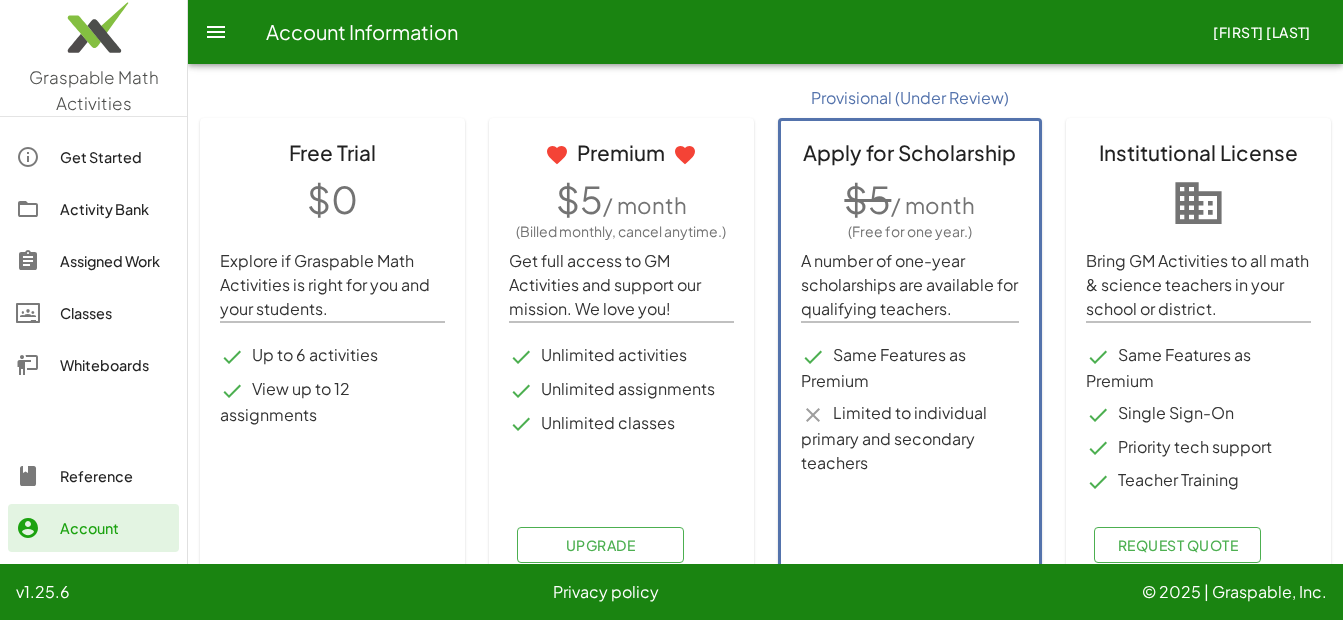 scroll, scrollTop: 344, scrollLeft: 0, axis: vertical 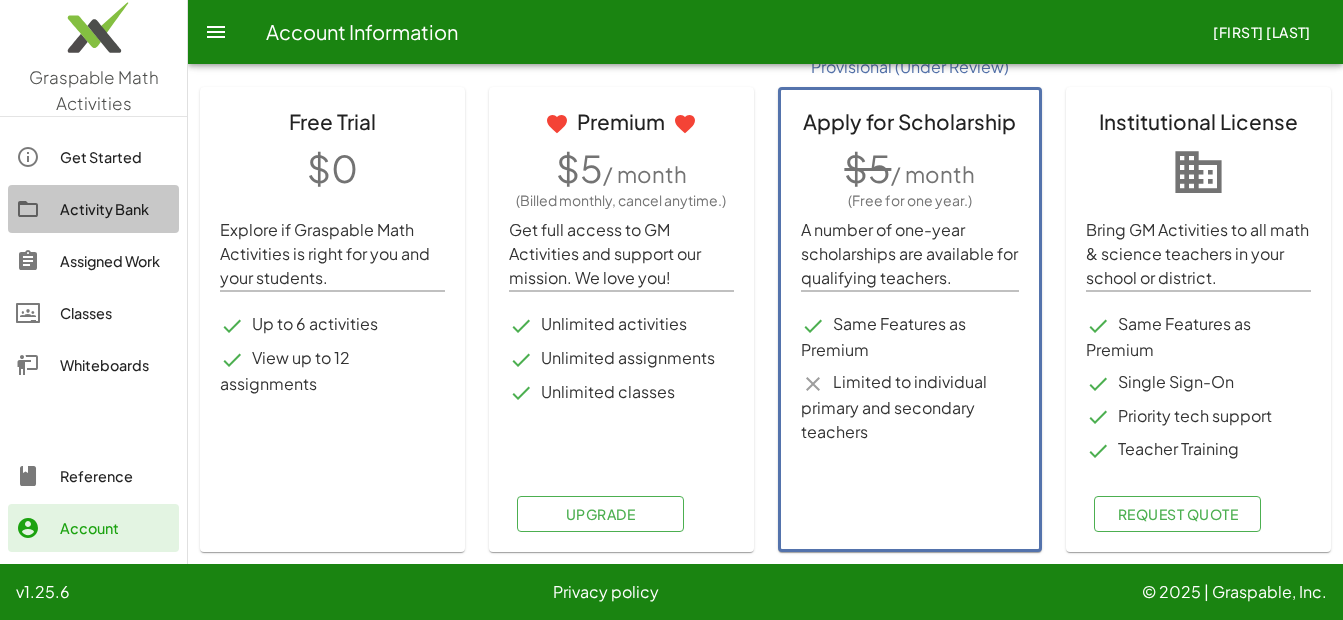 click on "Activity Bank" 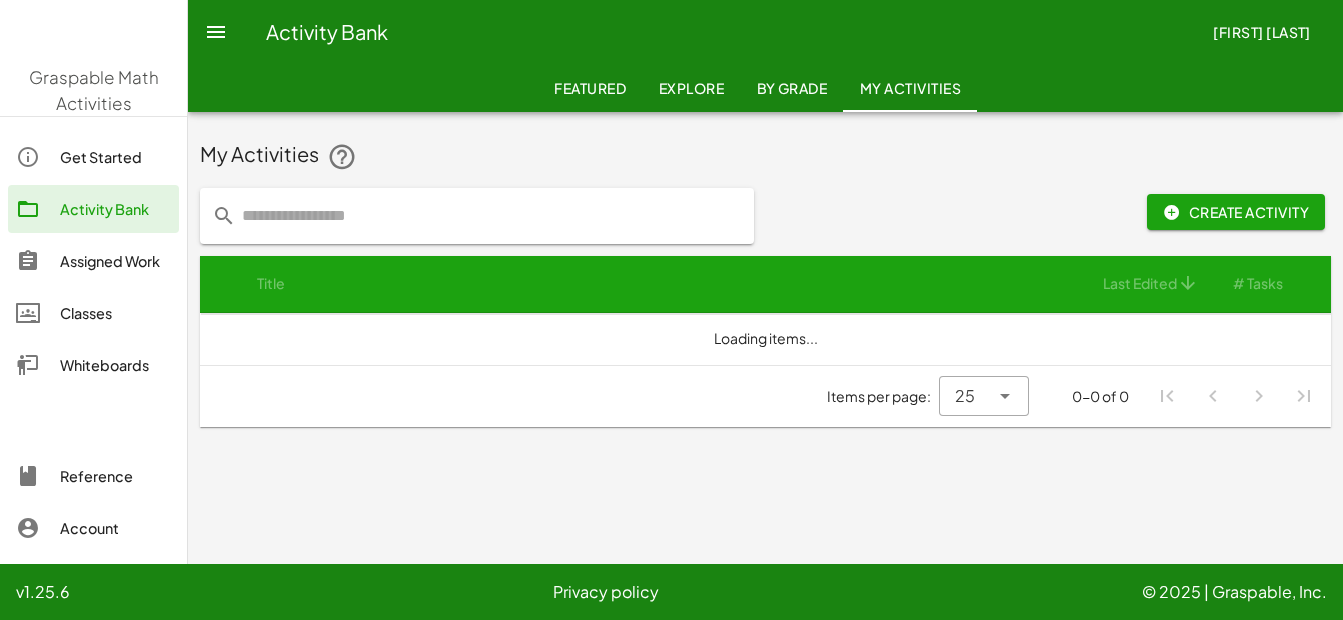 scroll, scrollTop: 0, scrollLeft: 0, axis: both 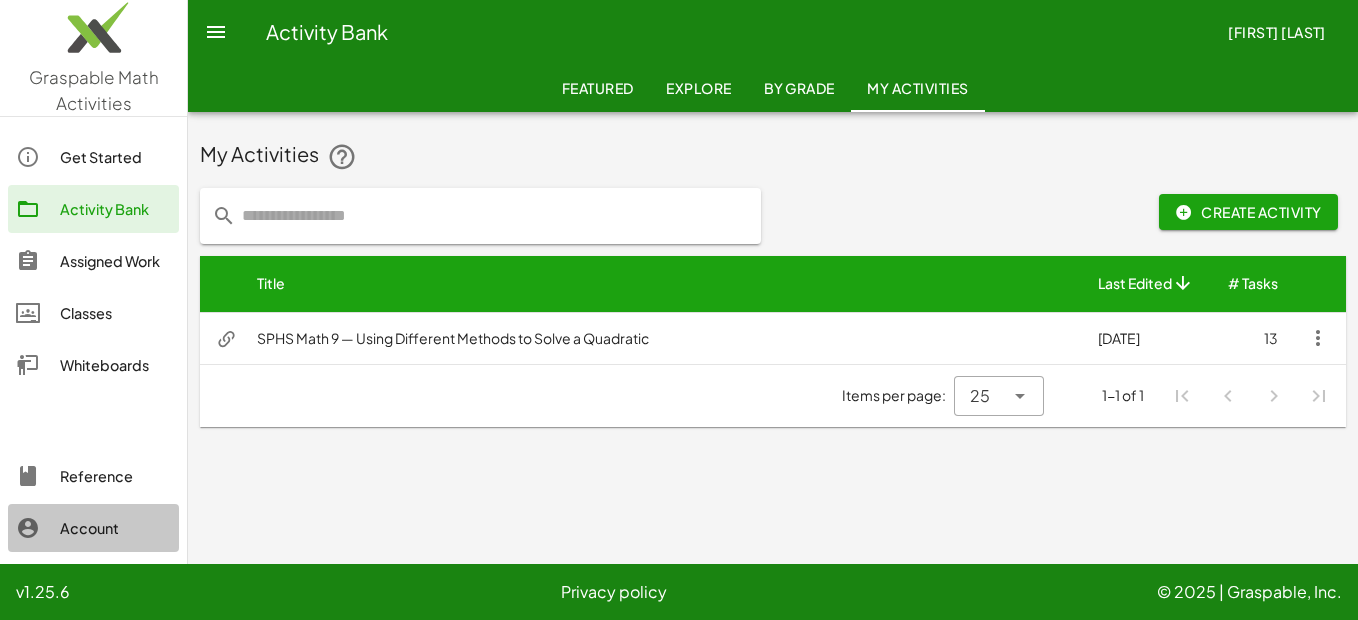 click 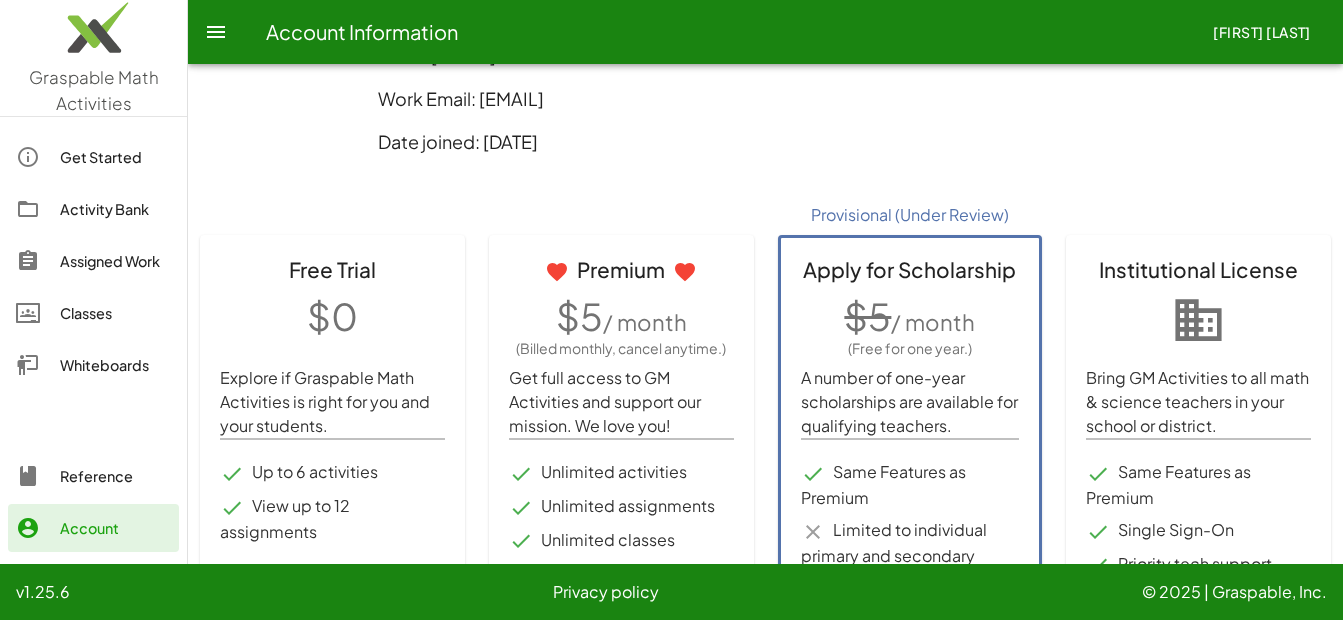 scroll, scrollTop: 200, scrollLeft: 0, axis: vertical 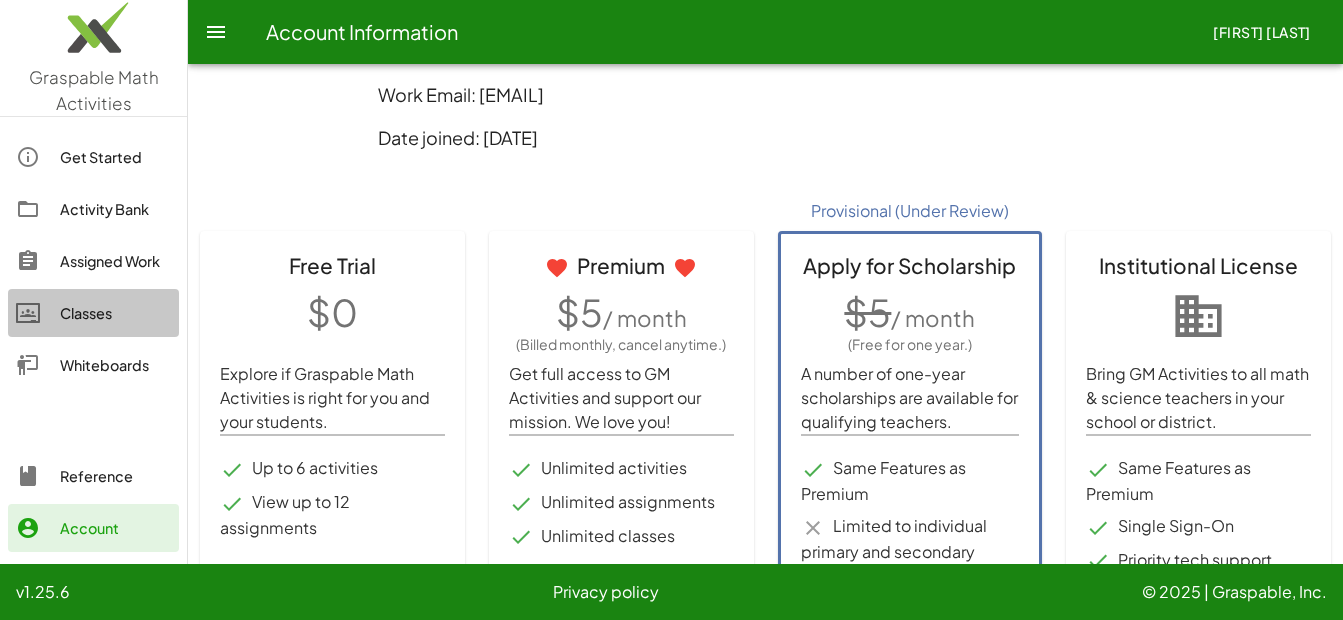 click on "Classes" 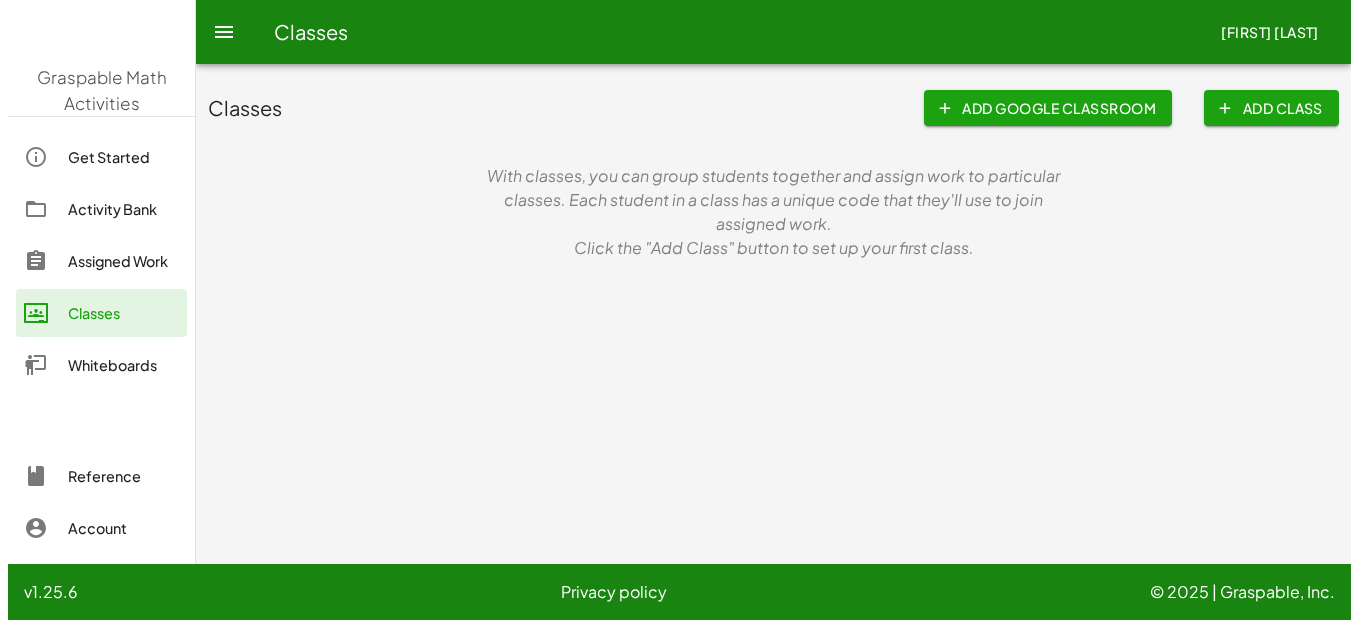 scroll, scrollTop: 0, scrollLeft: 0, axis: both 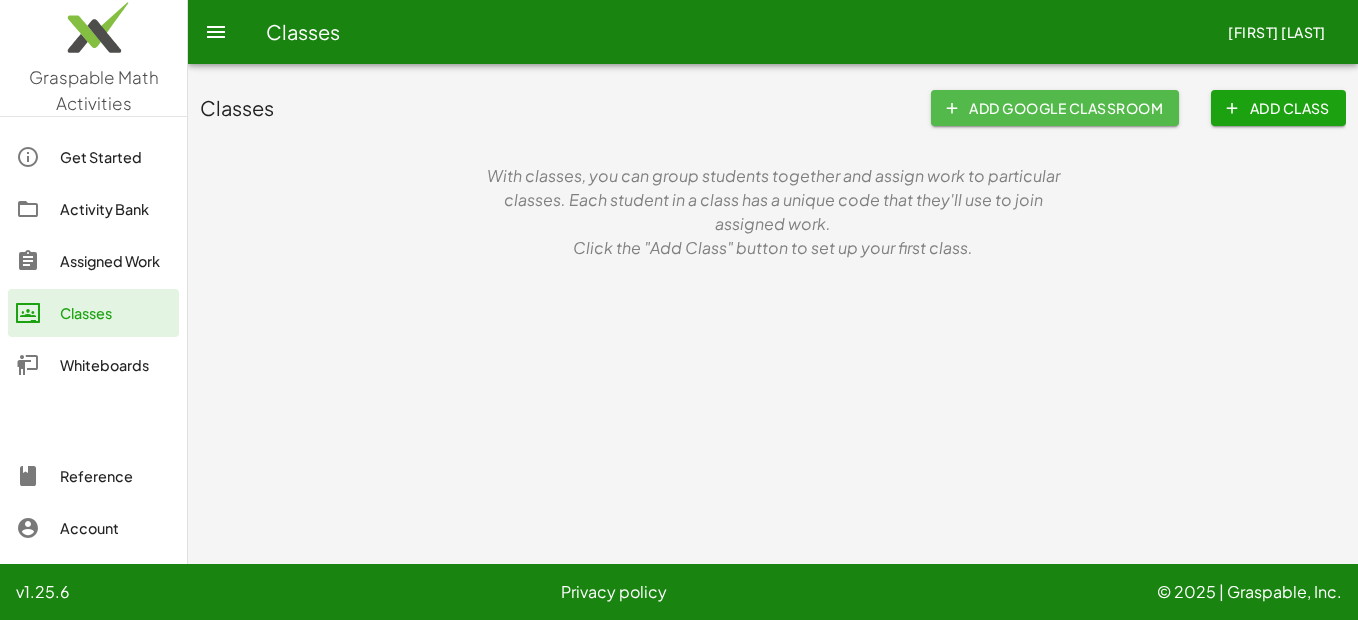click on "Add Google Classroom" 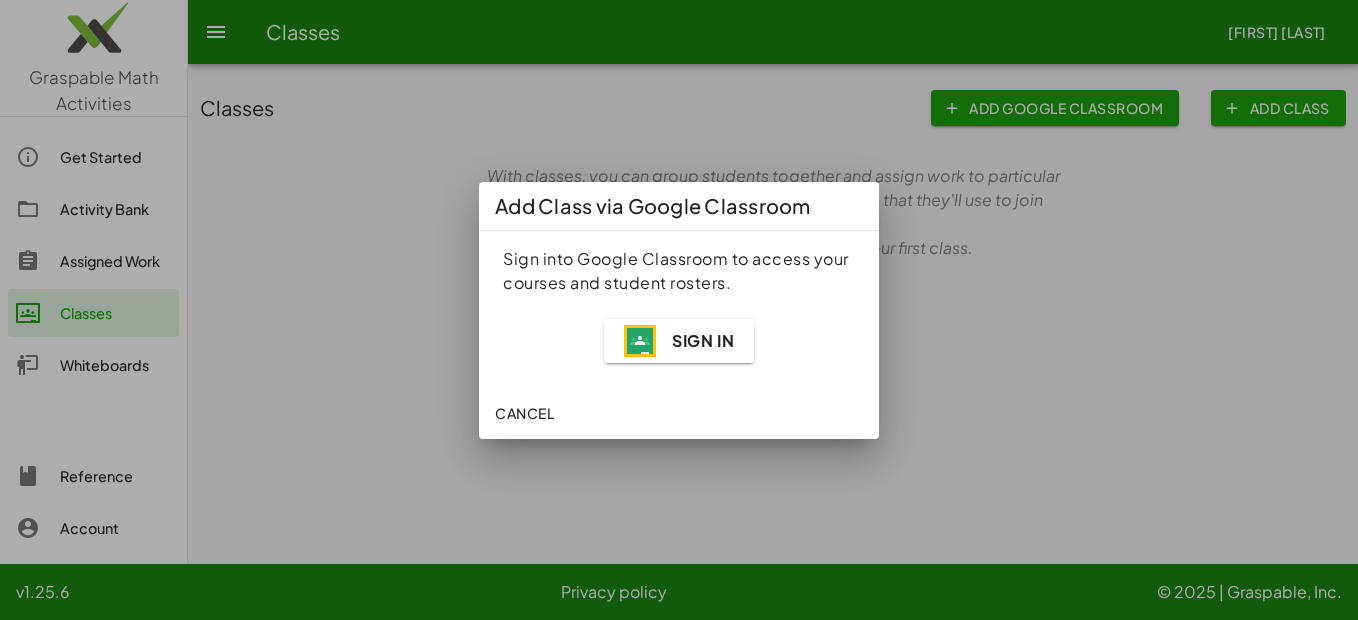 click on "Sign In" 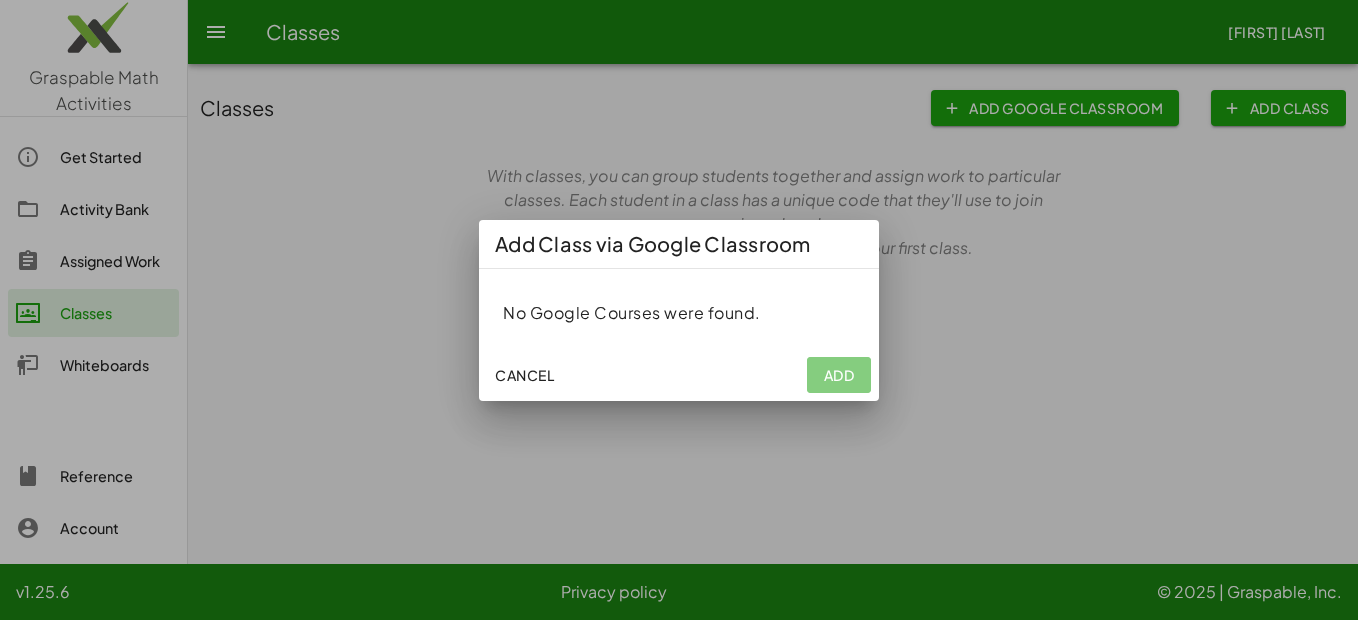 click on "Cancel" 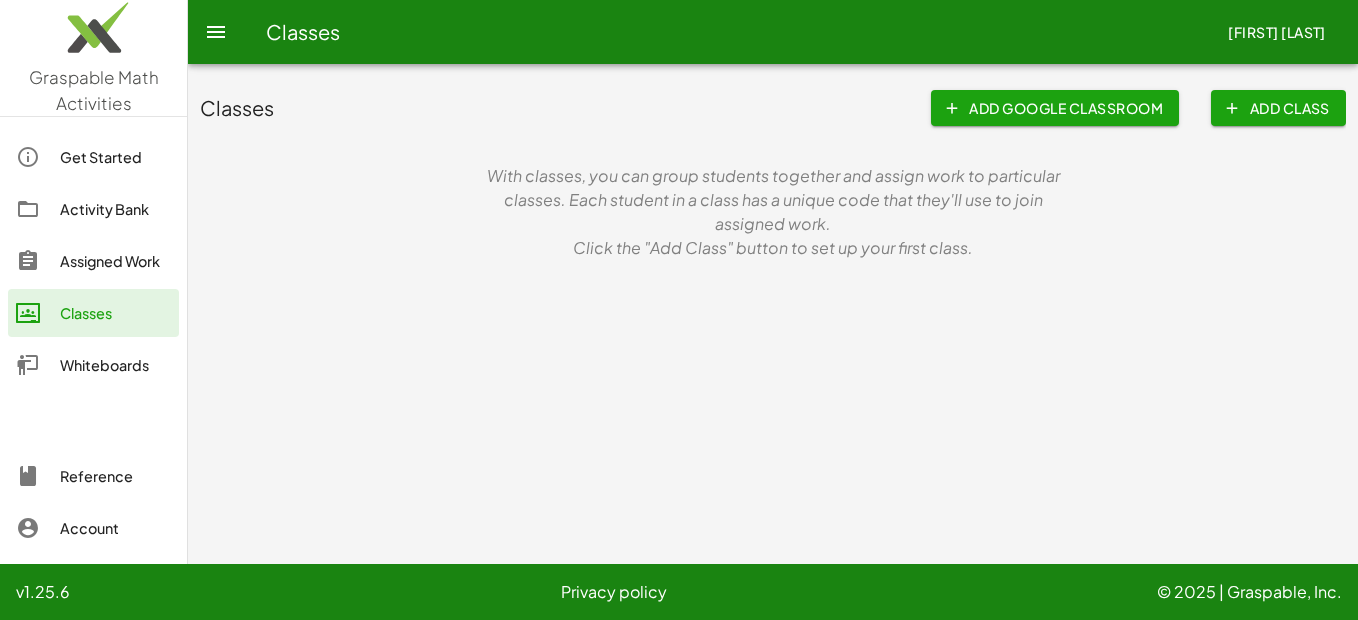 click on "Add Class" 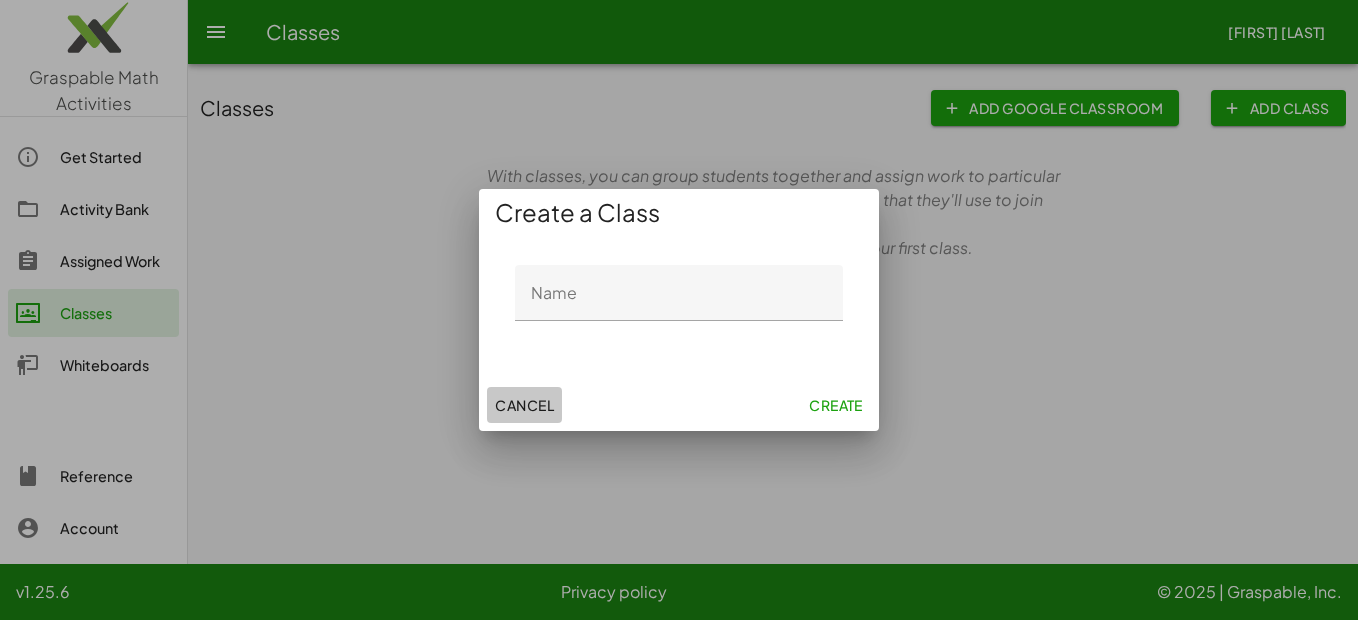 click on "Cancel" 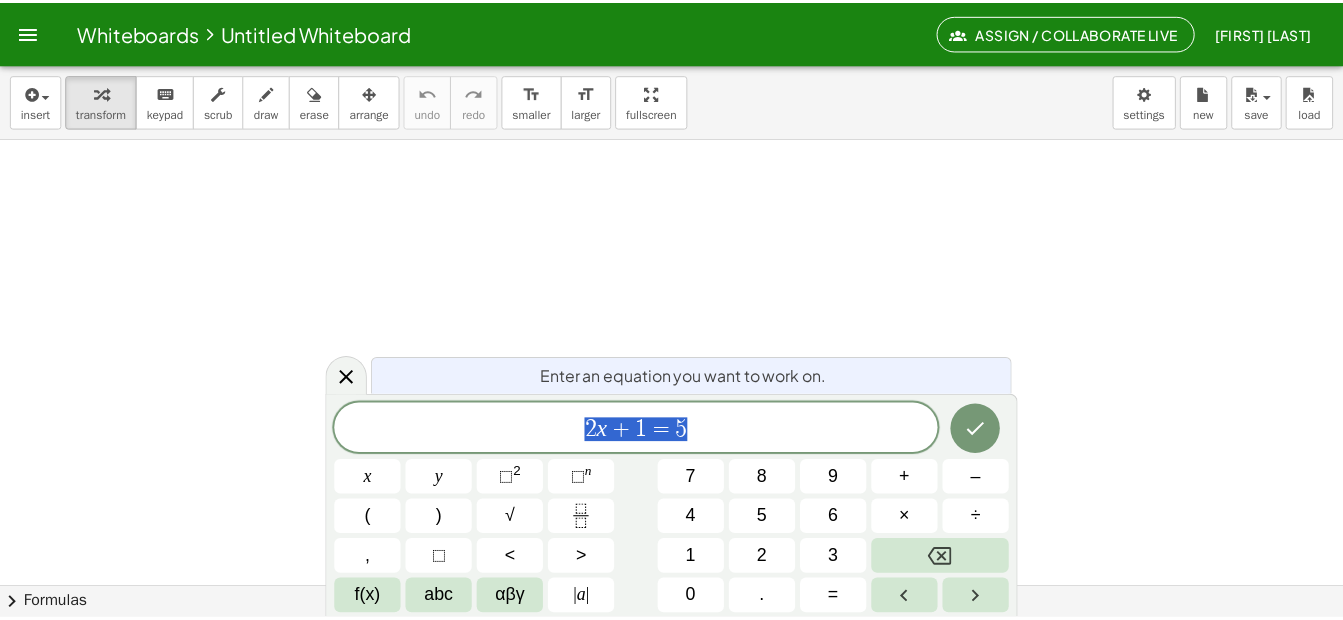 scroll, scrollTop: 0, scrollLeft: 0, axis: both 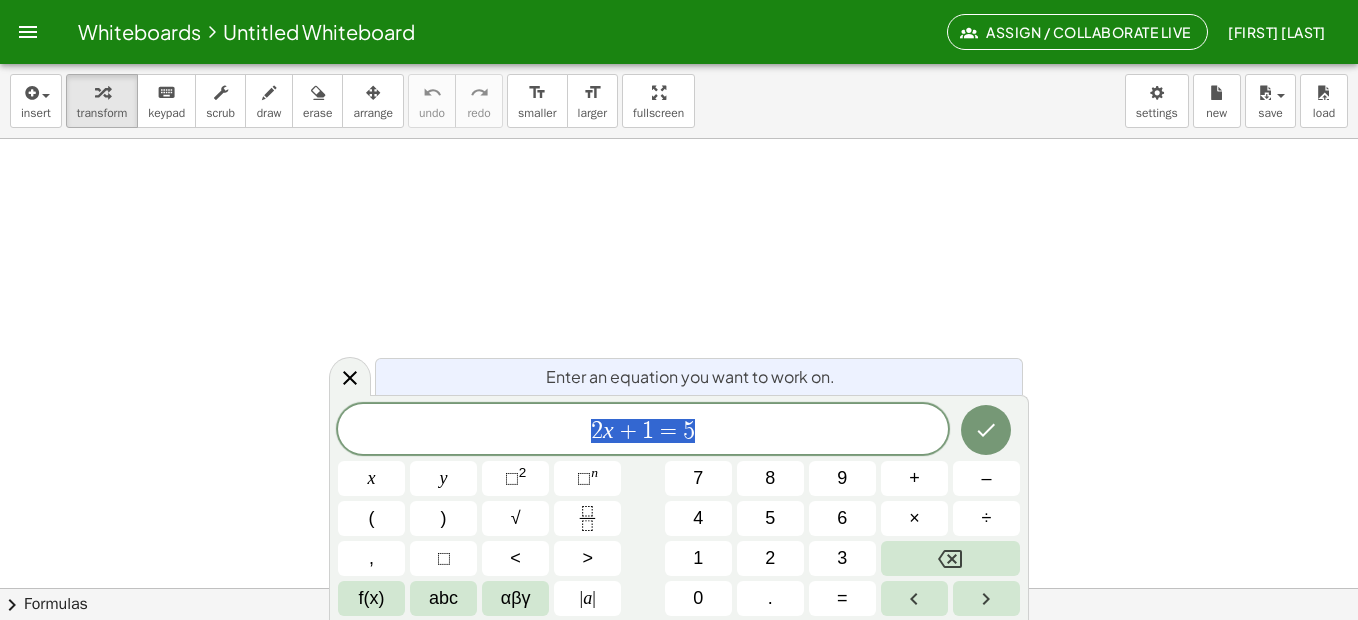 click at bounding box center [28, 32] 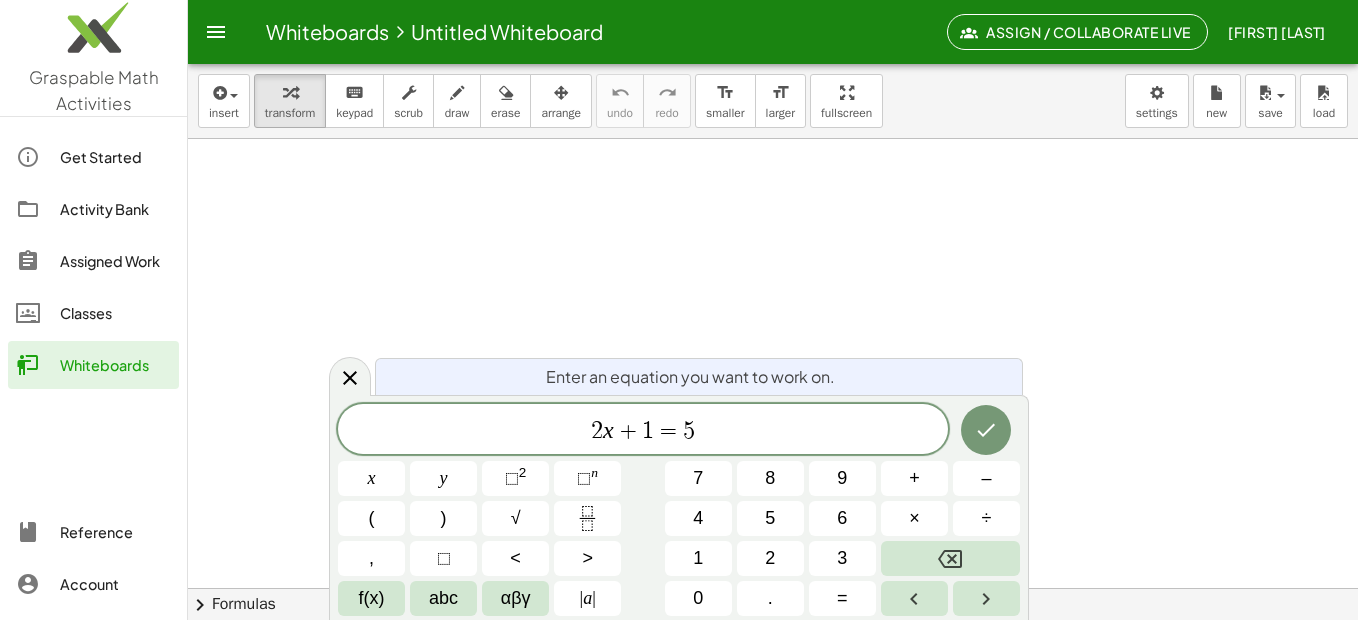 click 